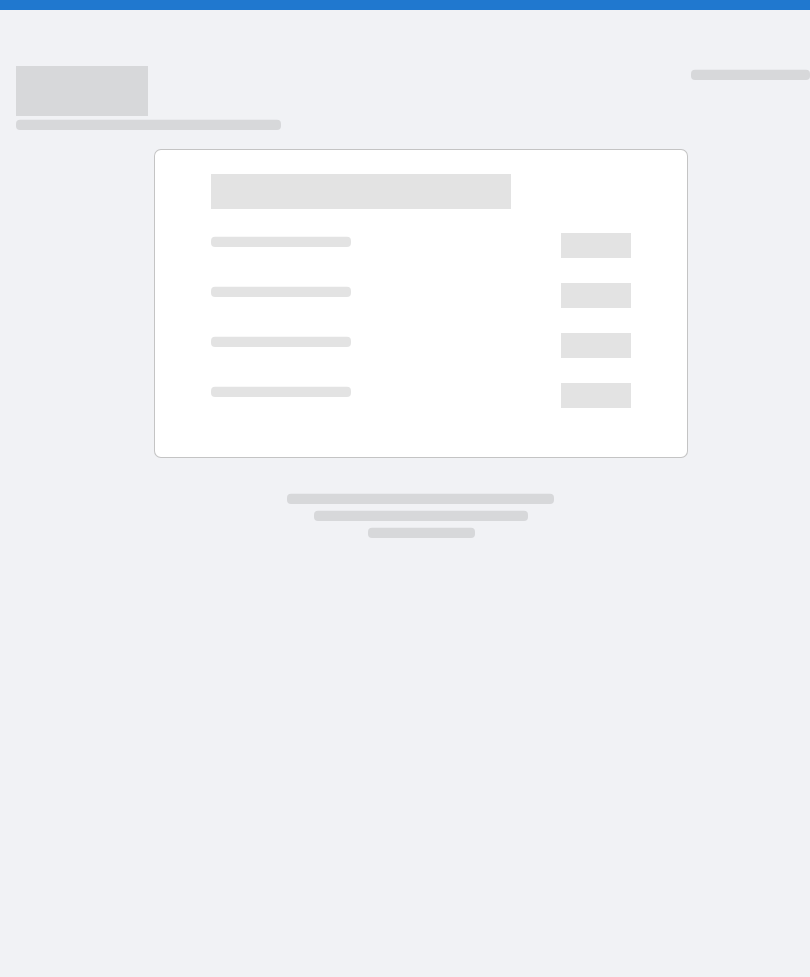 scroll, scrollTop: 0, scrollLeft: 0, axis: both 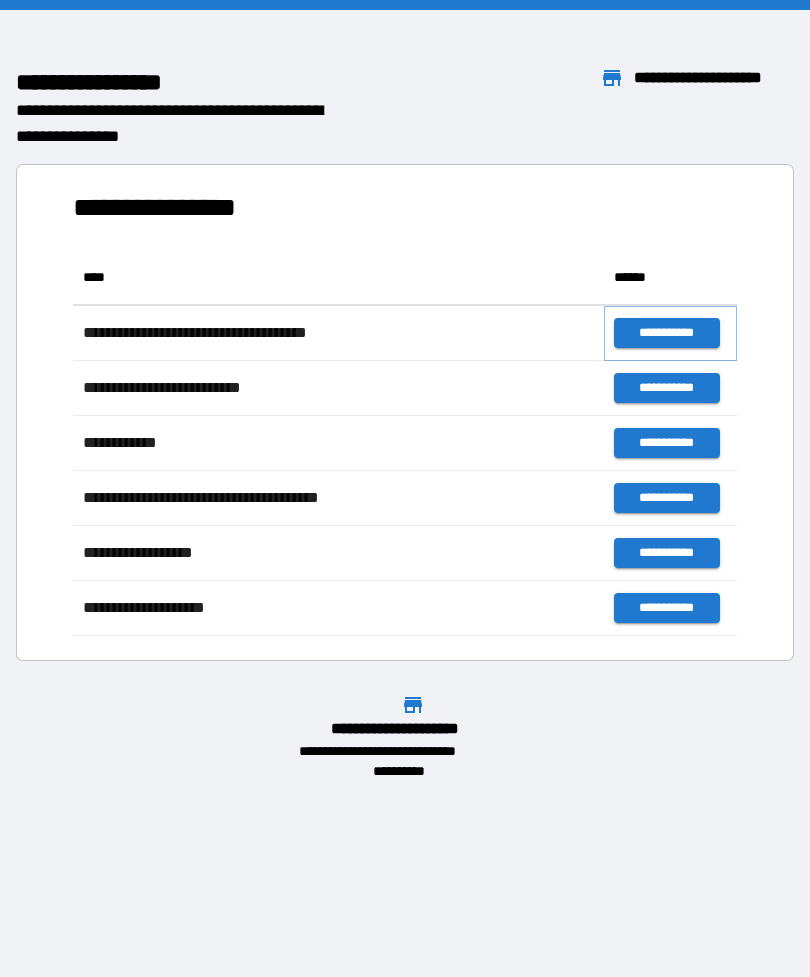click on "**********" at bounding box center [666, 333] 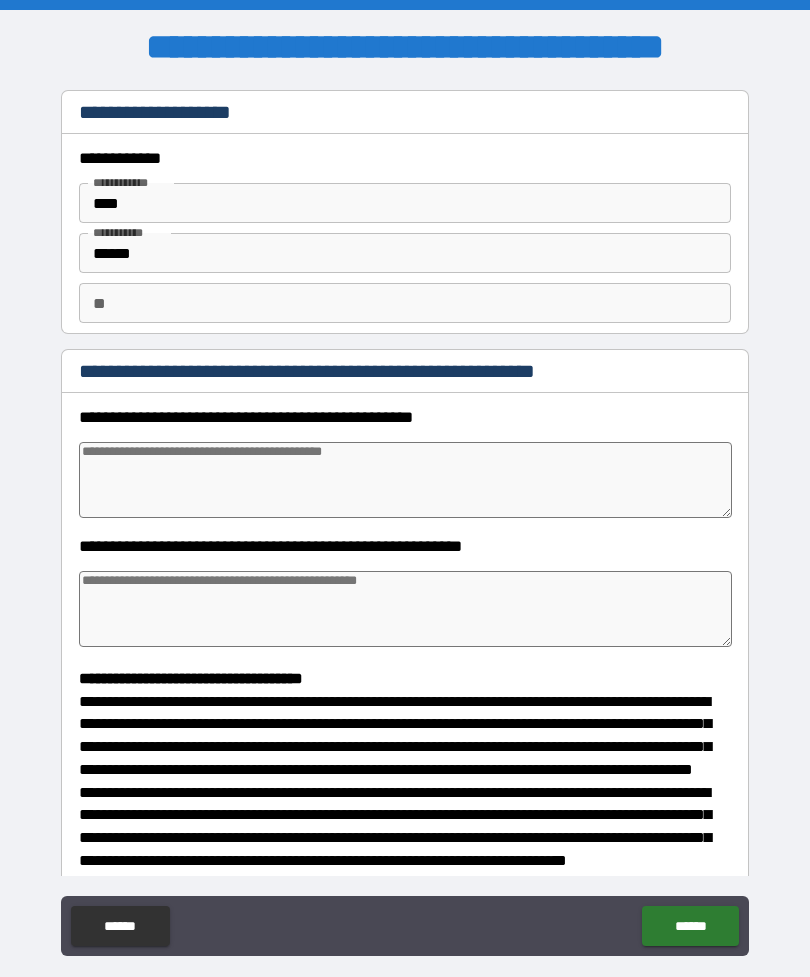 type on "*" 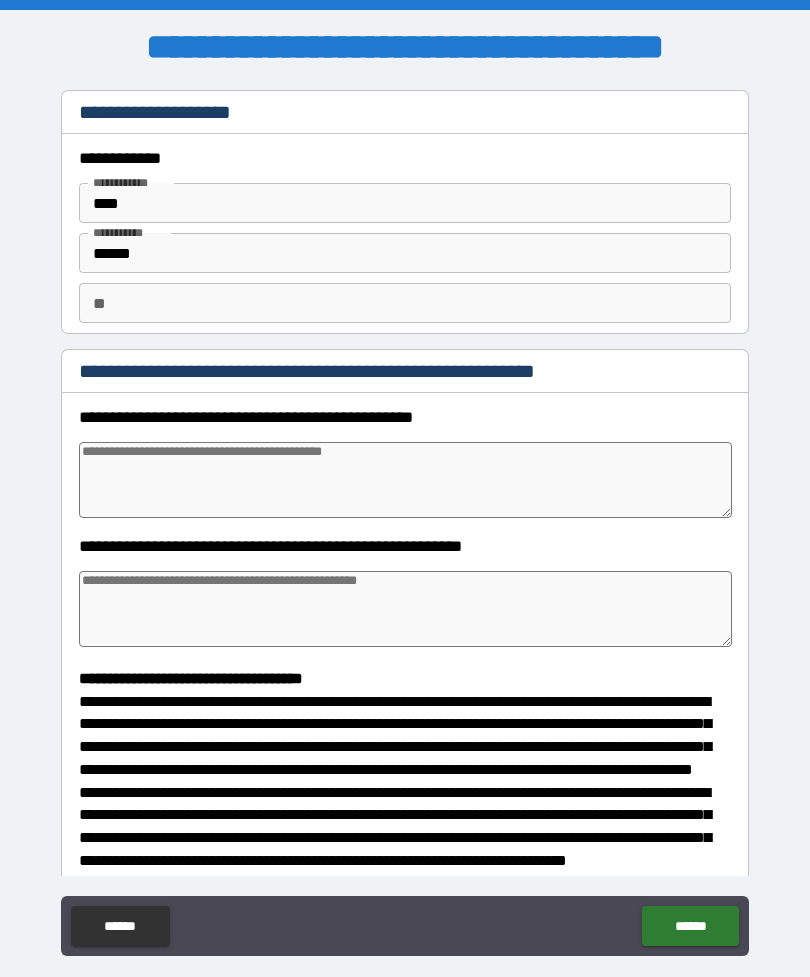 type on "*" 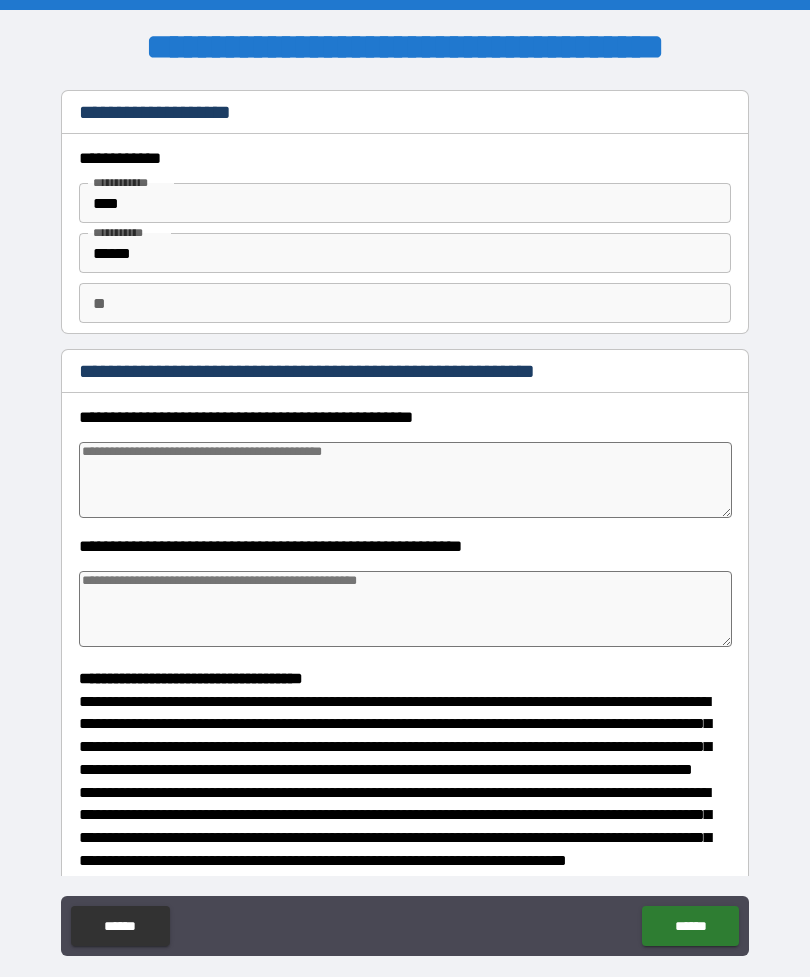 type on "*" 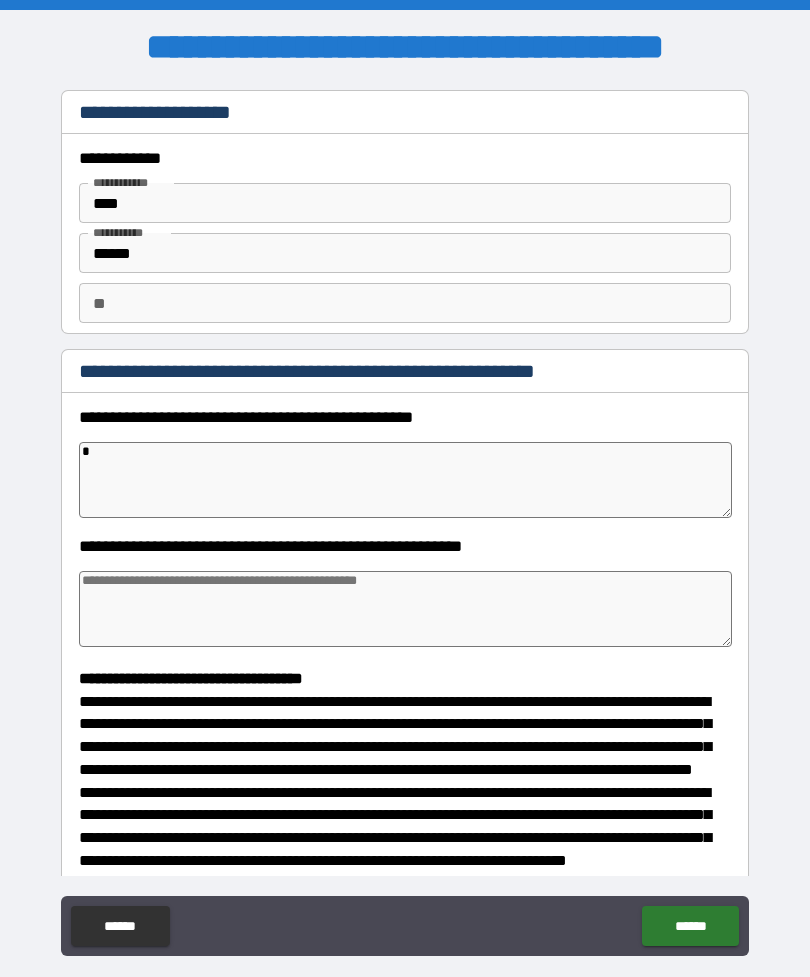 type on "*" 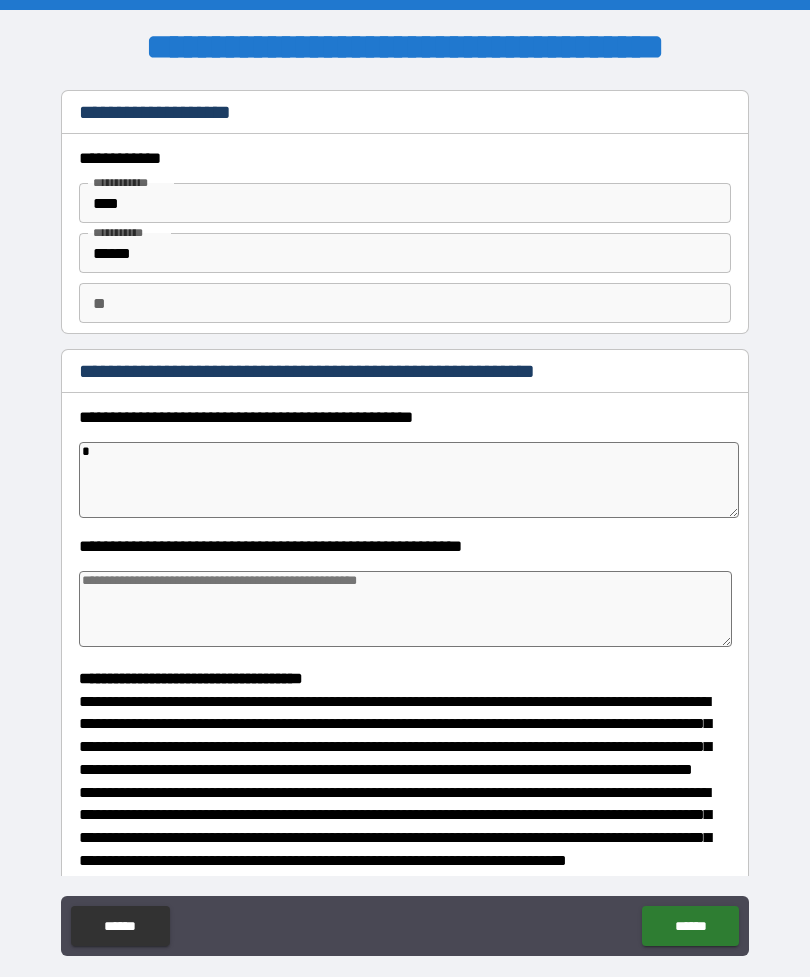type on "*" 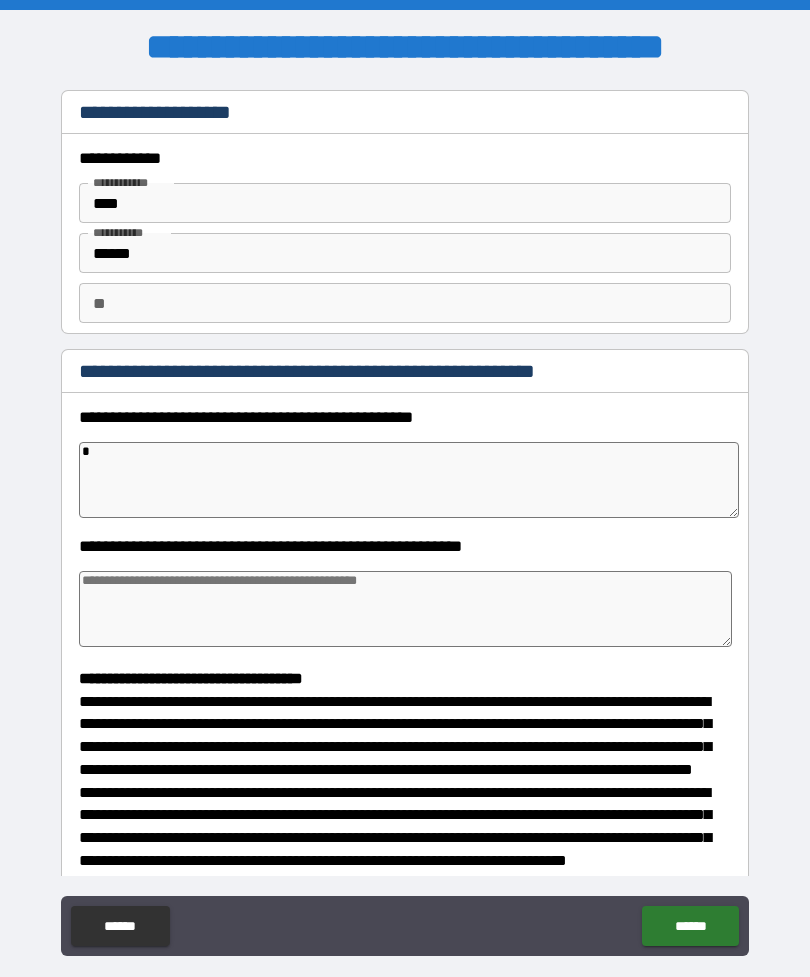 type on "*" 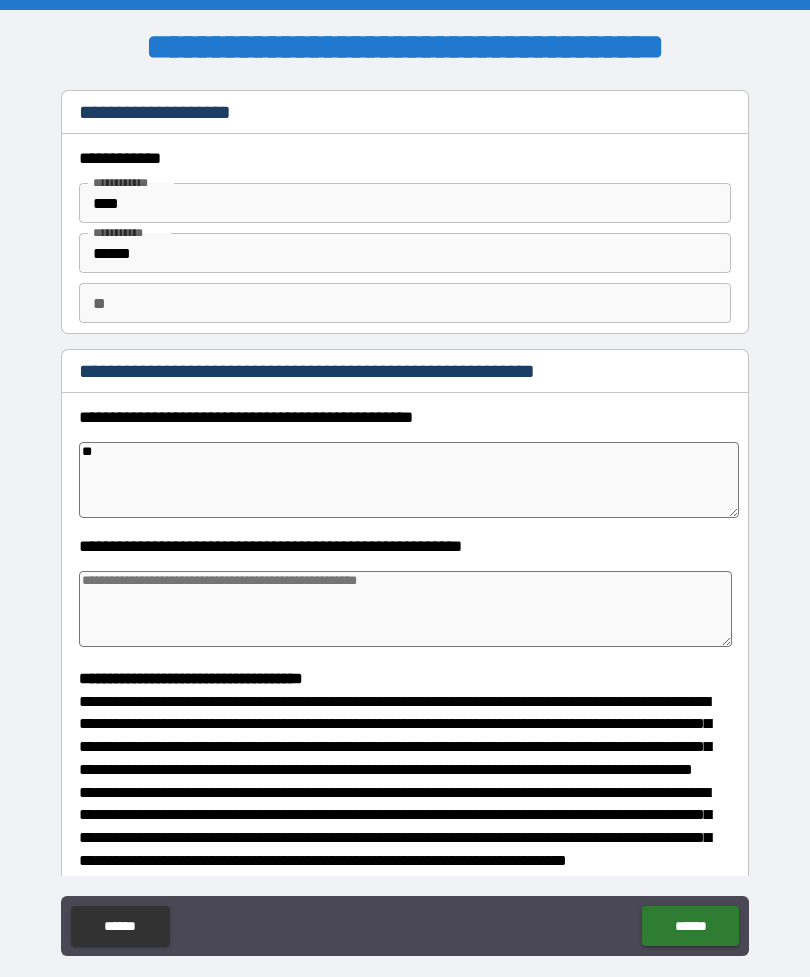 type on "***" 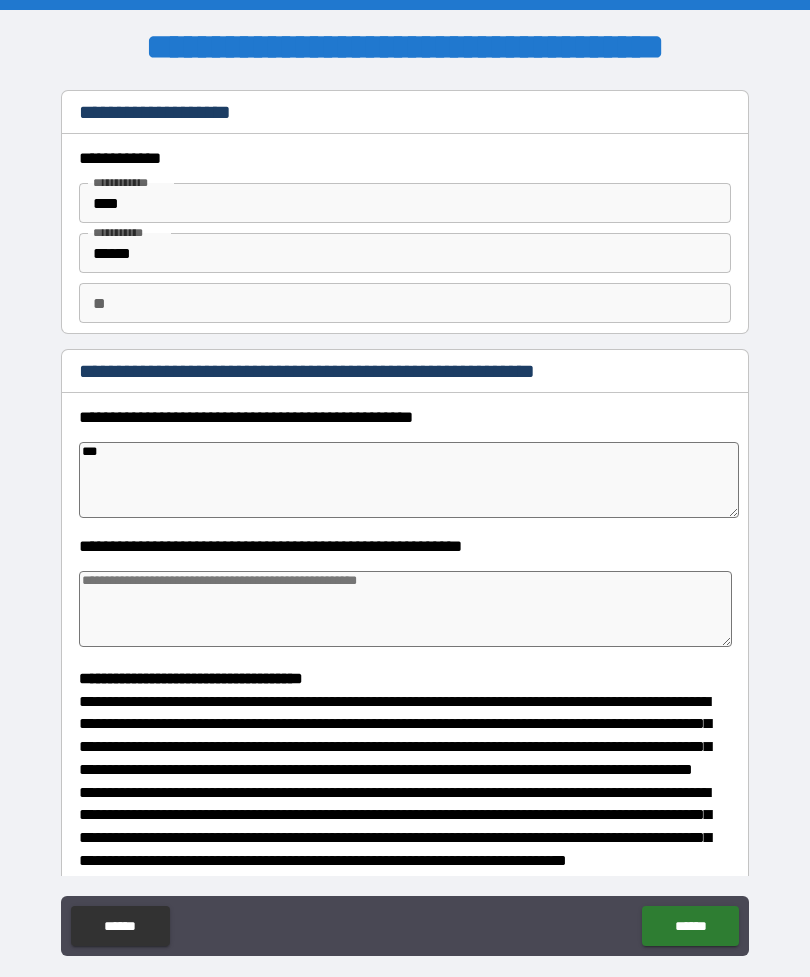 type on "*" 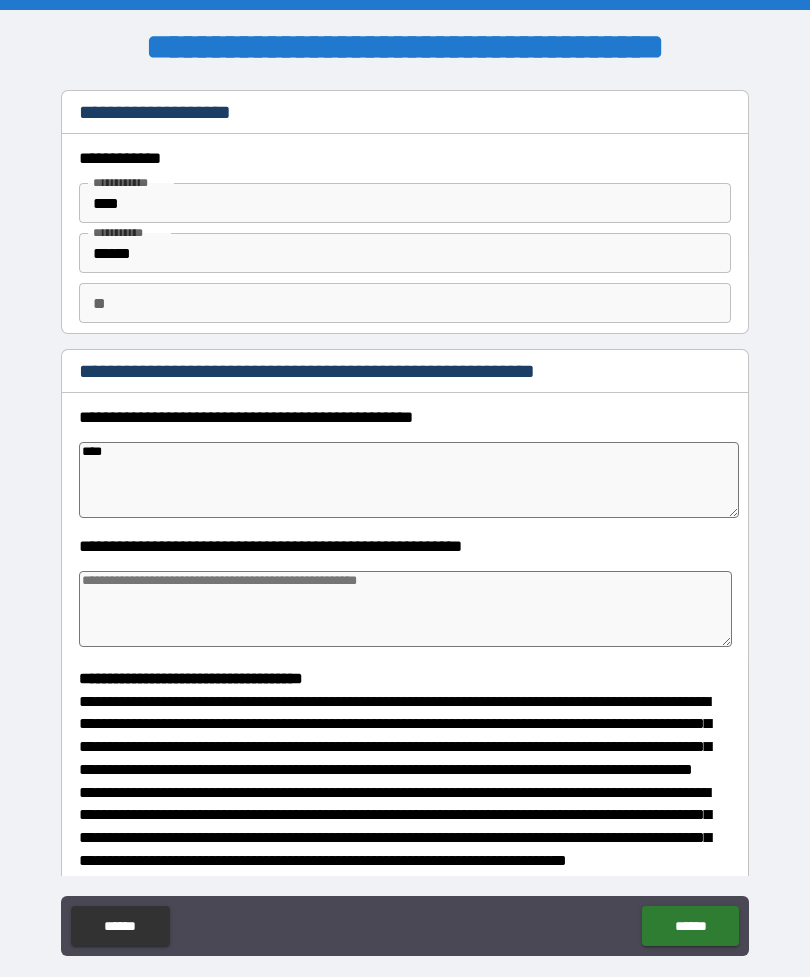 type on "*" 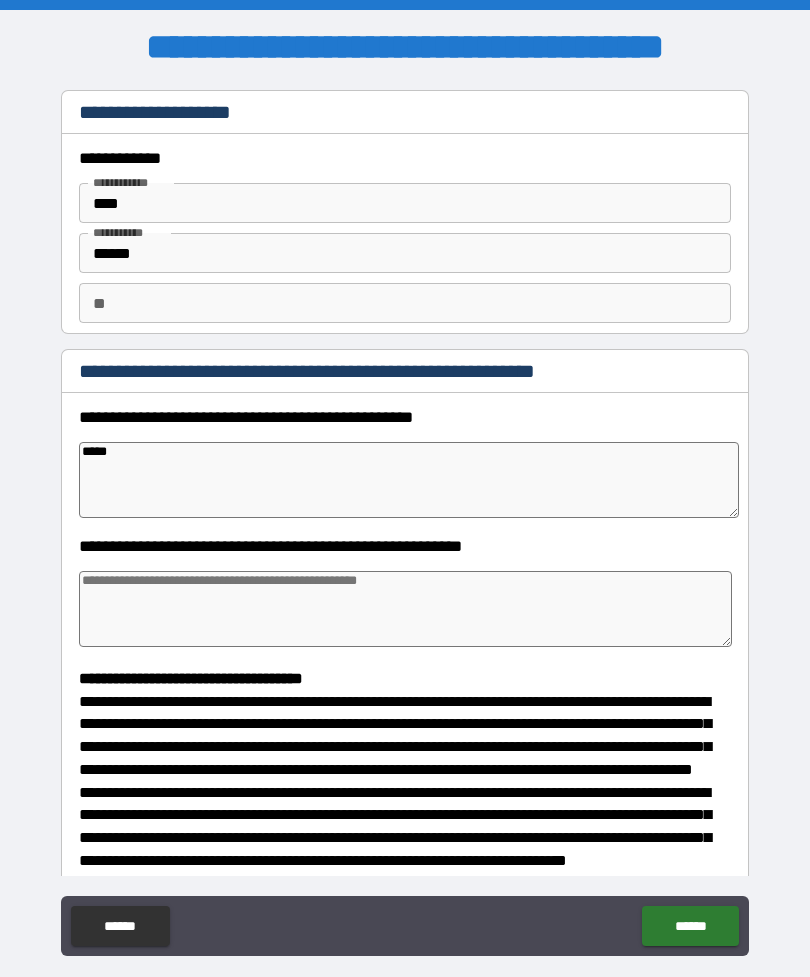 type on "*" 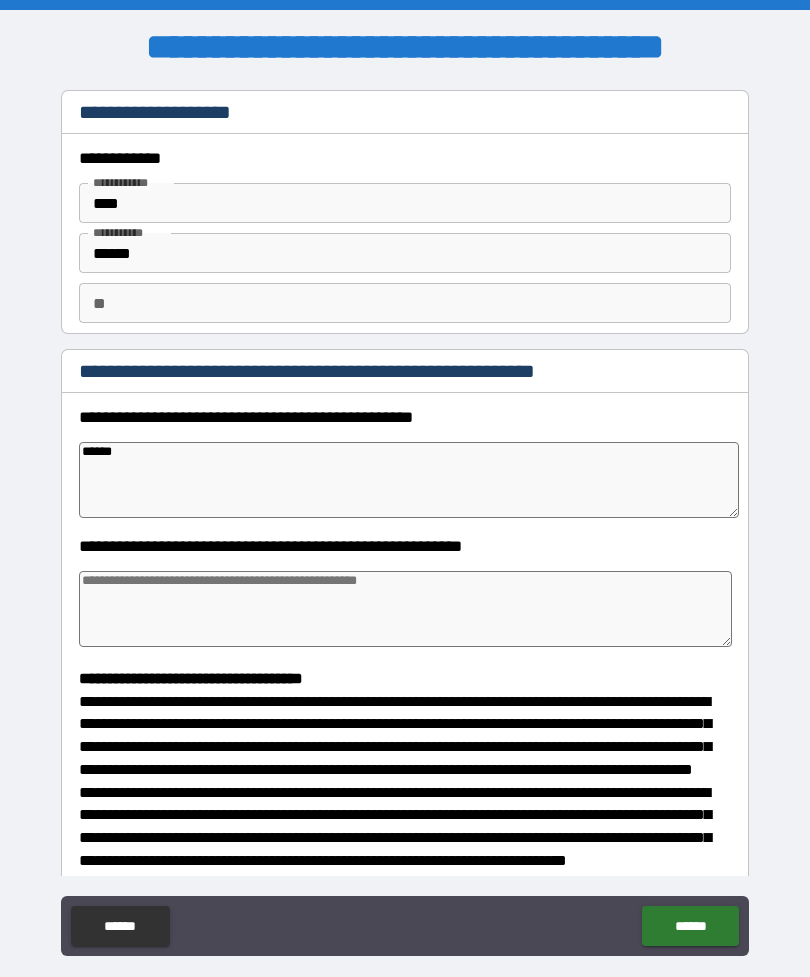 type on "*" 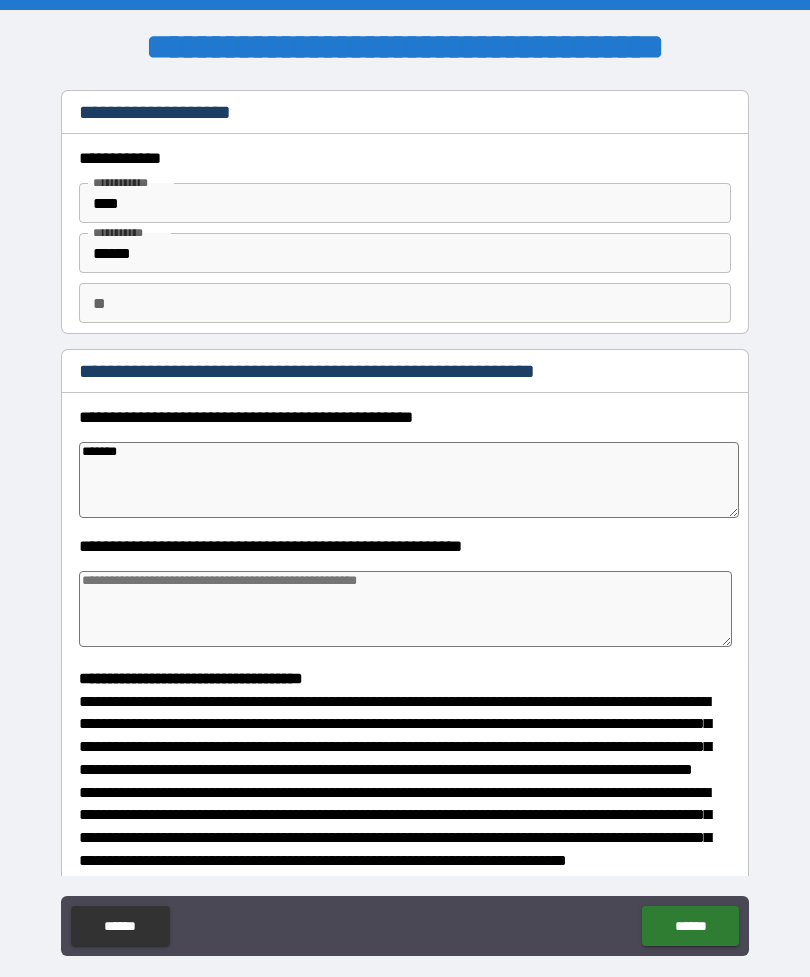 type on "*" 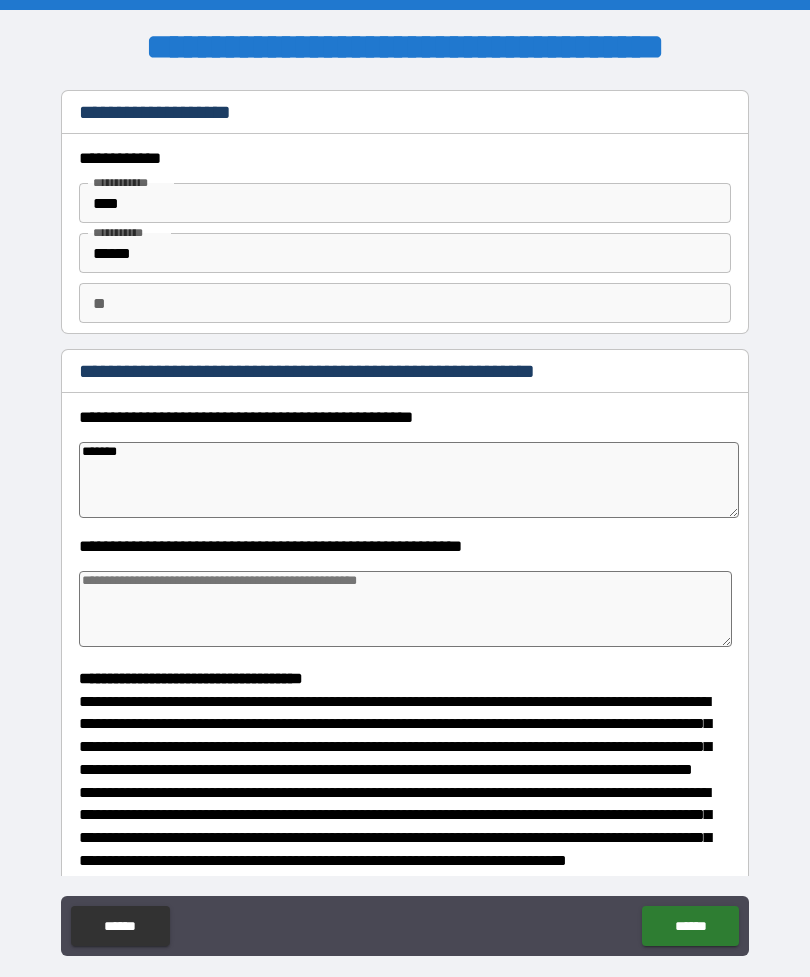 type on "*****" 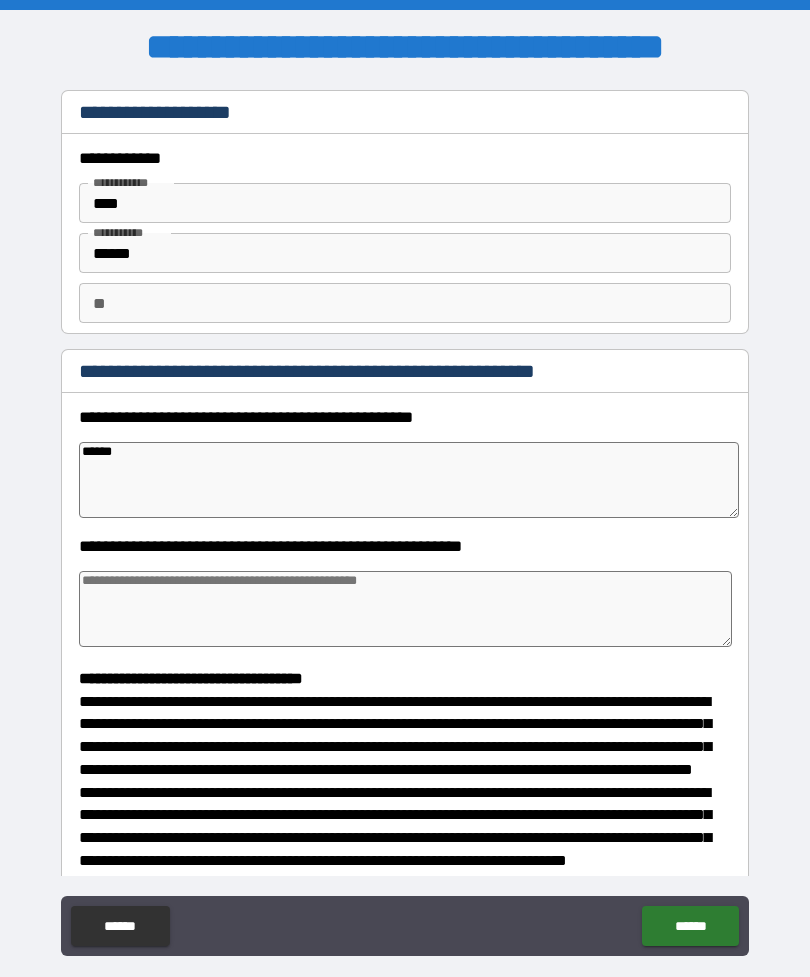 type on "*" 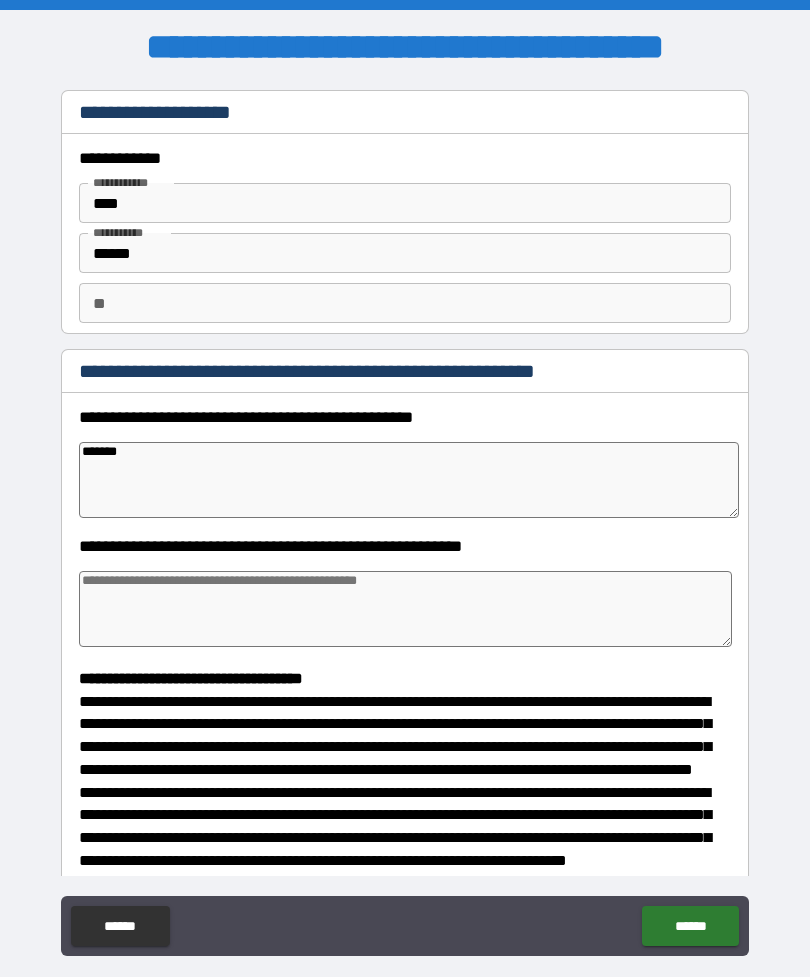 type on "*" 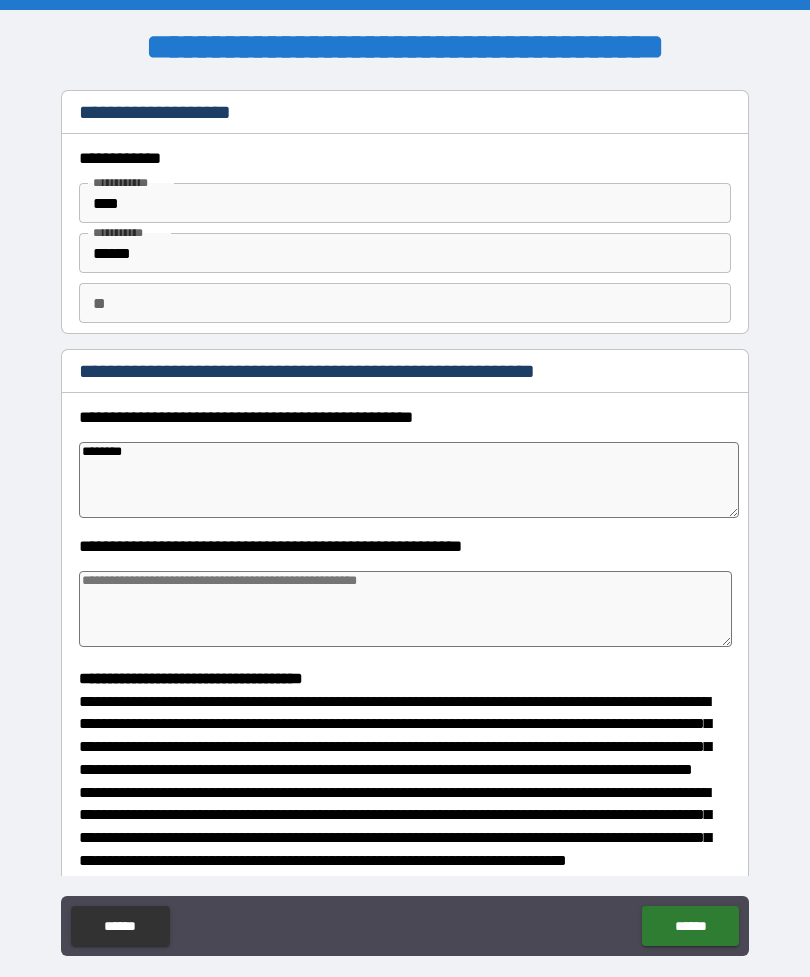 type on "*" 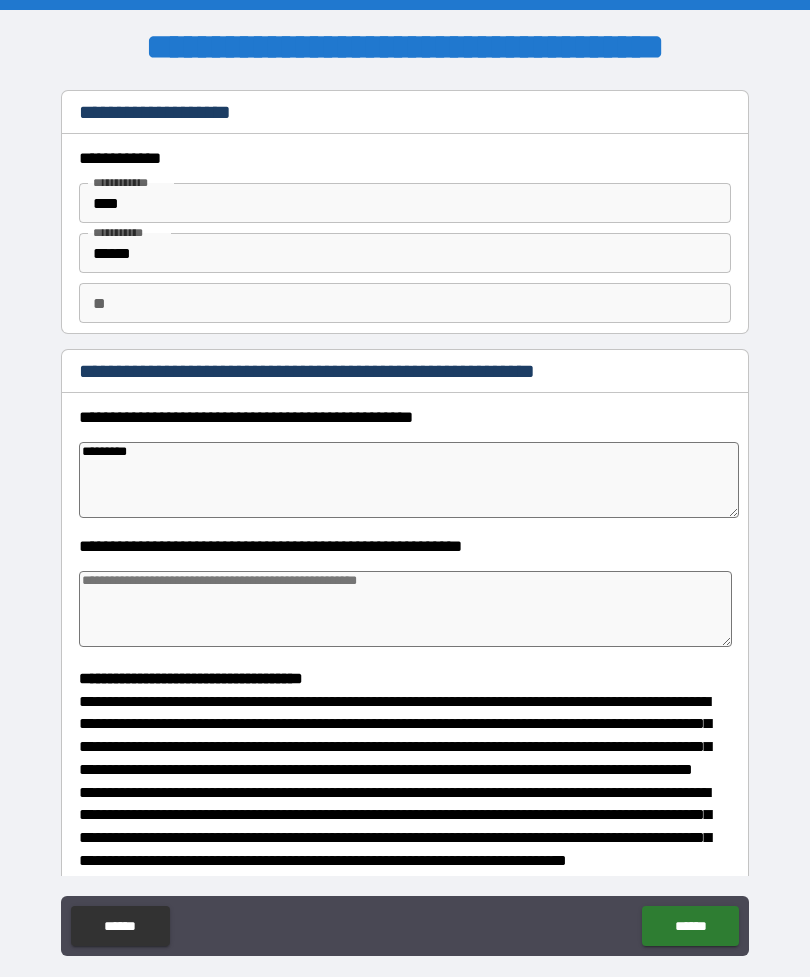 type on "*" 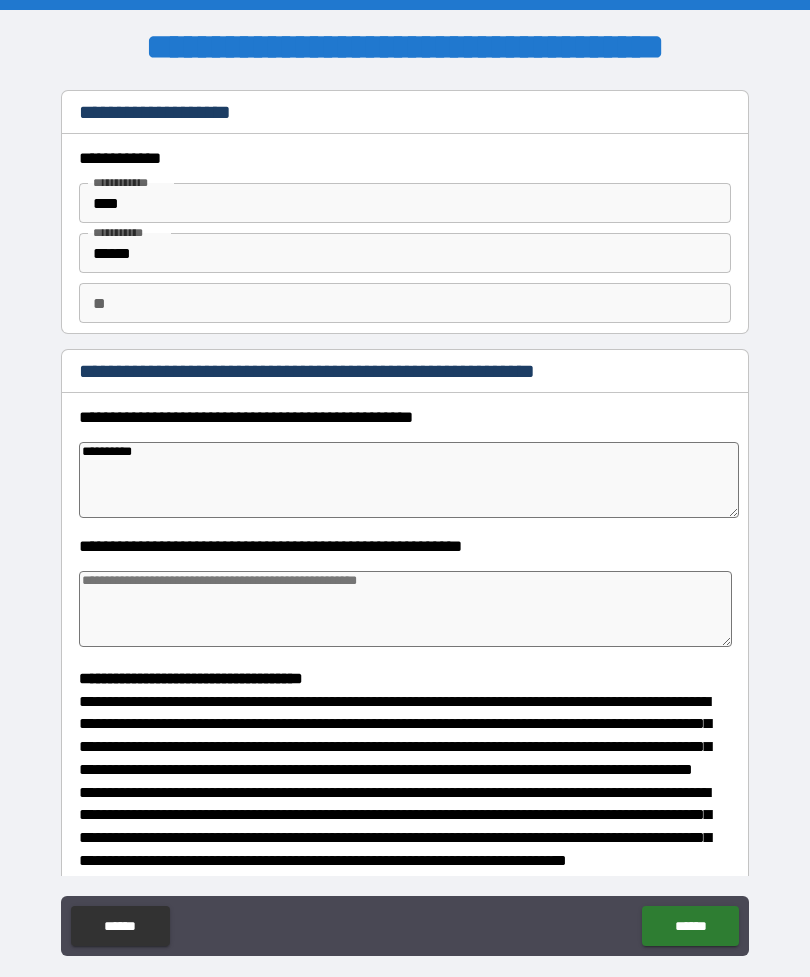 type on "*" 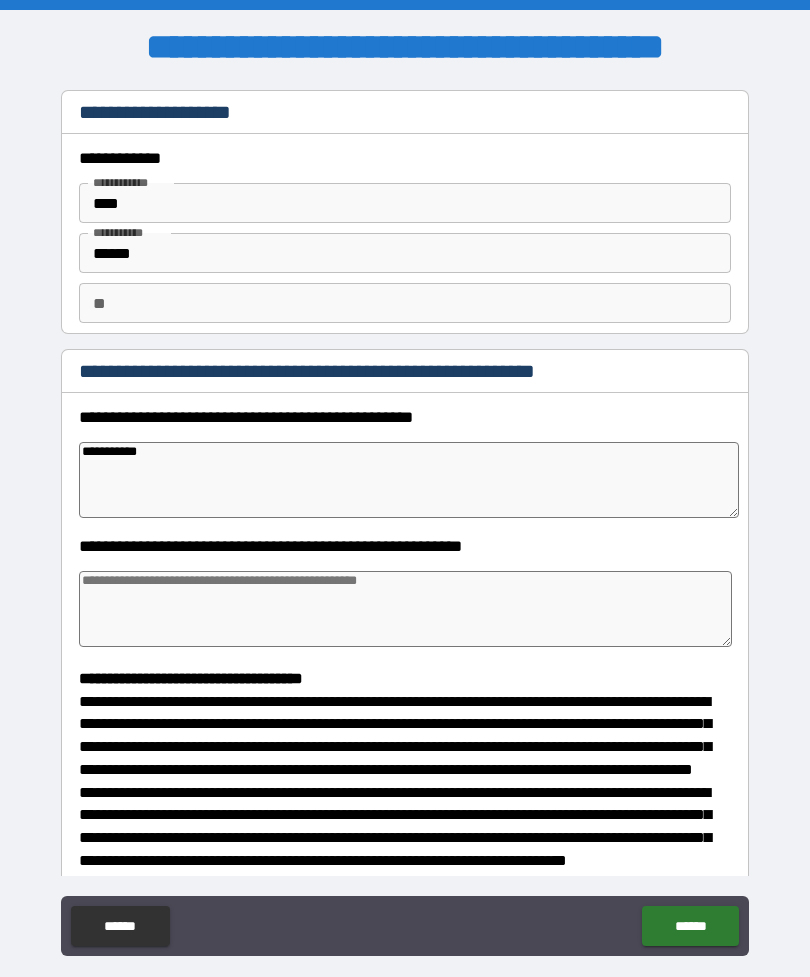 type on "*" 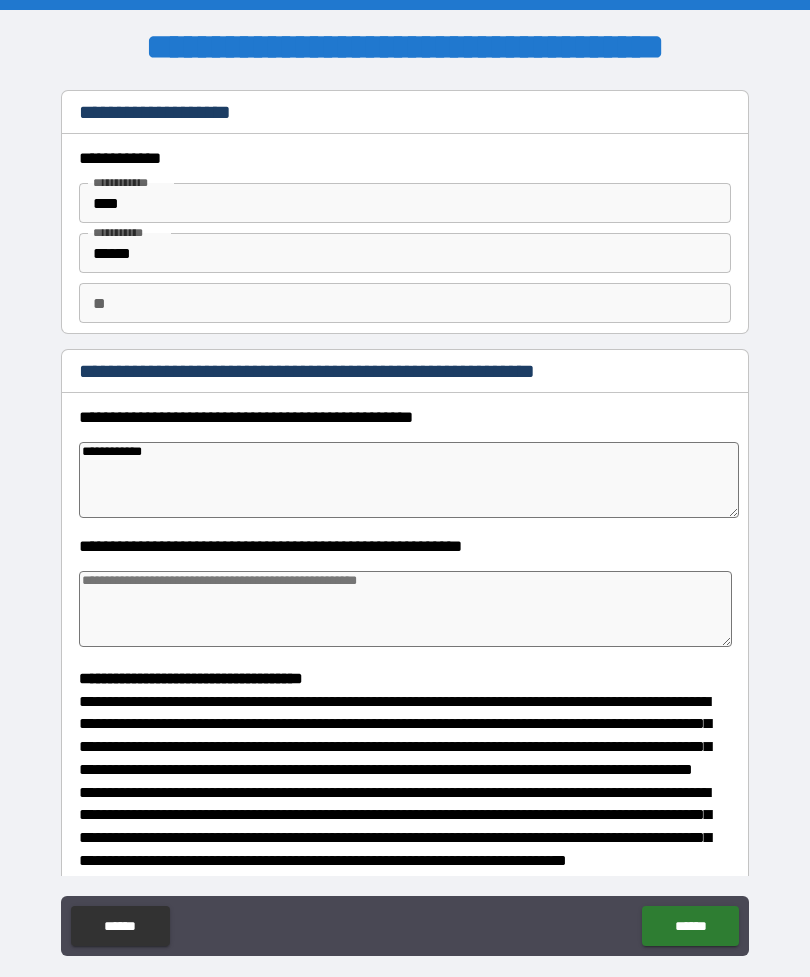 type on "*" 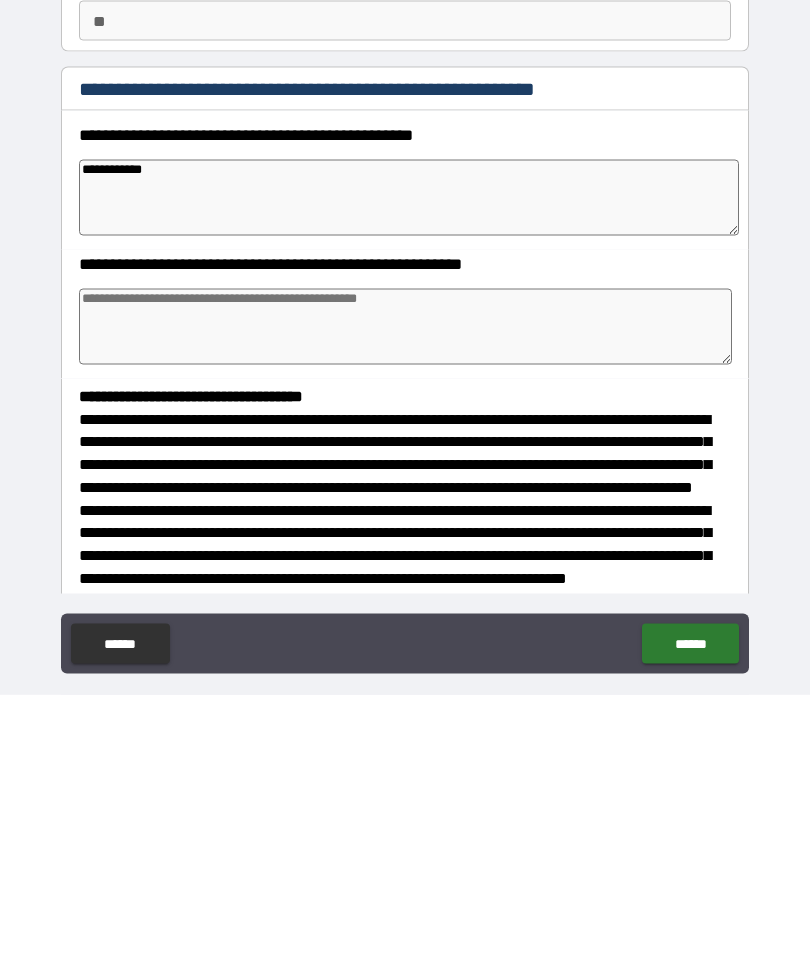 type on "*" 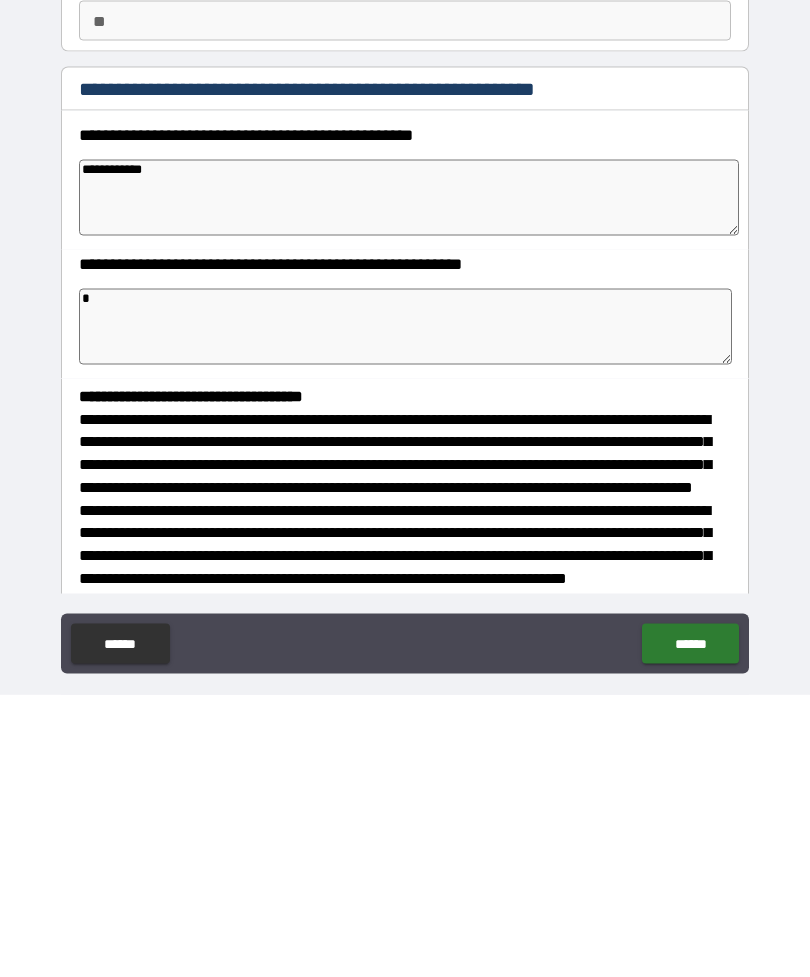 type on "*" 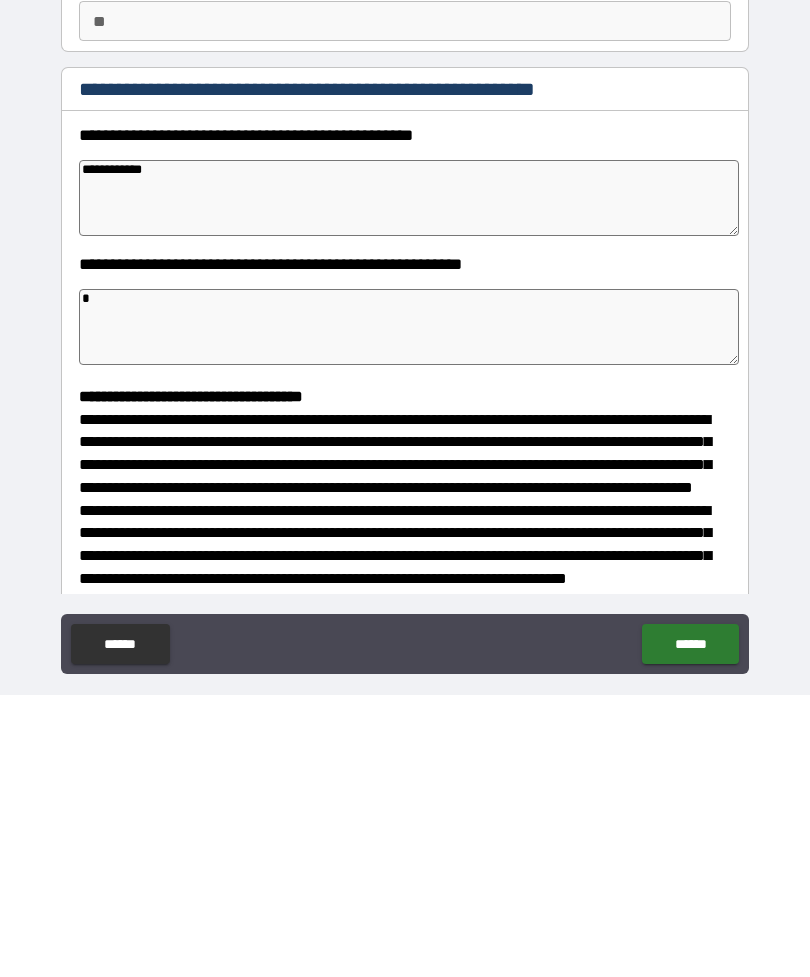 type on "*" 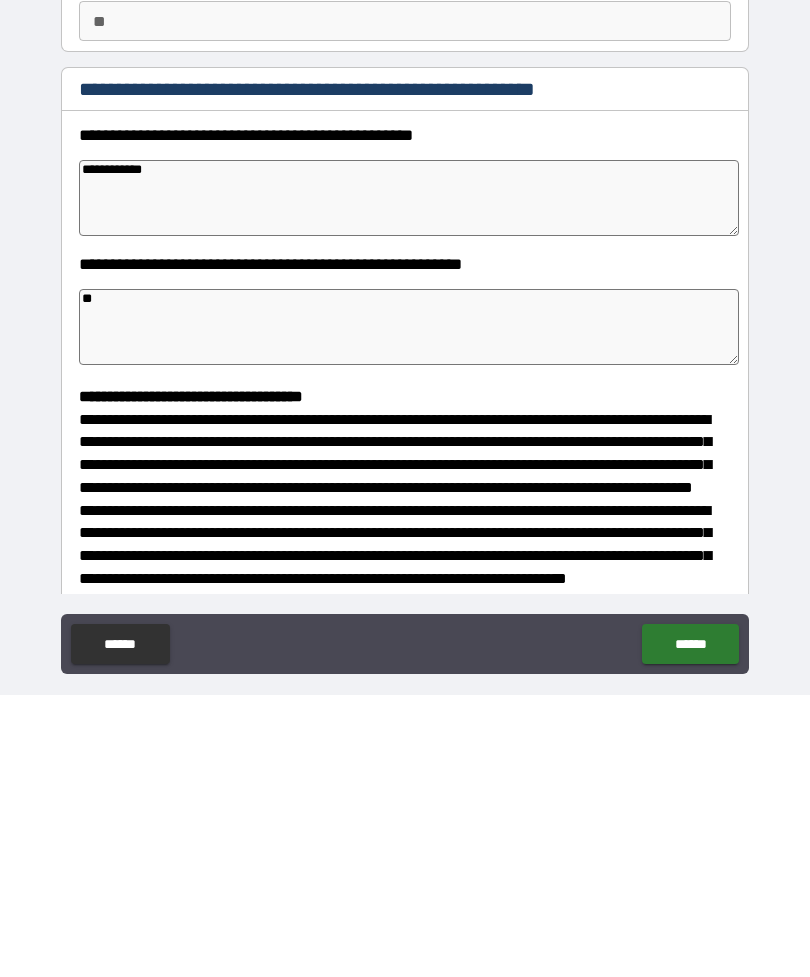 type on "*" 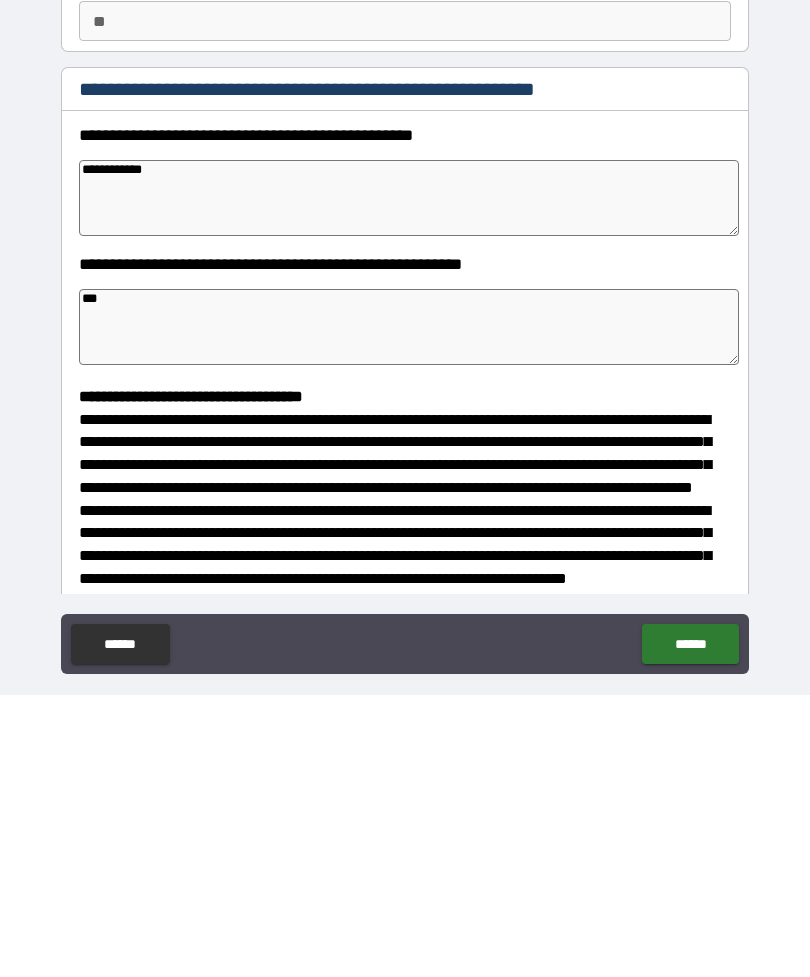 type on "*" 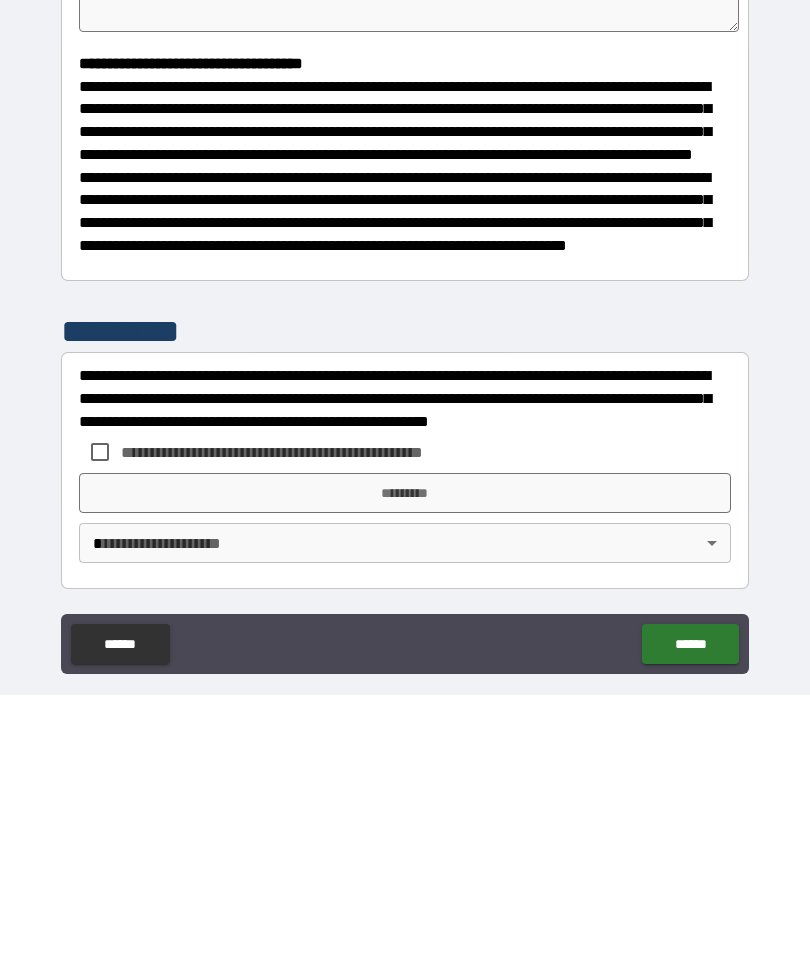 scroll, scrollTop: 370, scrollLeft: 0, axis: vertical 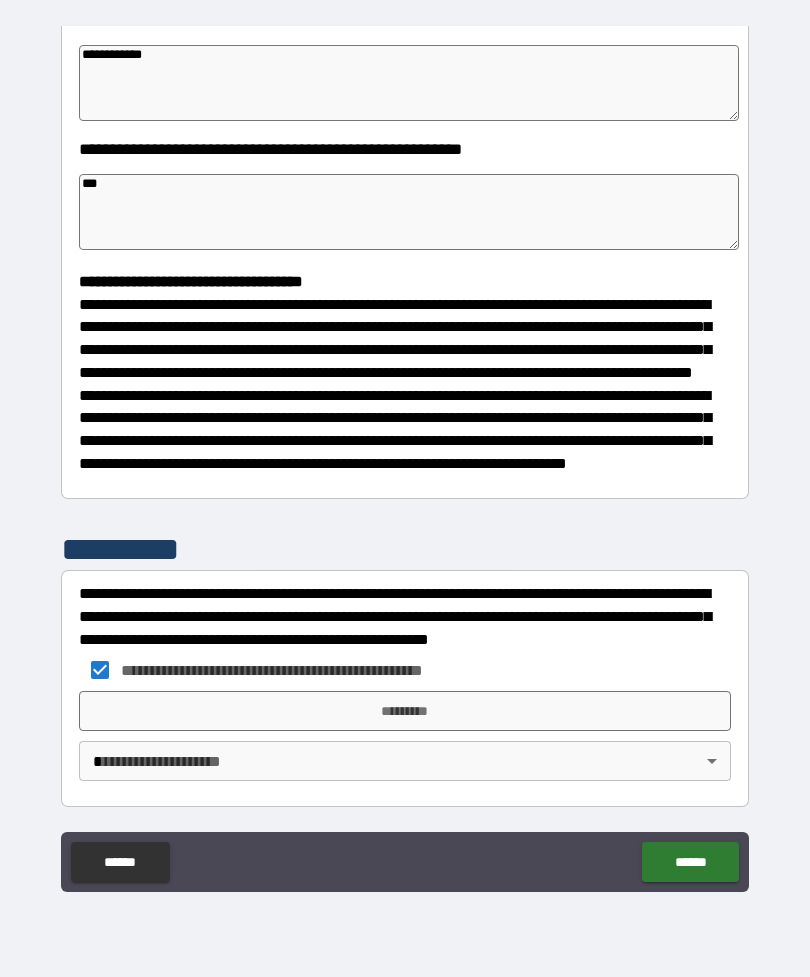 type on "*" 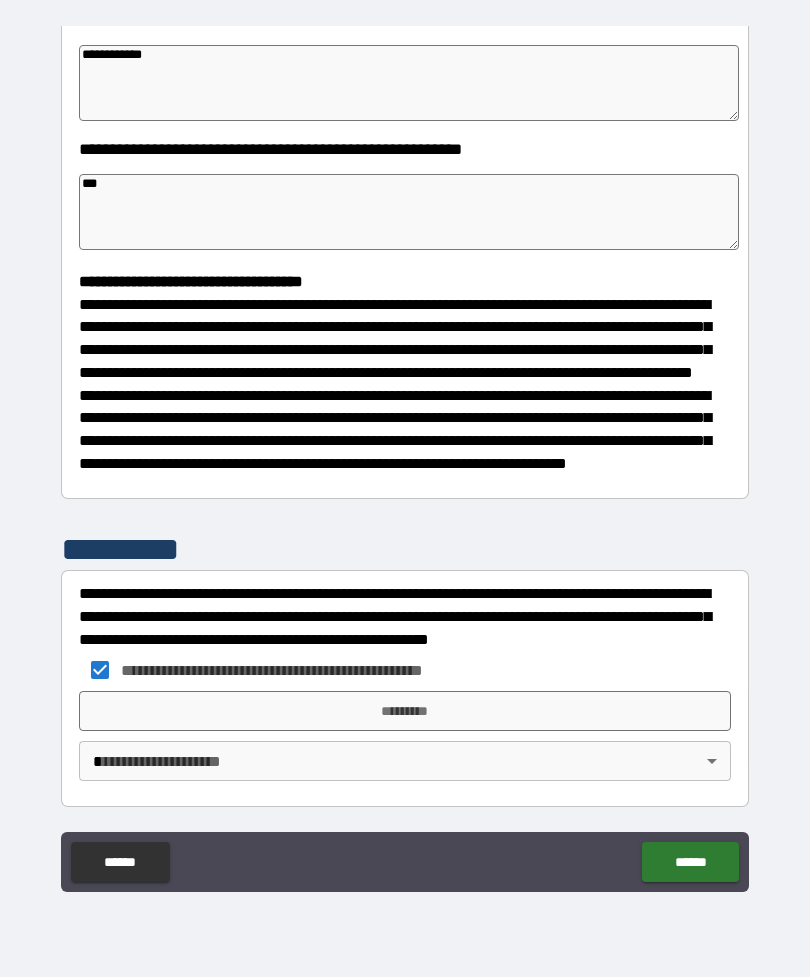 type on "*" 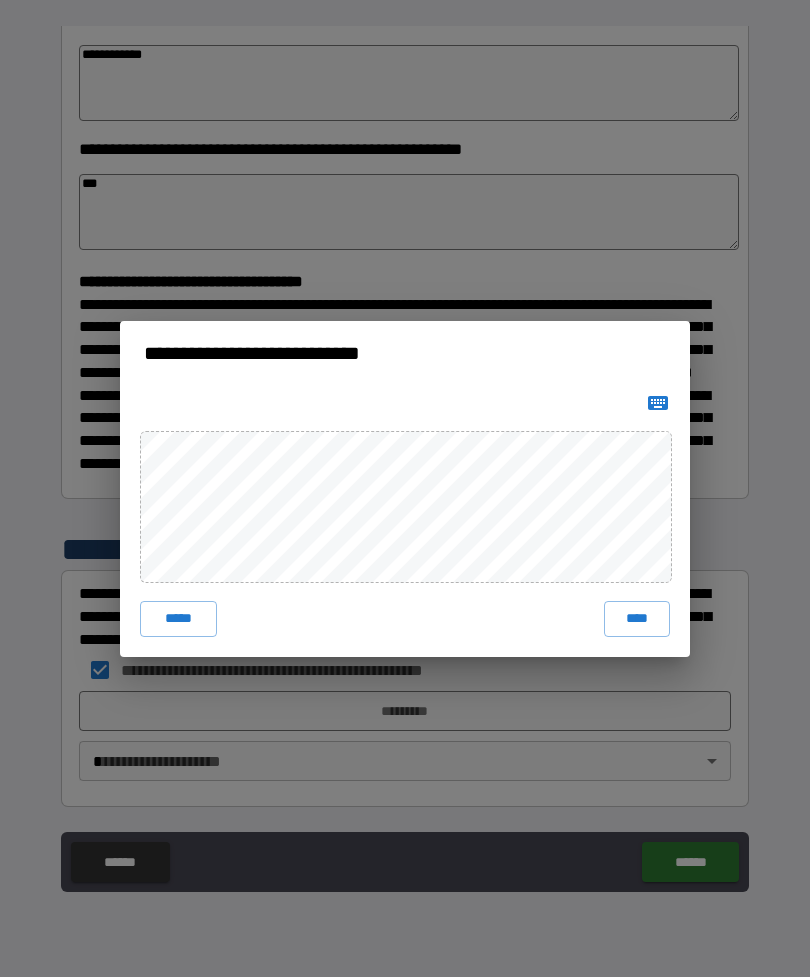 click on "****" at bounding box center [637, 619] 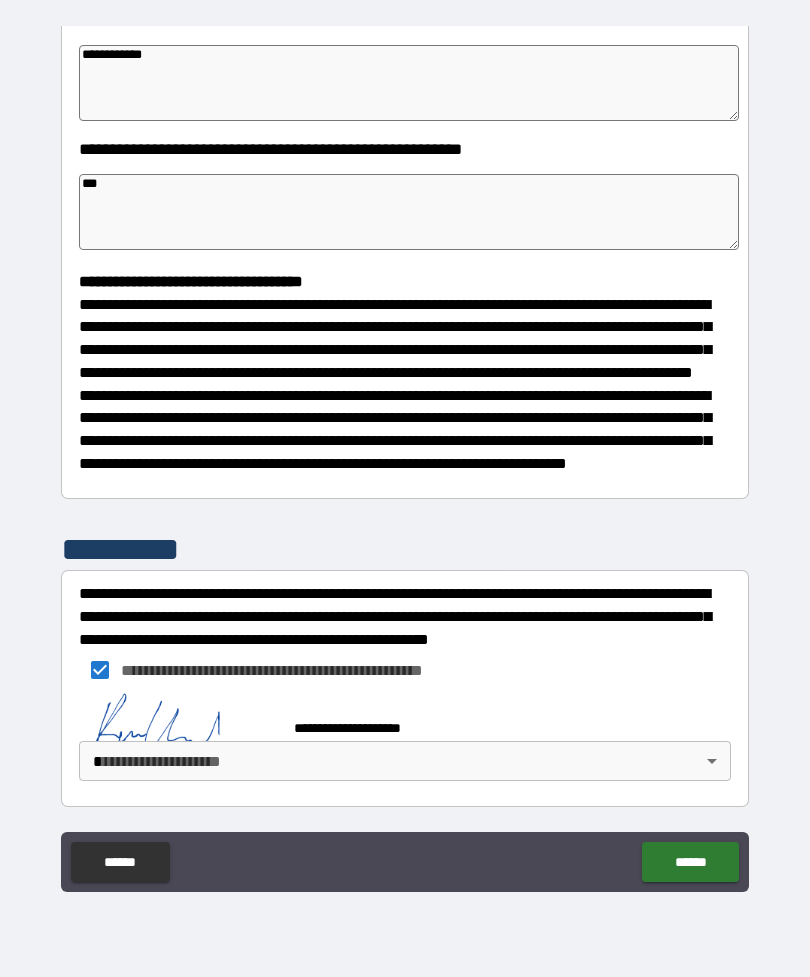 type on "*" 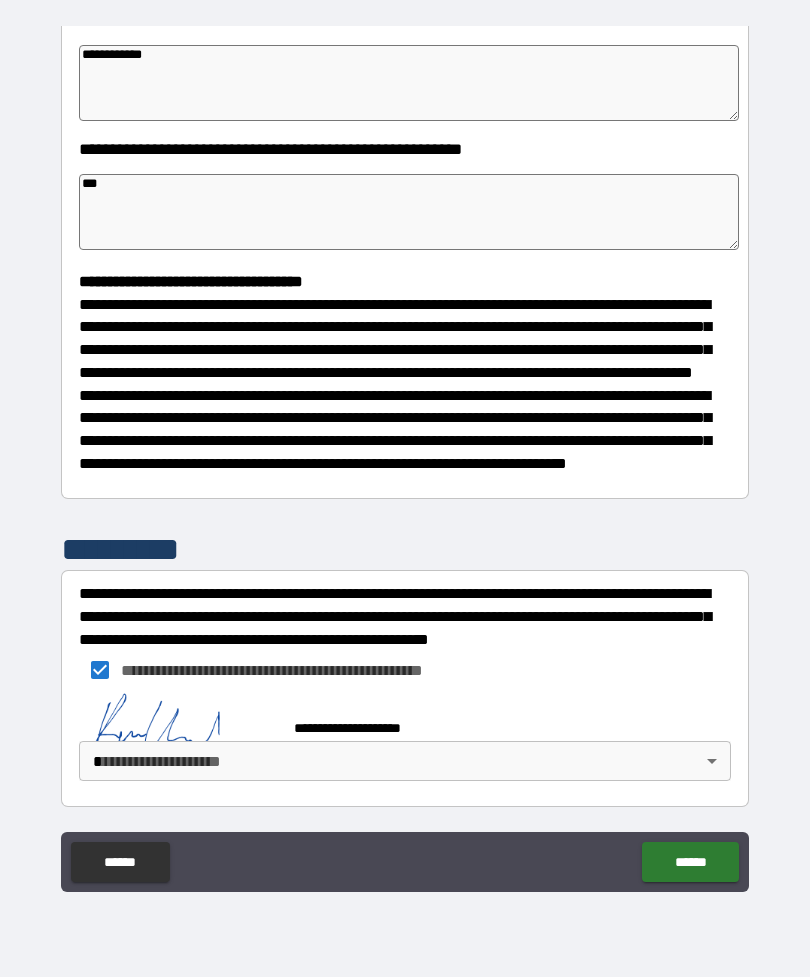 type on "*" 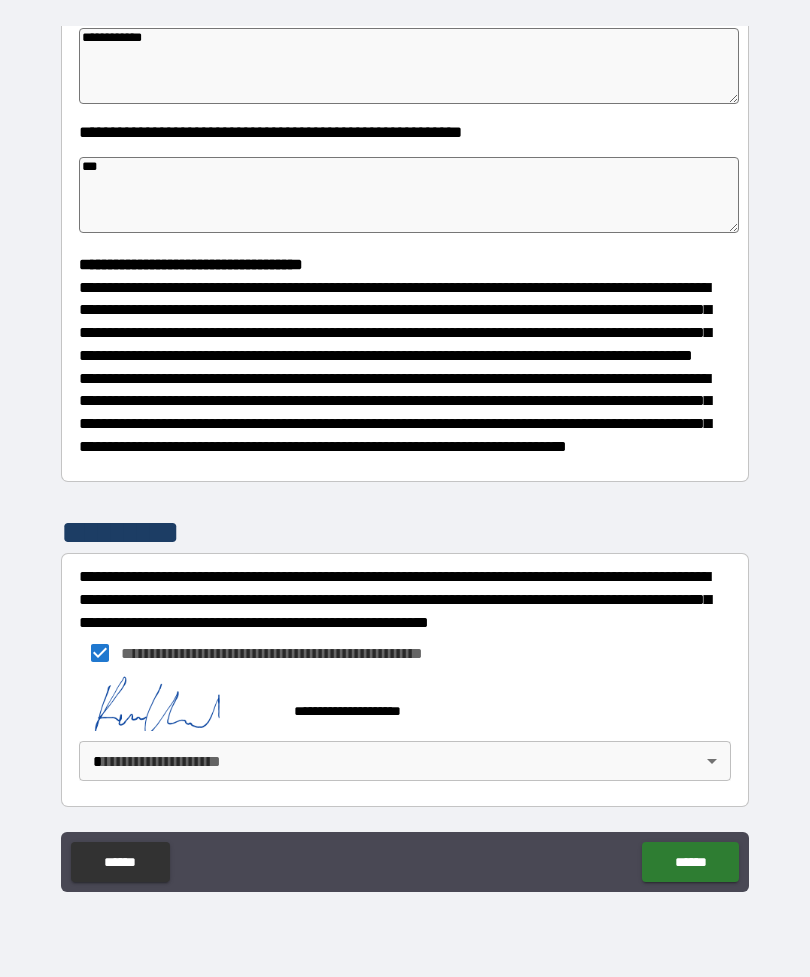 scroll, scrollTop: 387, scrollLeft: 0, axis: vertical 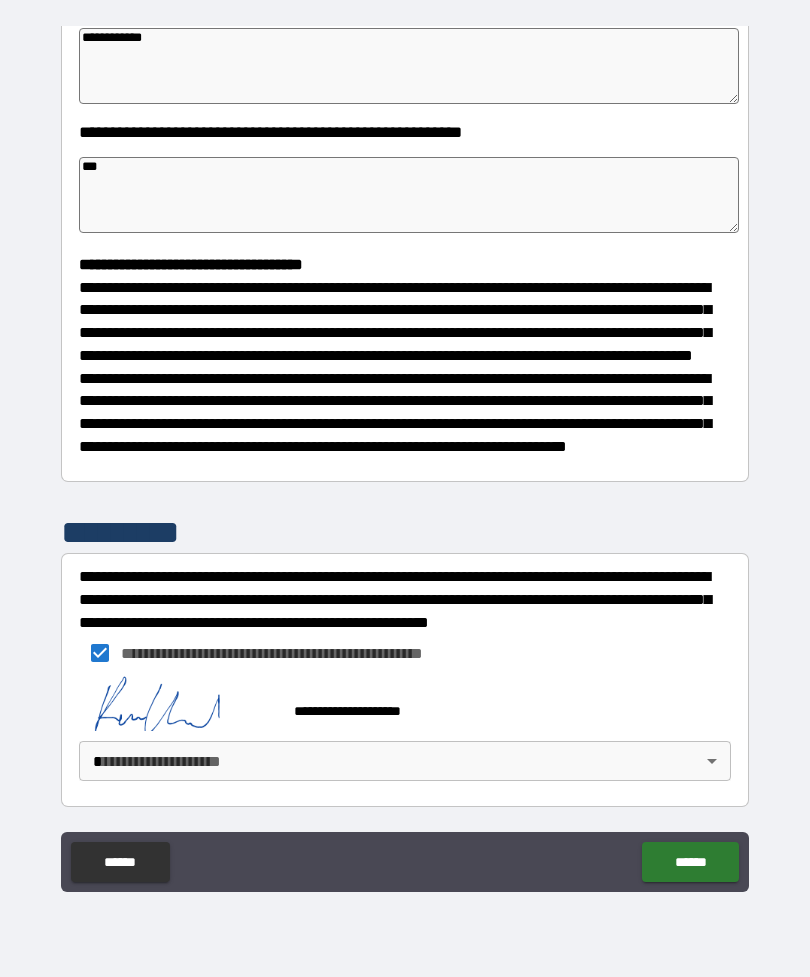 click on "******" at bounding box center (690, 862) 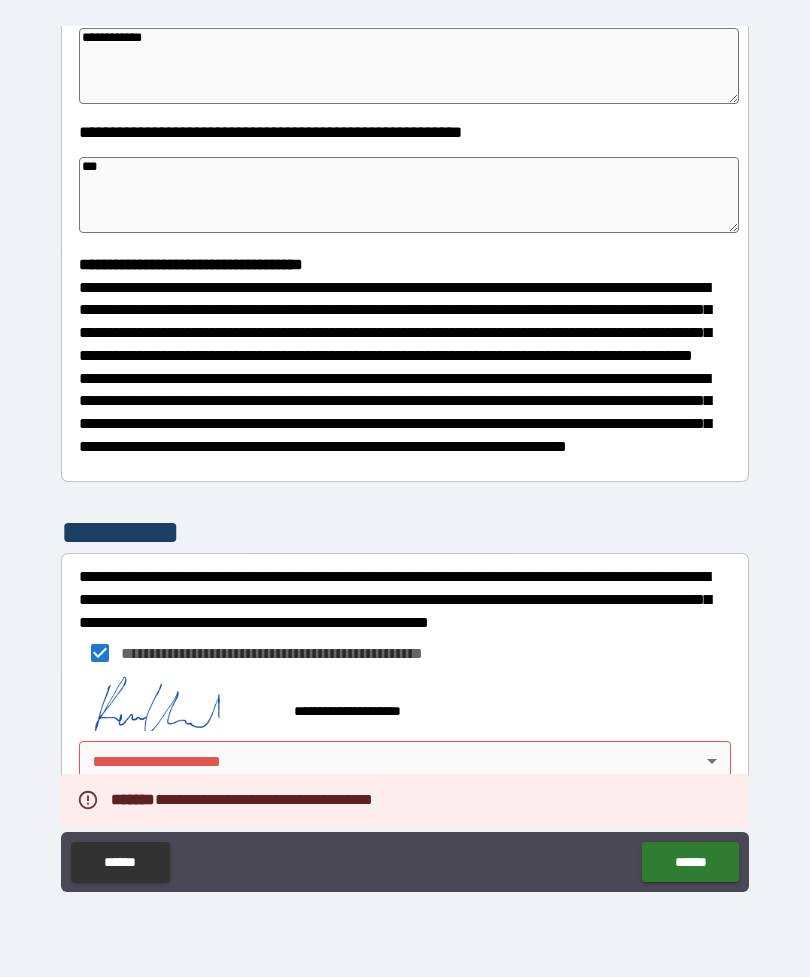 scroll, scrollTop: 387, scrollLeft: 0, axis: vertical 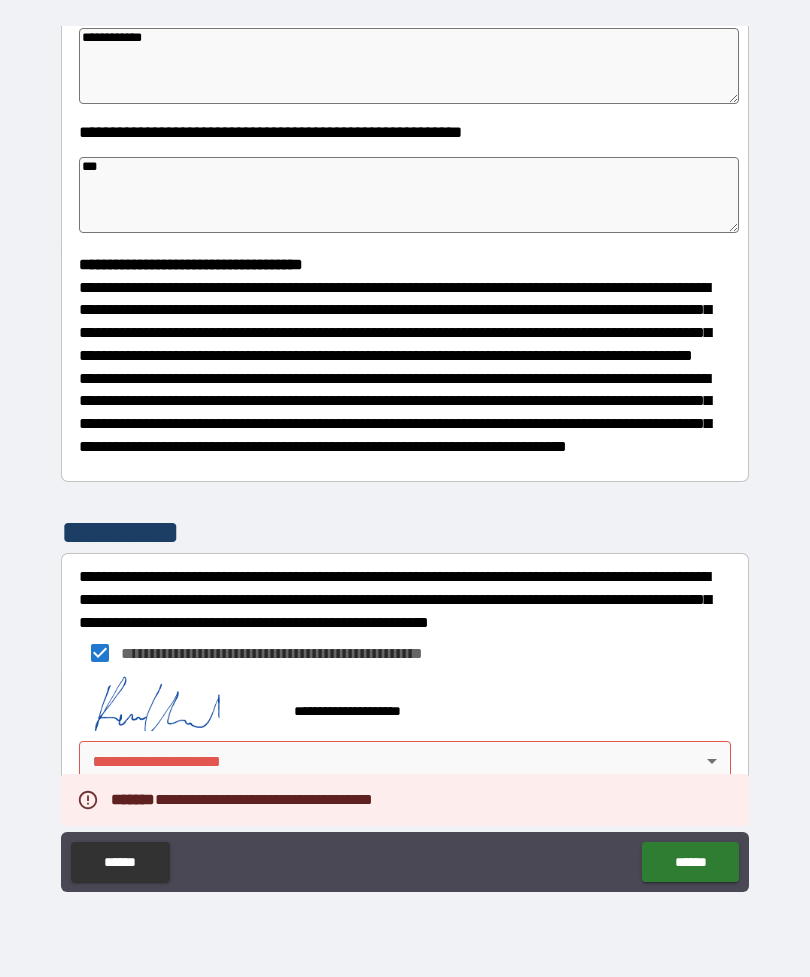 click on "**********" at bounding box center [405, 456] 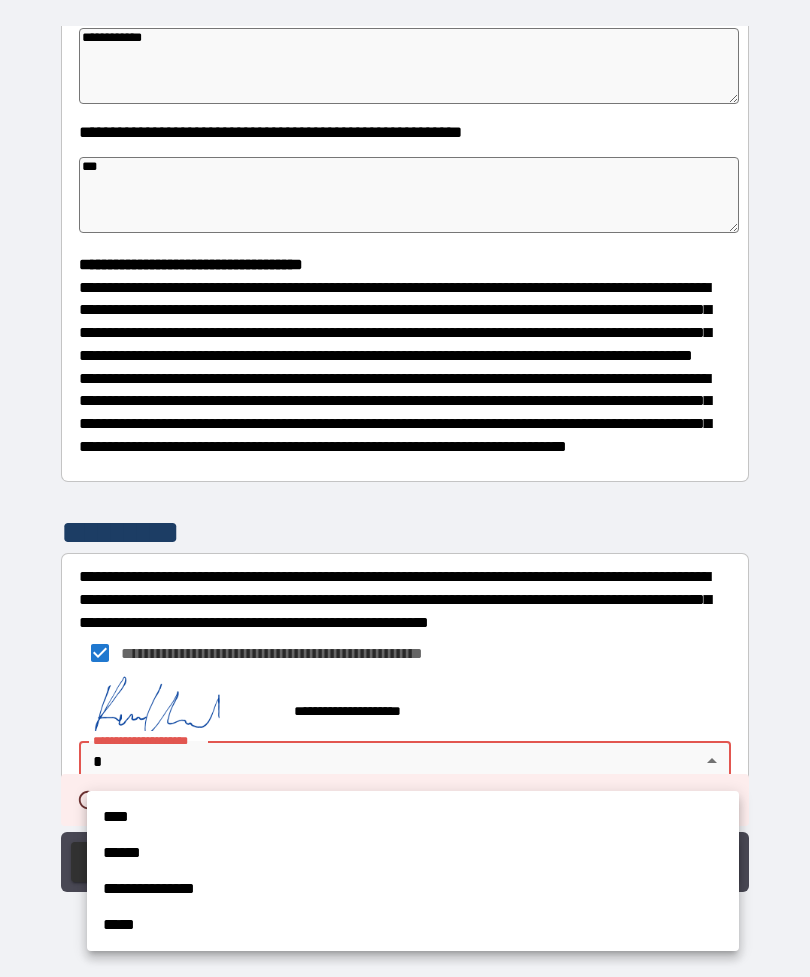 click on "******" at bounding box center (413, 853) 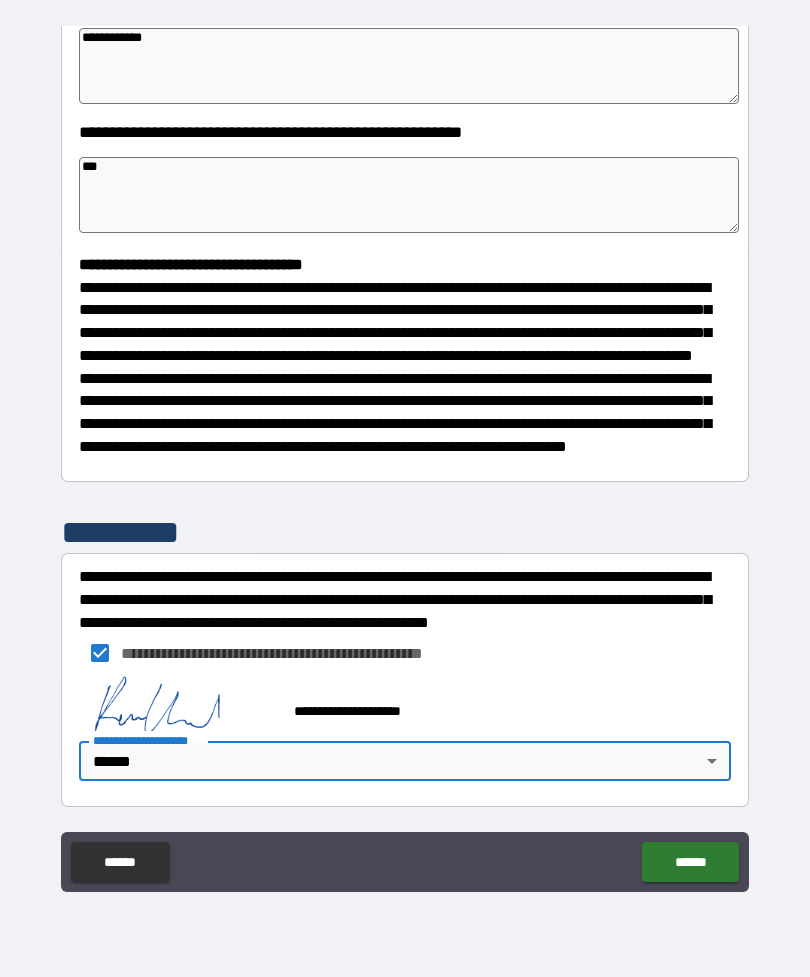 type on "*" 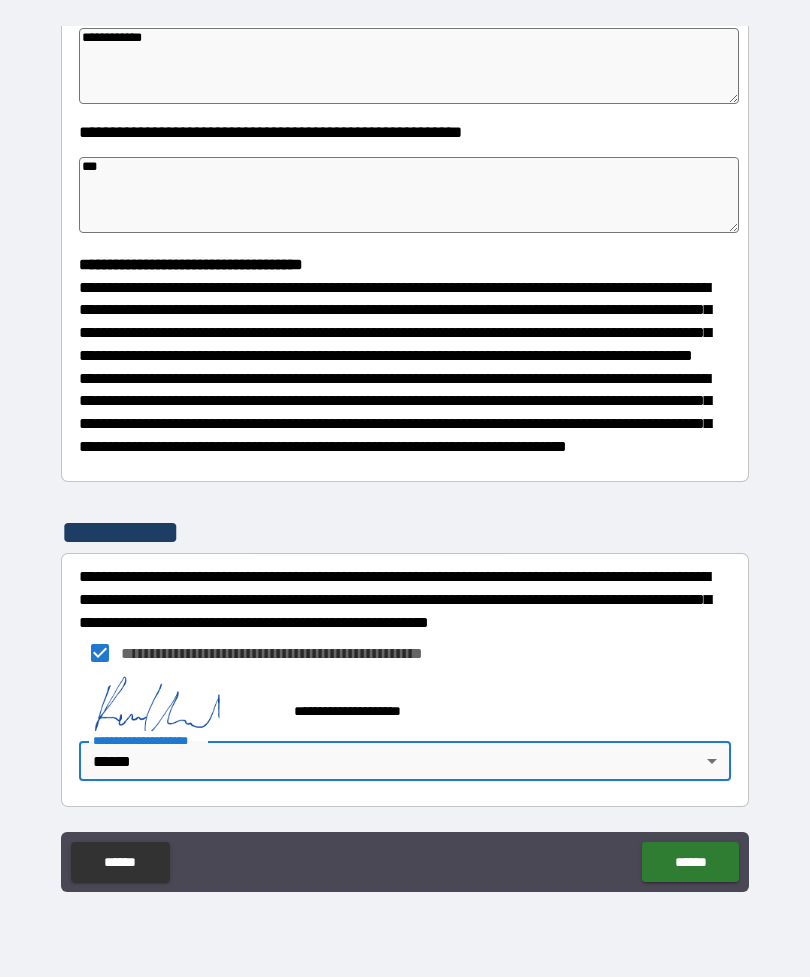 type on "*" 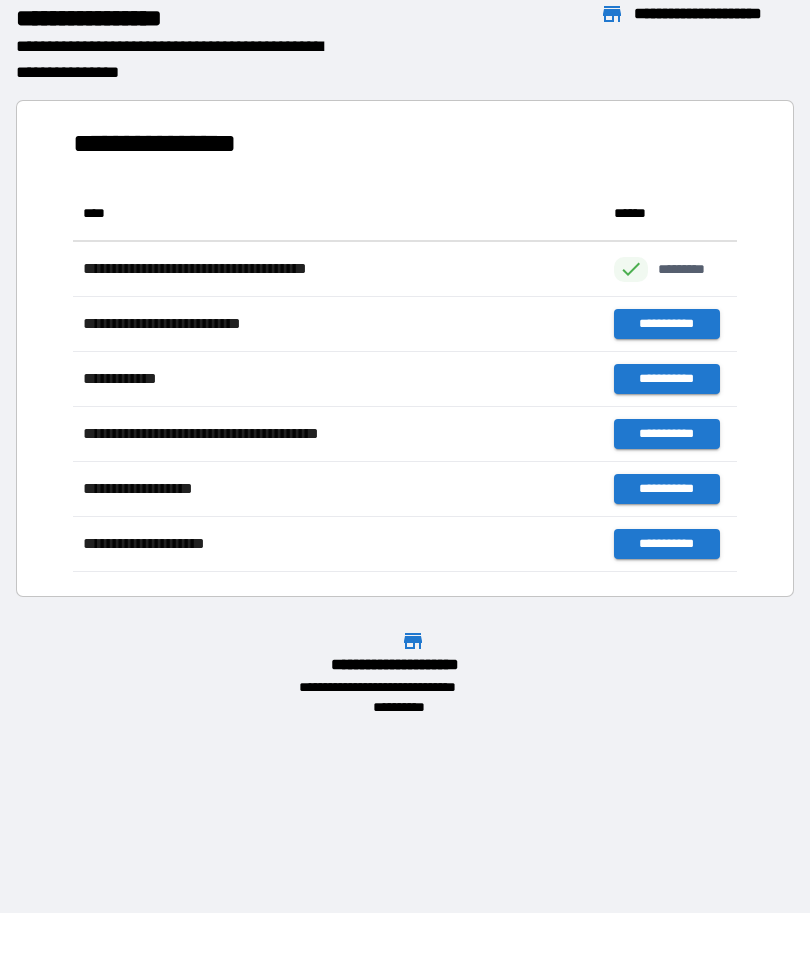 scroll, scrollTop: 386, scrollLeft: 664, axis: both 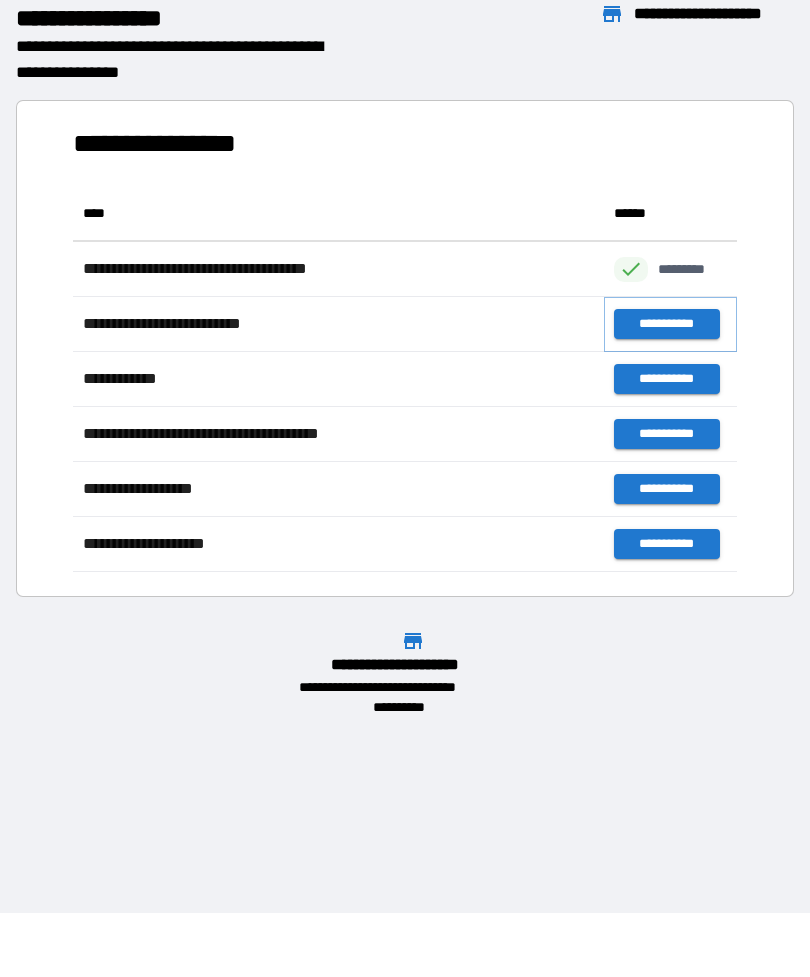 click on "**********" at bounding box center (666, 324) 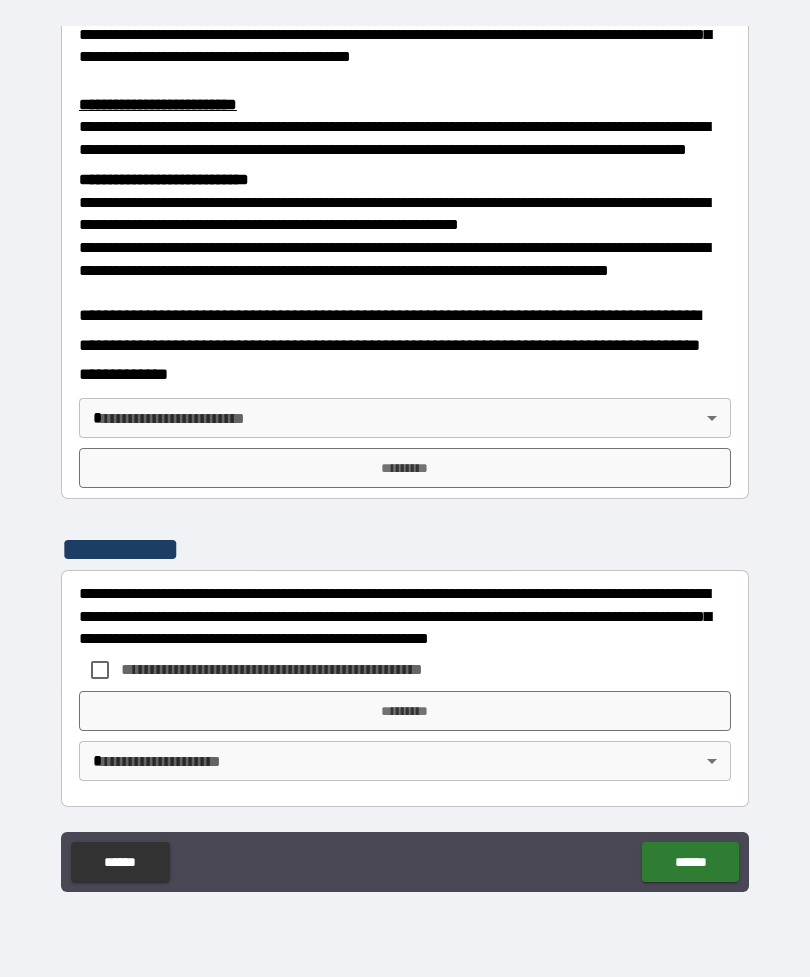 scroll, scrollTop: 660, scrollLeft: 0, axis: vertical 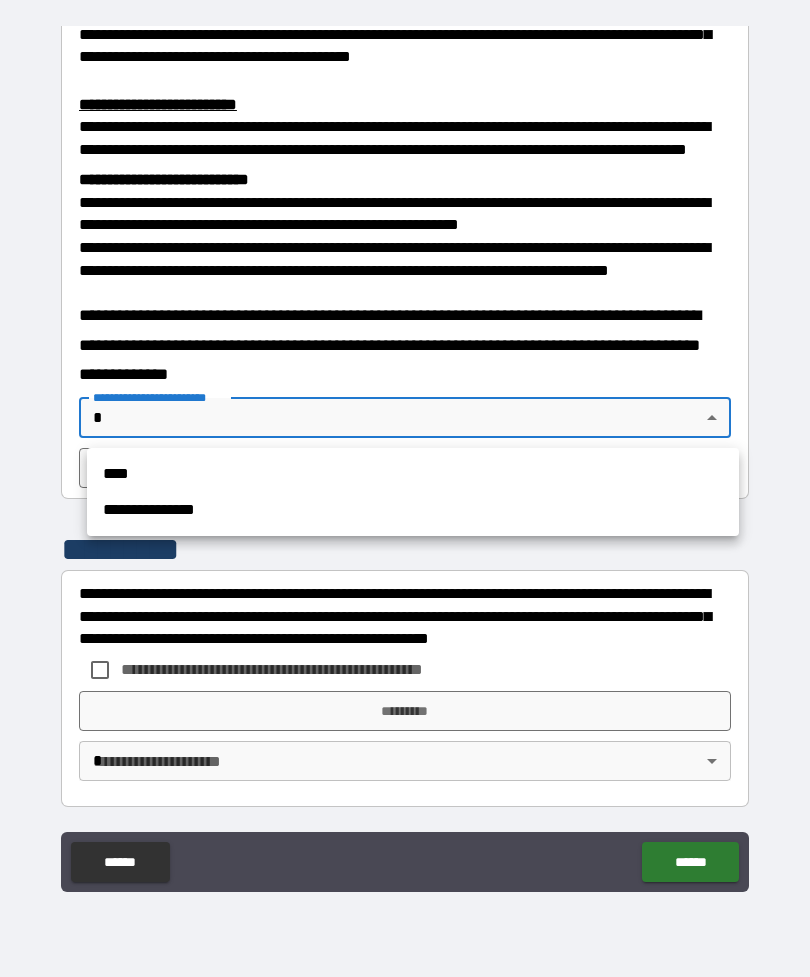 click on "****" at bounding box center (413, 474) 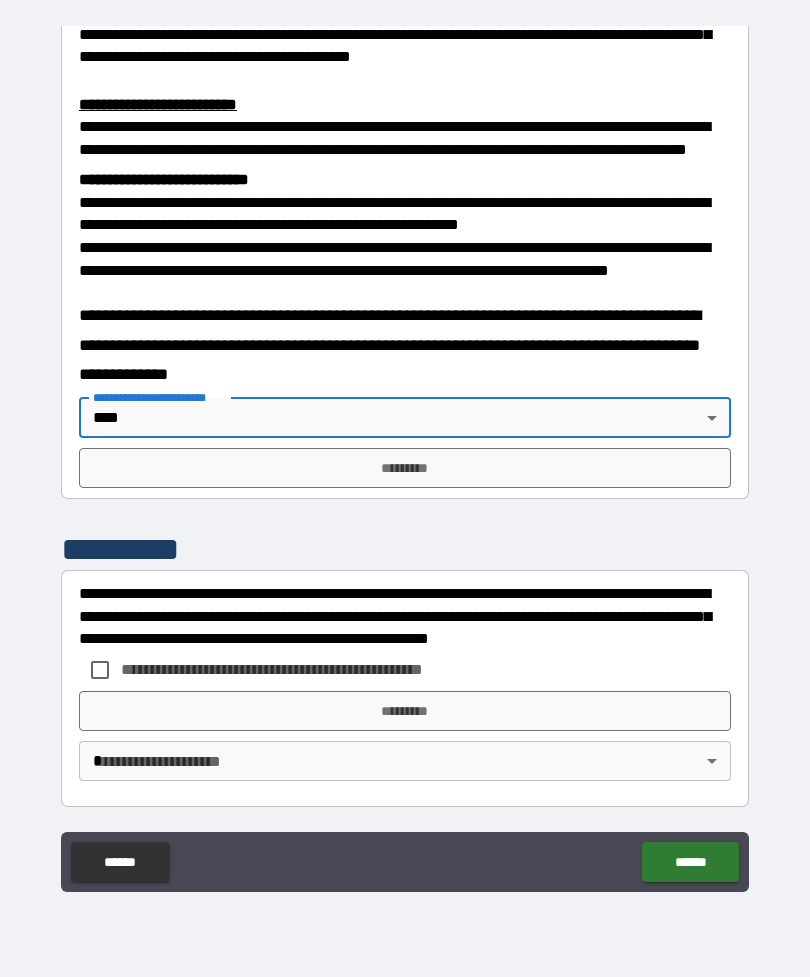 type on "****" 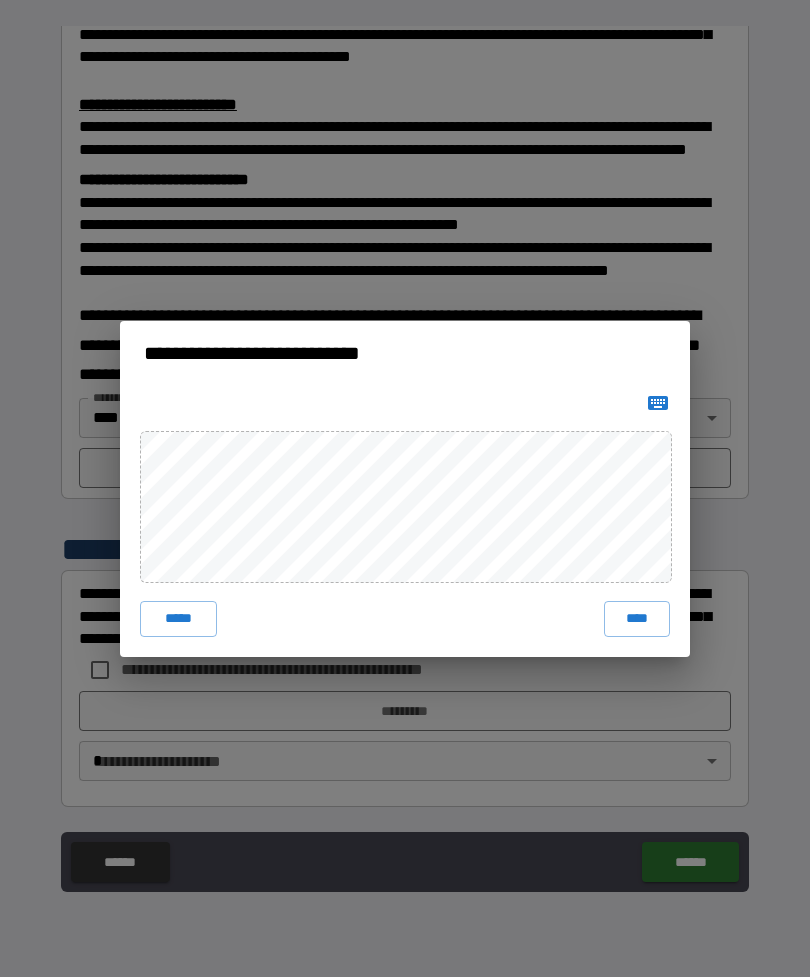 click on "****" at bounding box center (637, 619) 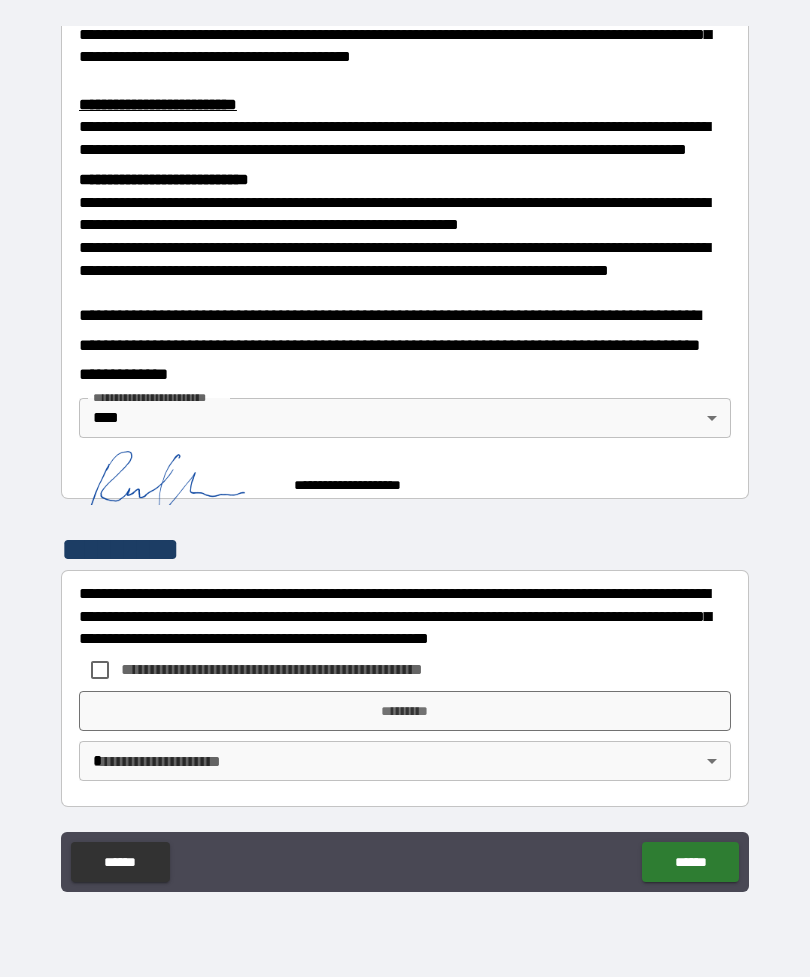 scroll, scrollTop: 650, scrollLeft: 0, axis: vertical 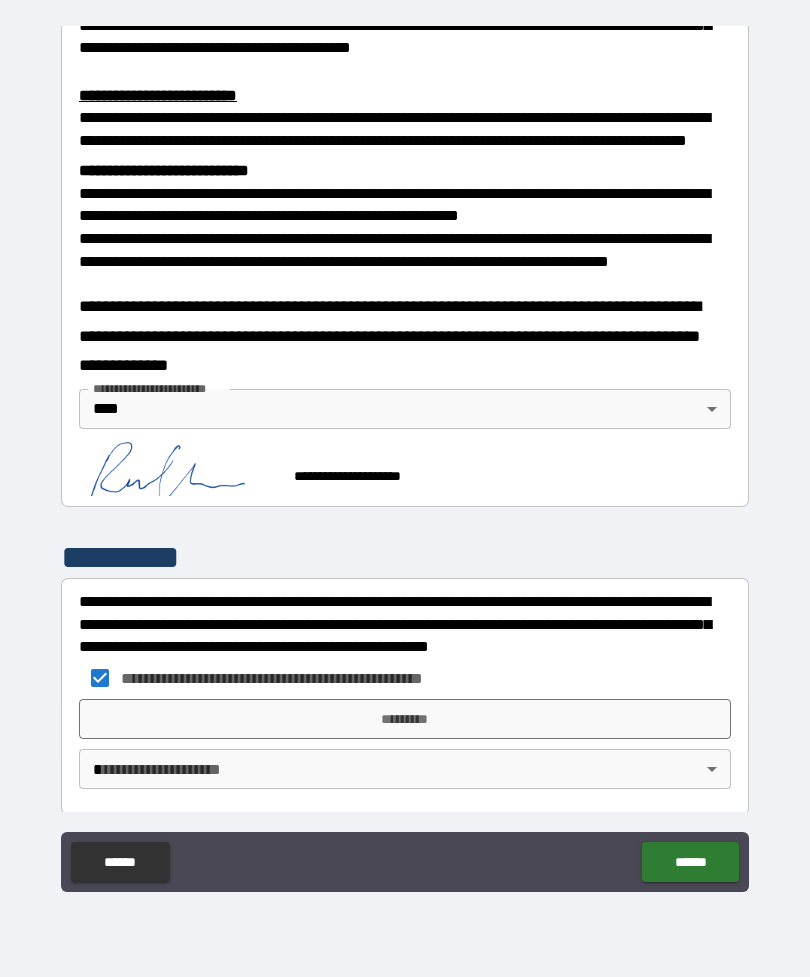 click on "*********" at bounding box center (405, 719) 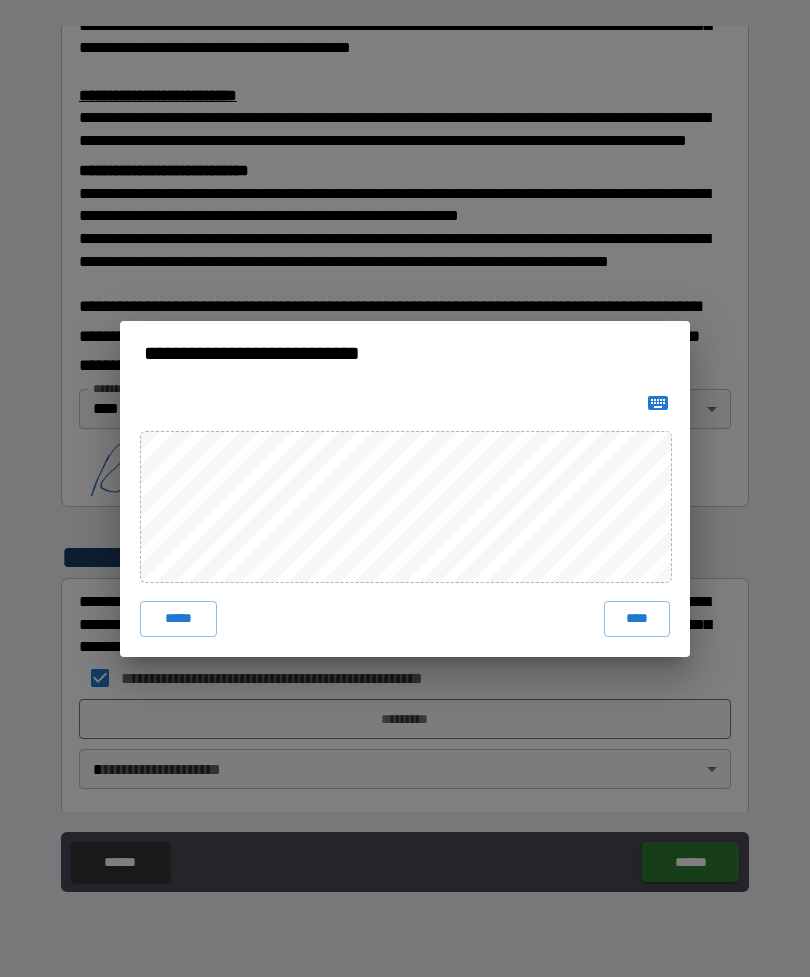 click on "****" at bounding box center [637, 619] 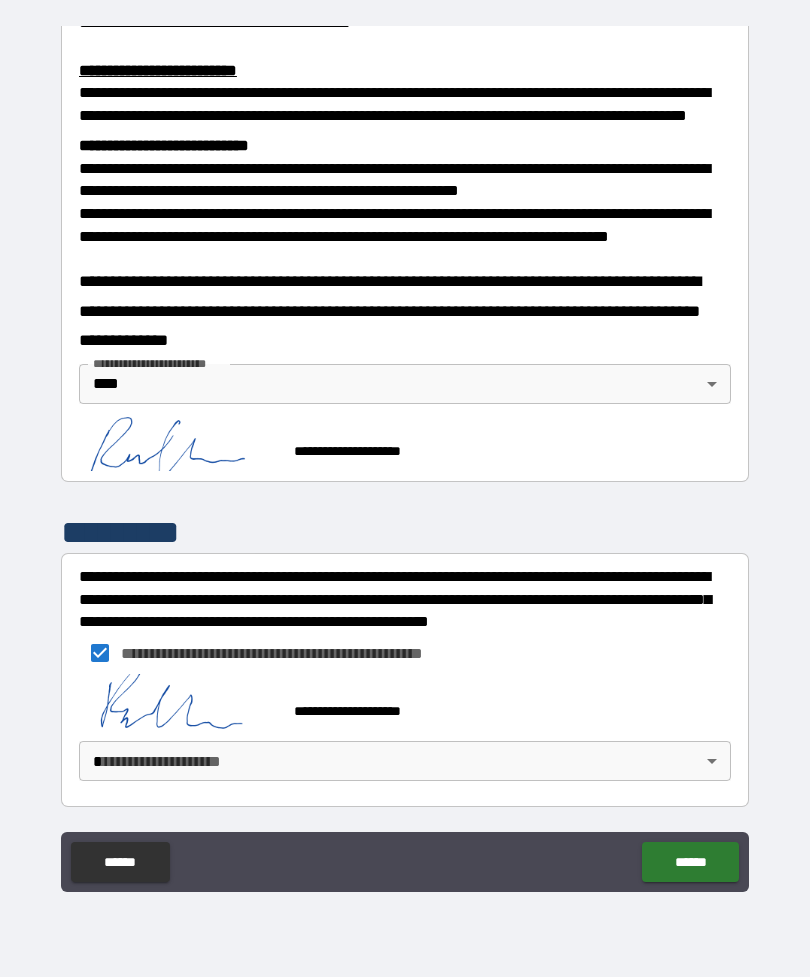 scroll, scrollTop: 694, scrollLeft: 0, axis: vertical 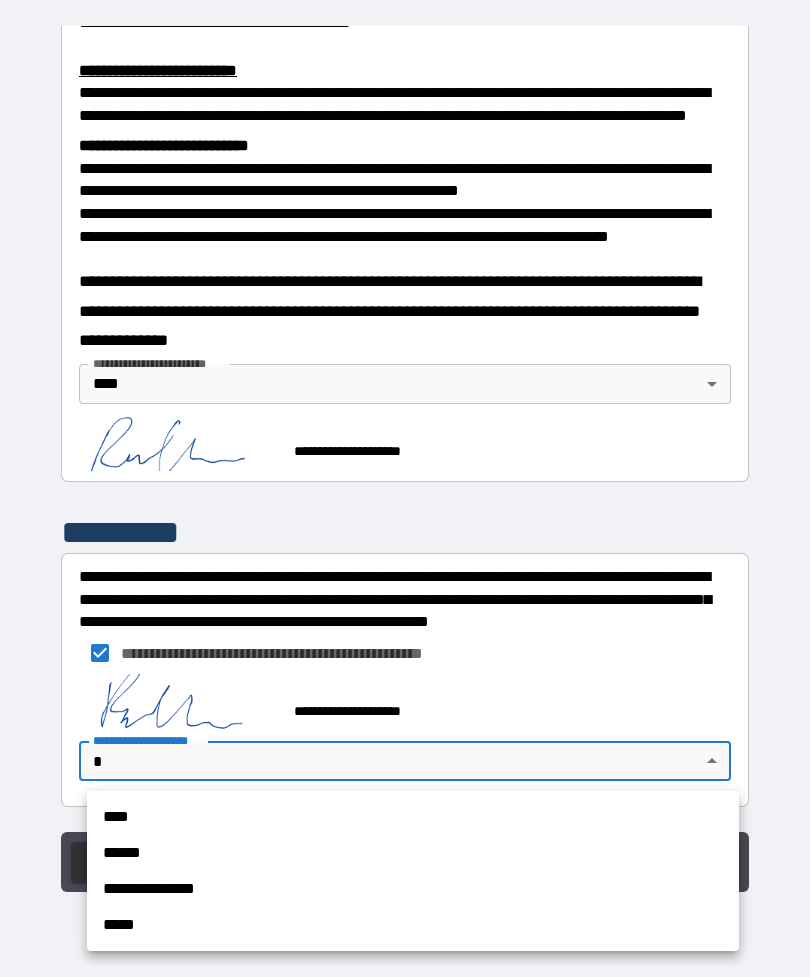 click on "****" at bounding box center (413, 817) 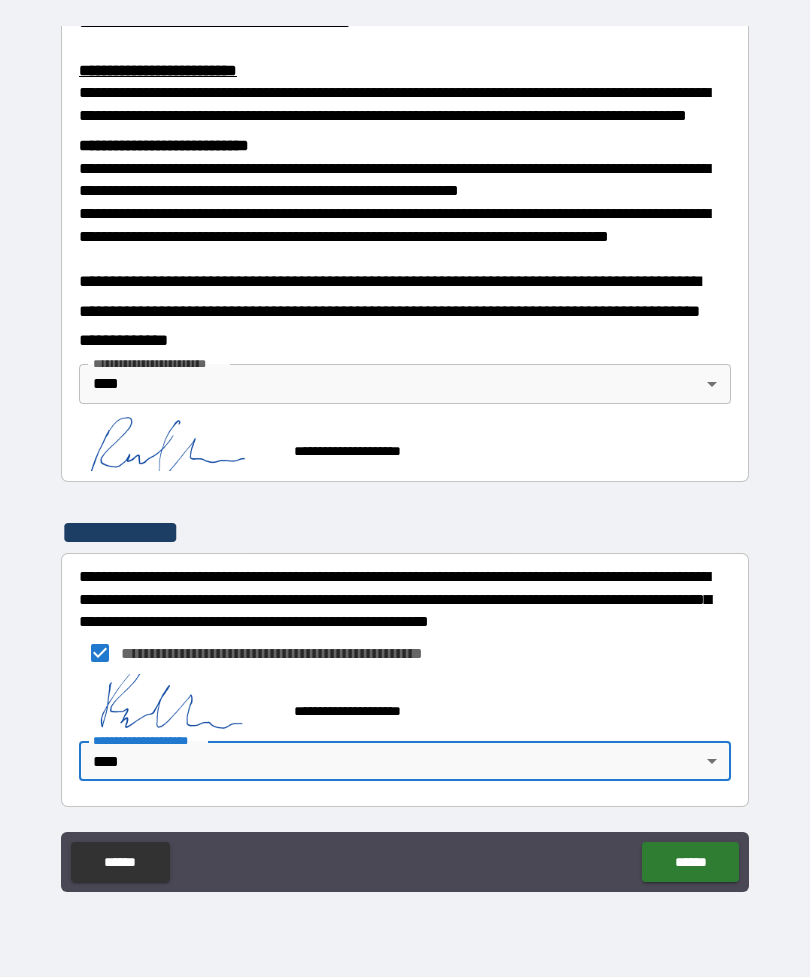 click on "******" at bounding box center [690, 862] 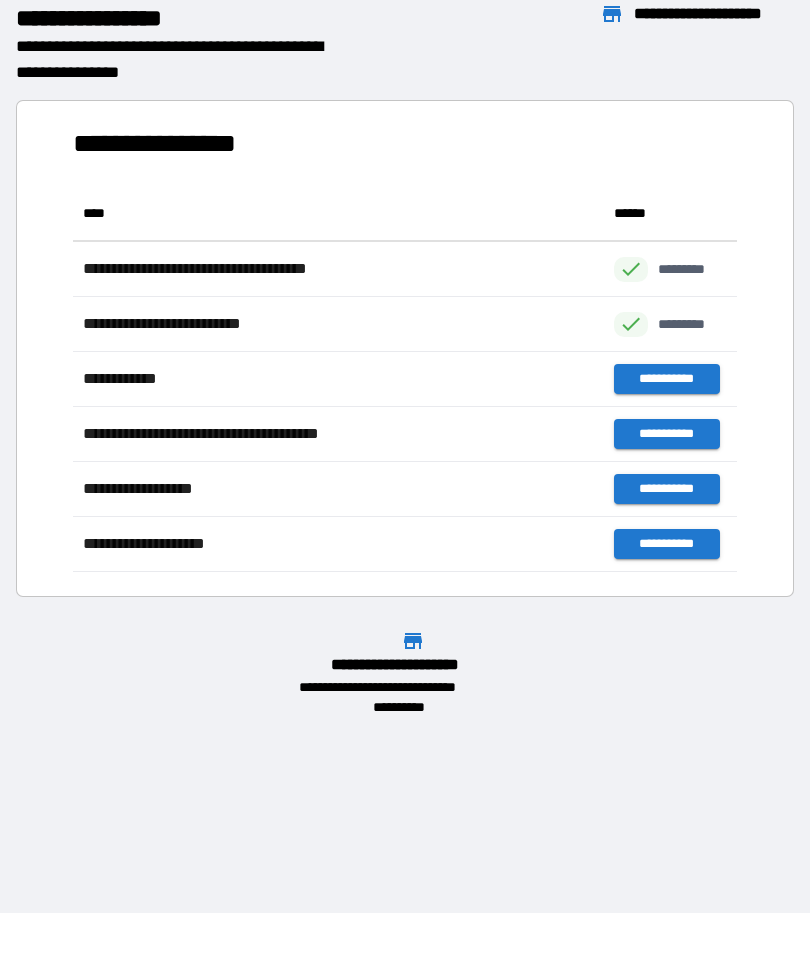 scroll, scrollTop: 1, scrollLeft: 1, axis: both 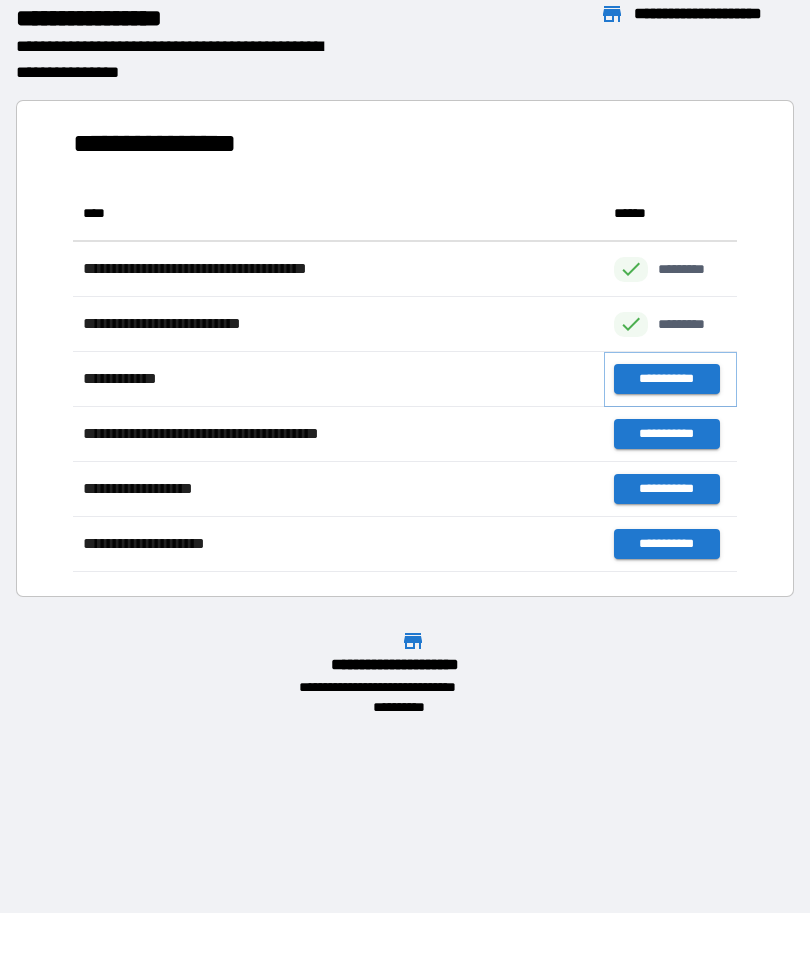 click on "**********" at bounding box center [666, 379] 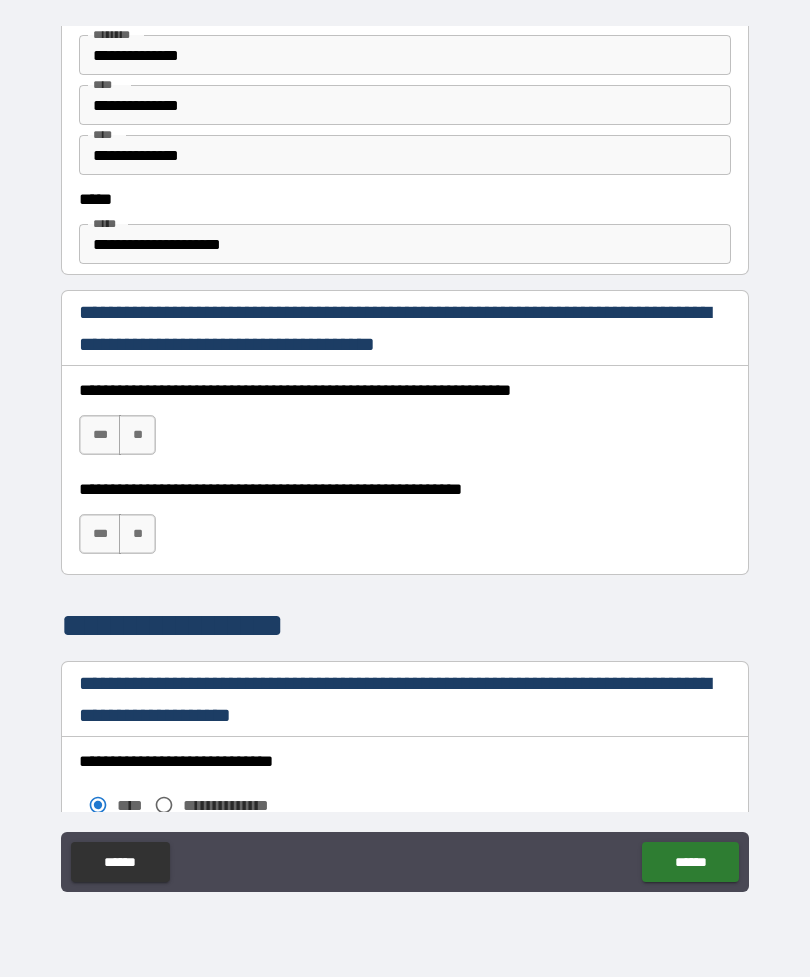 scroll, scrollTop: 1096, scrollLeft: 0, axis: vertical 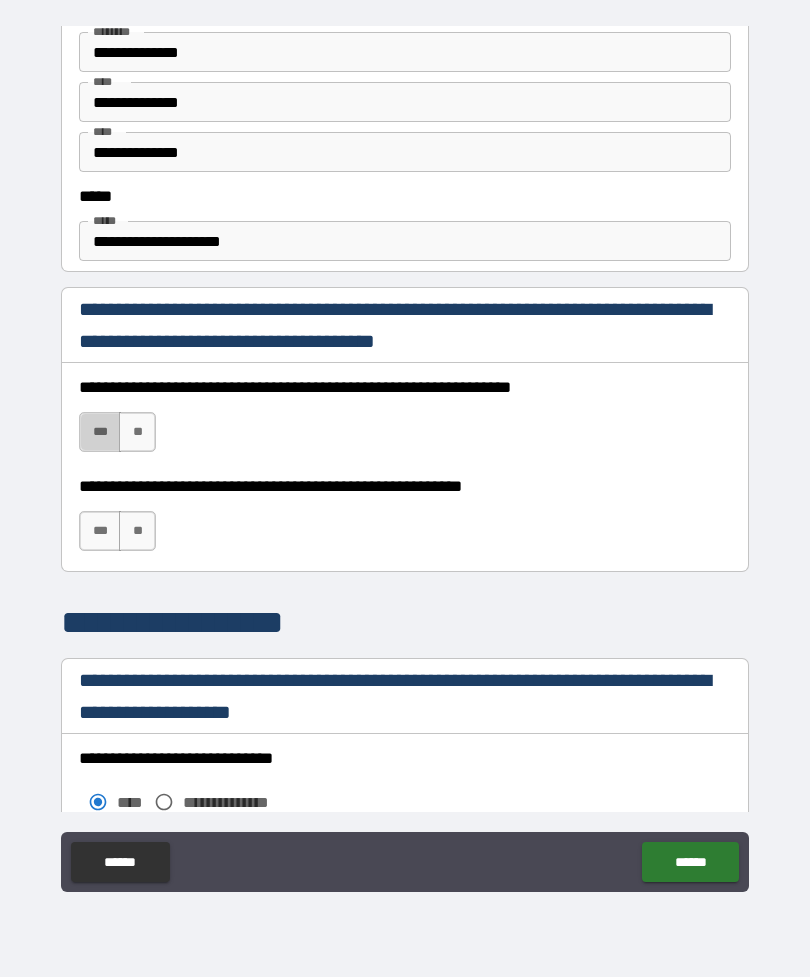 click on "***" at bounding box center [100, 432] 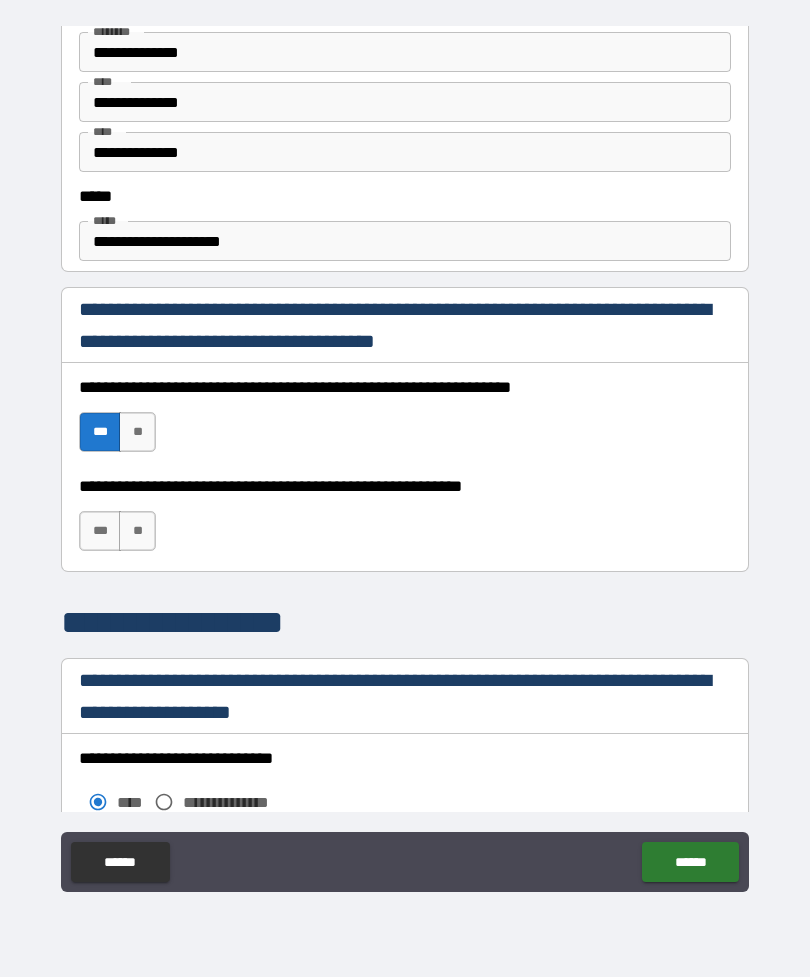 click on "***" at bounding box center (100, 531) 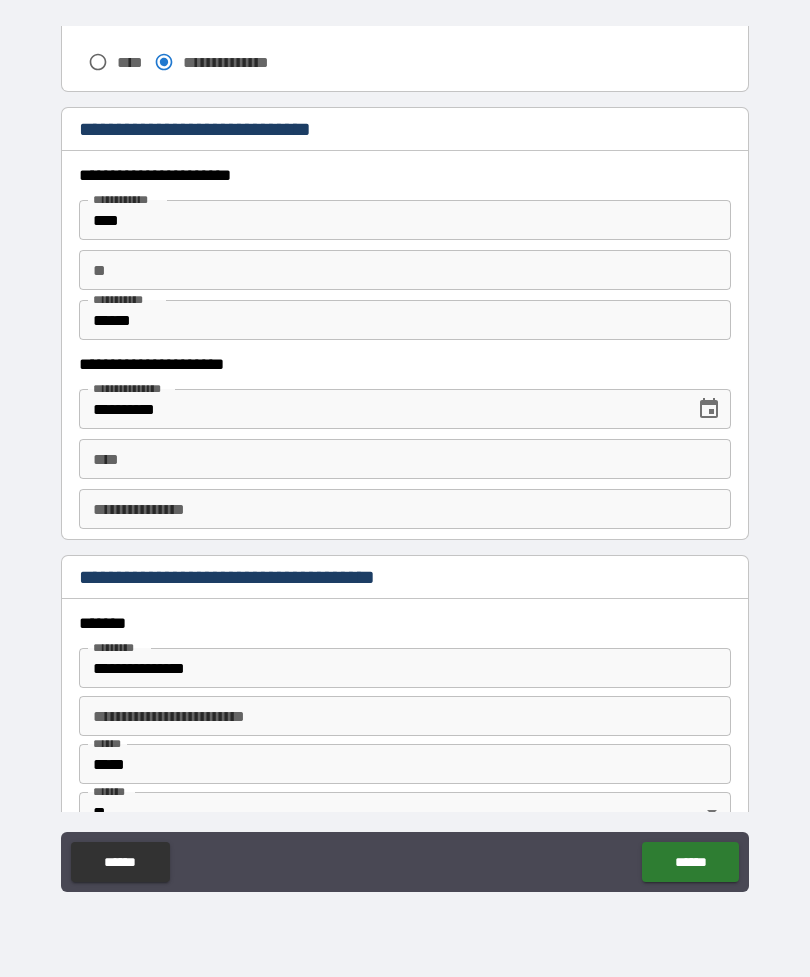 scroll, scrollTop: 1843, scrollLeft: 0, axis: vertical 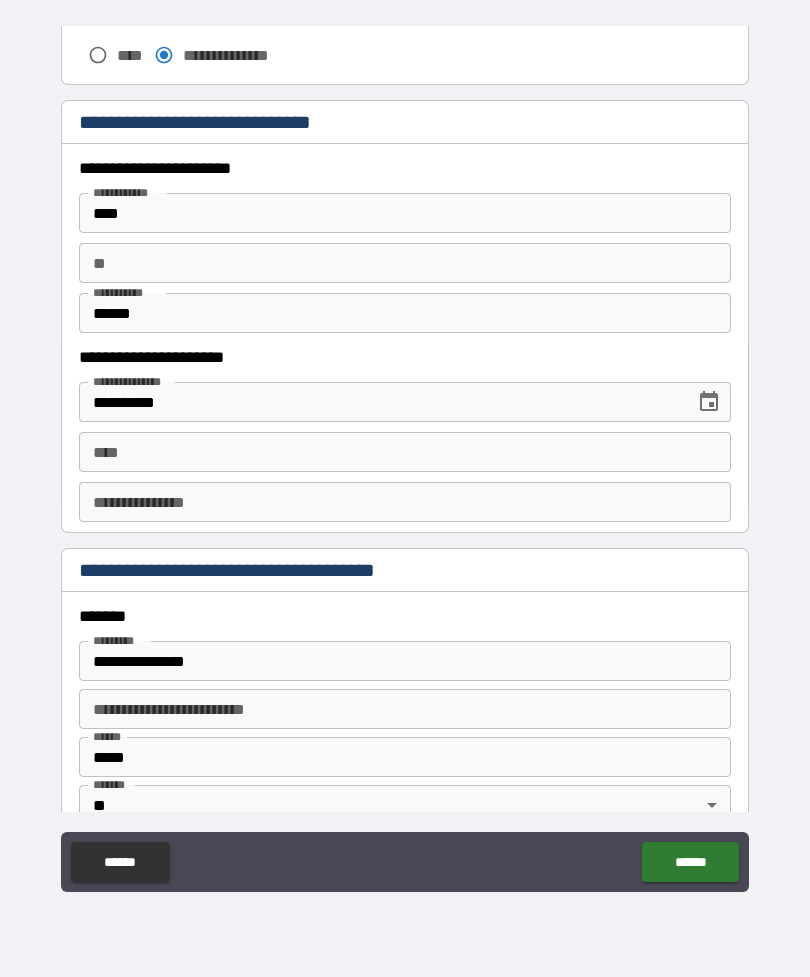click on "****" at bounding box center [405, 213] 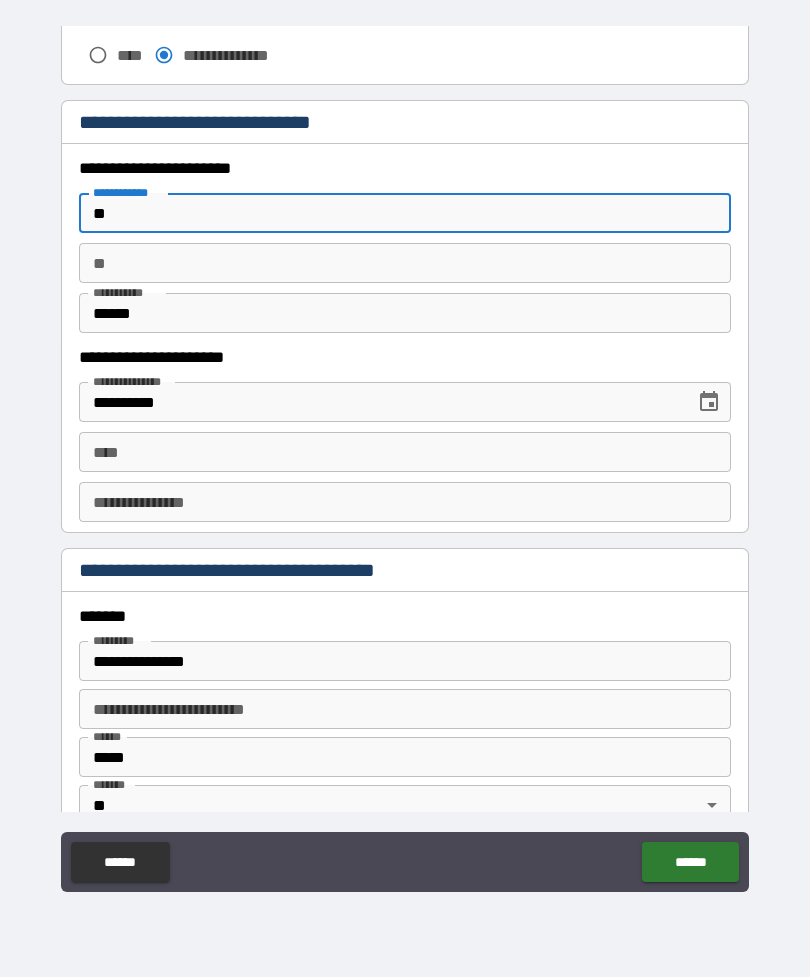 type on "*" 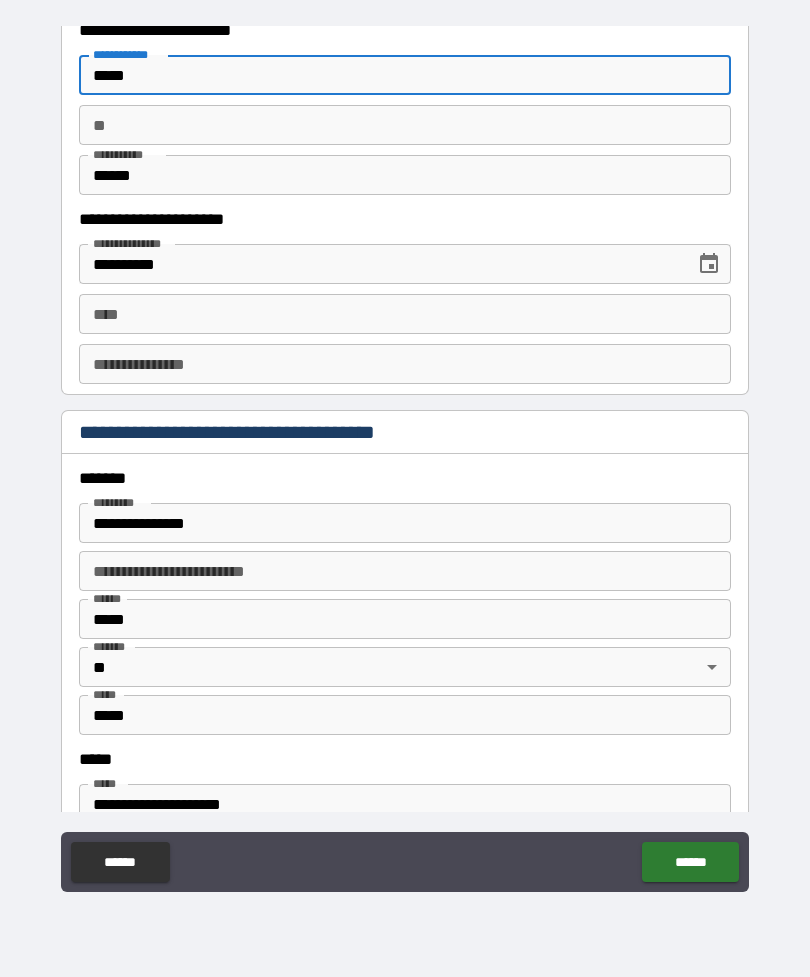 scroll, scrollTop: 1982, scrollLeft: 0, axis: vertical 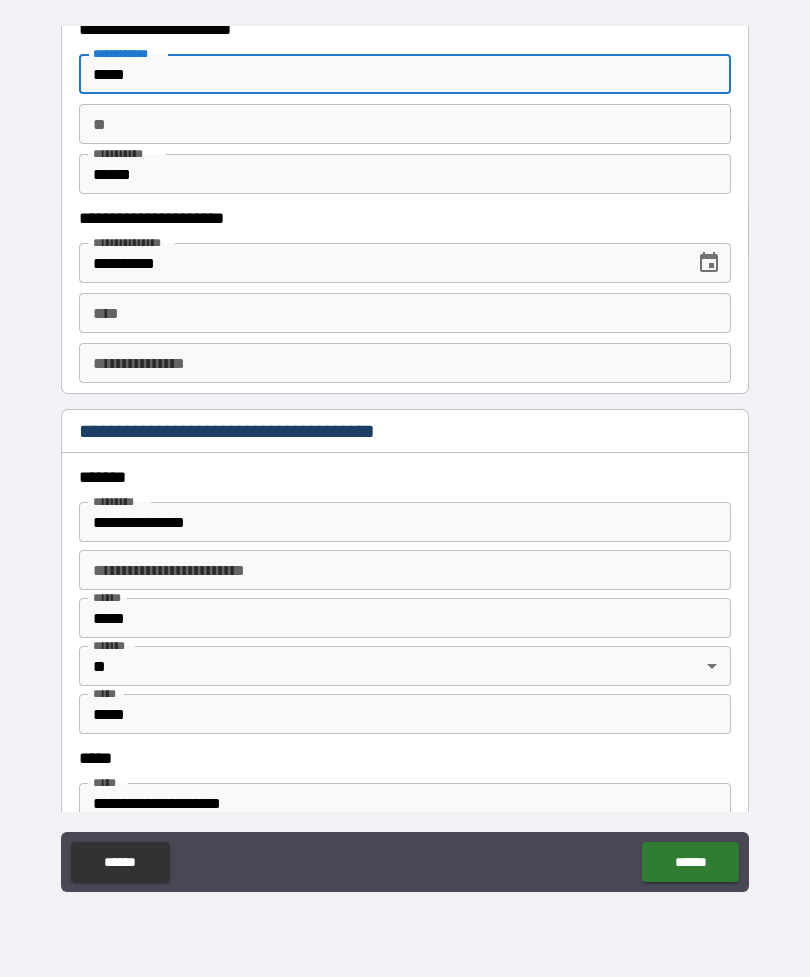 type on "*****" 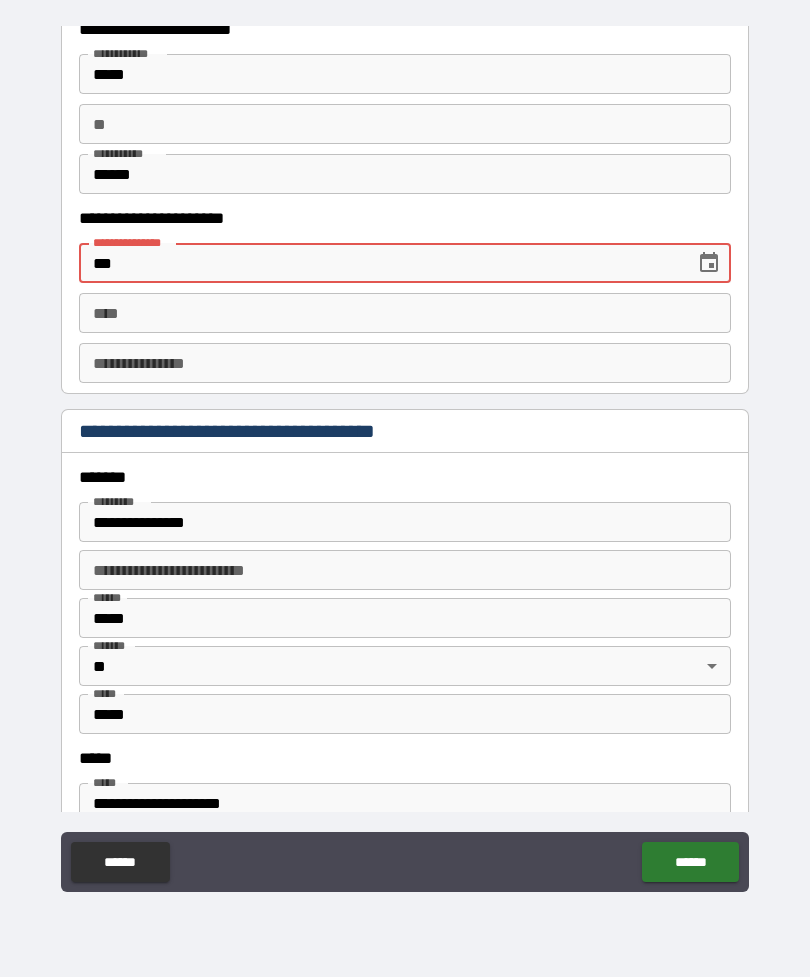 type on "*" 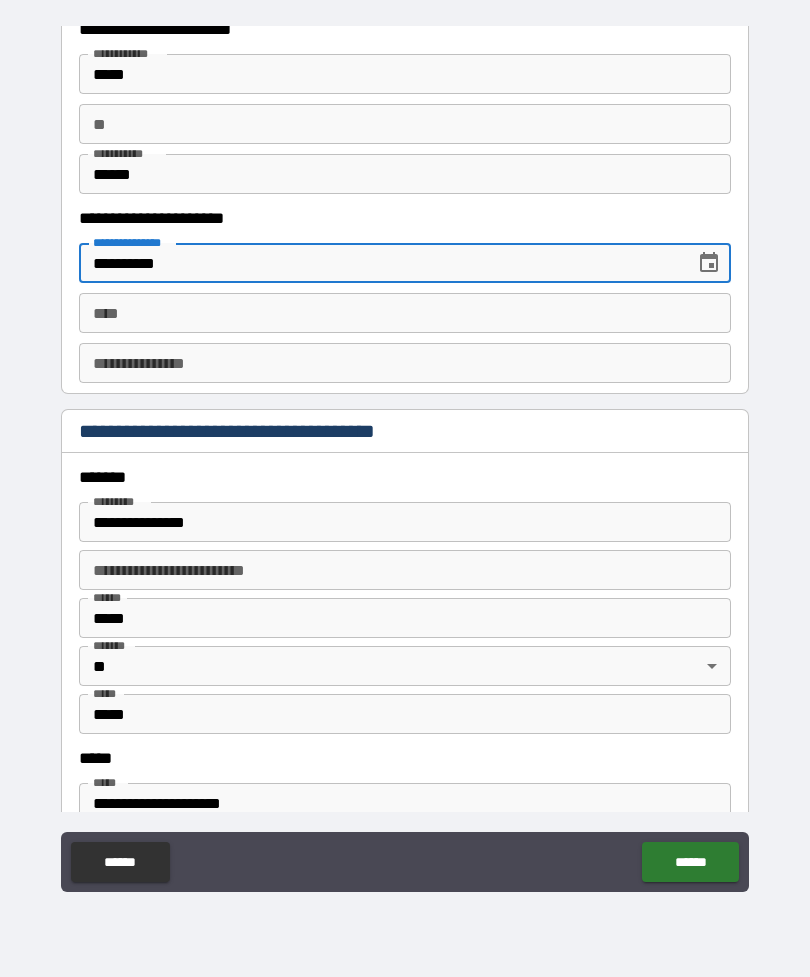 type on "**********" 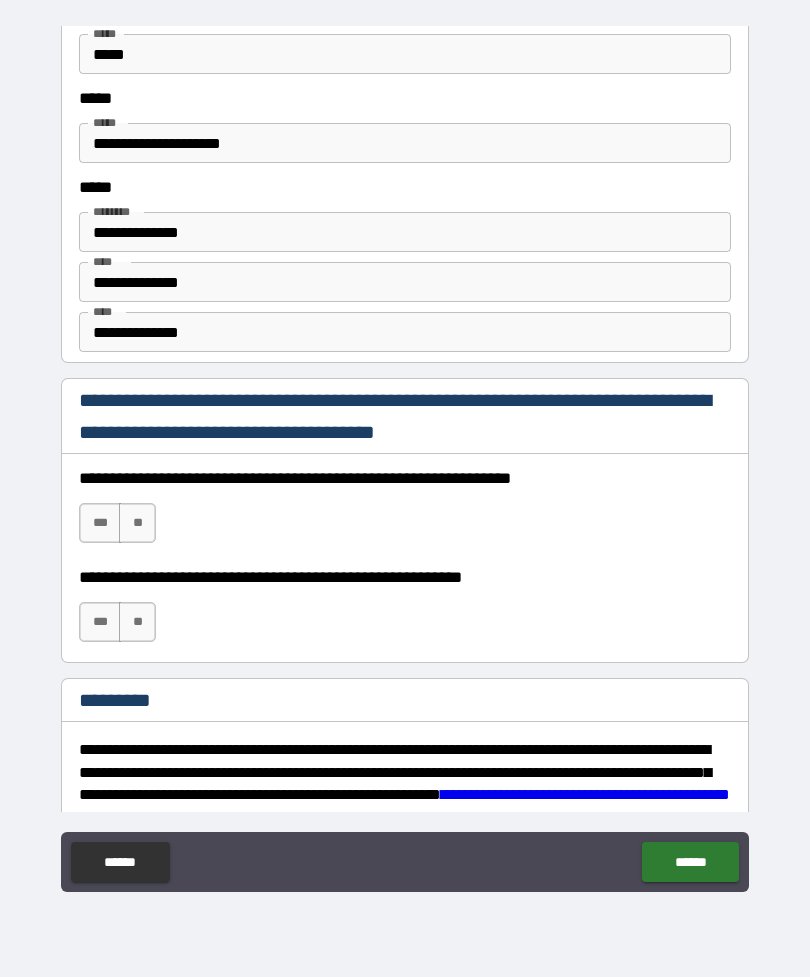 scroll, scrollTop: 2676, scrollLeft: 0, axis: vertical 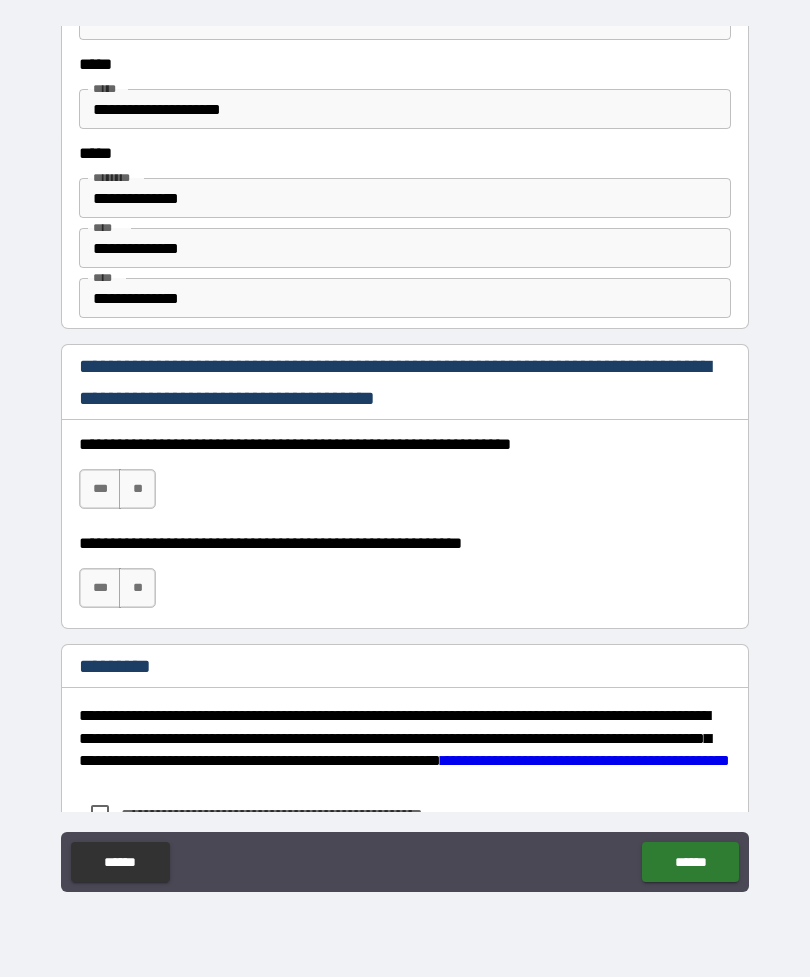 type on "**********" 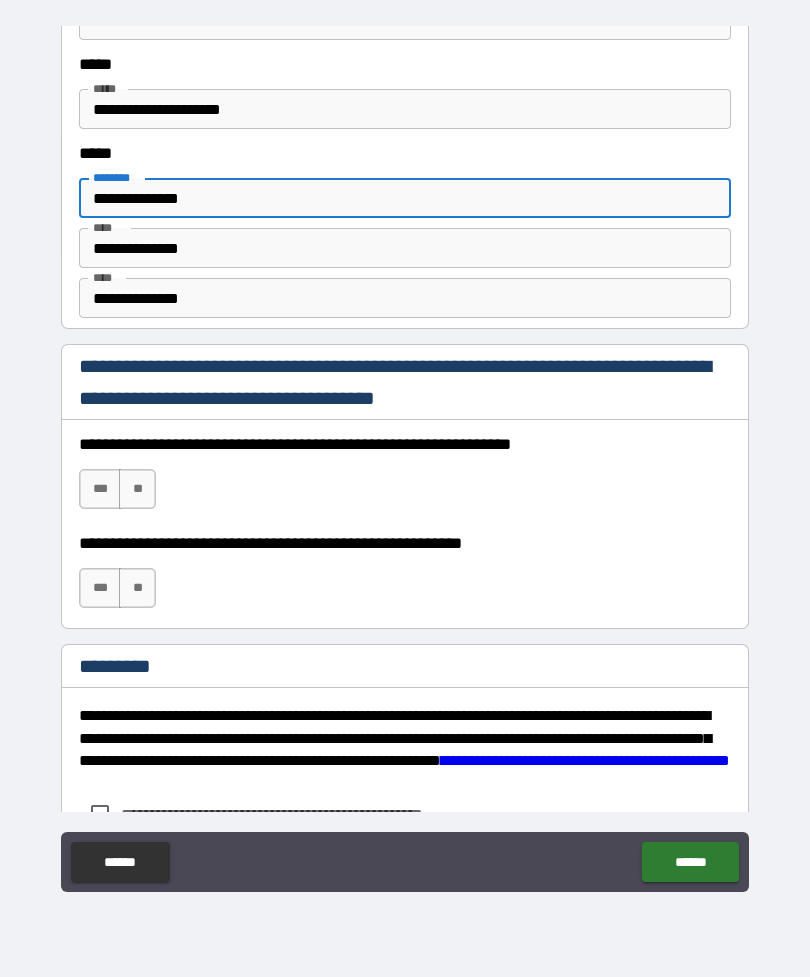 type on "**********" 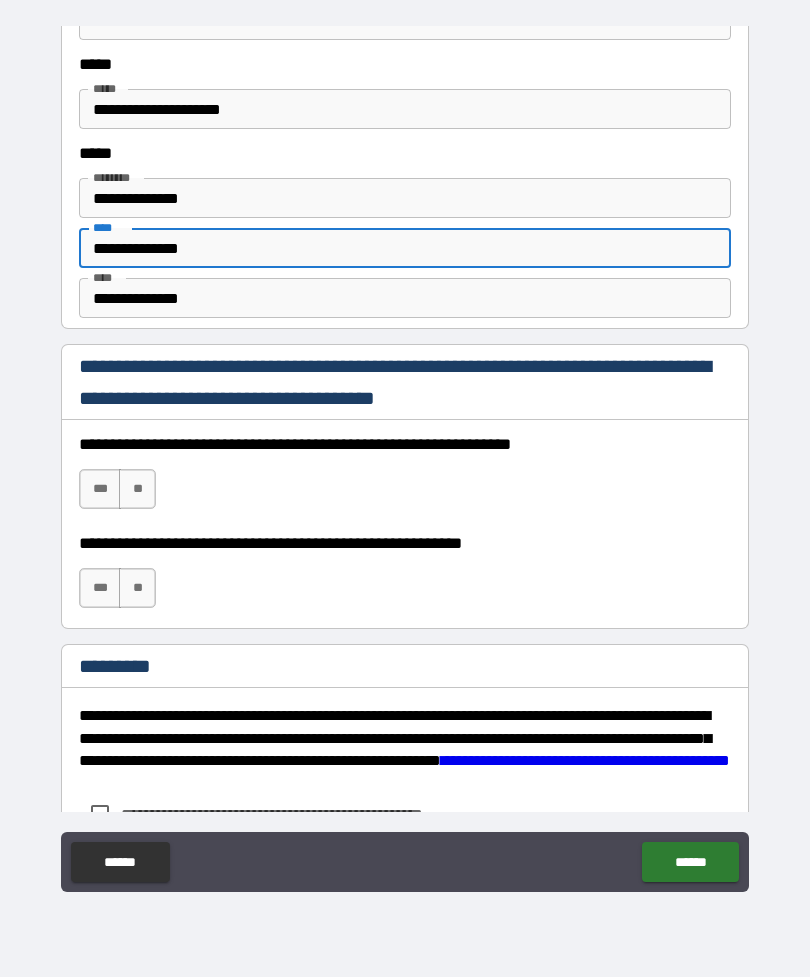 type on "**********" 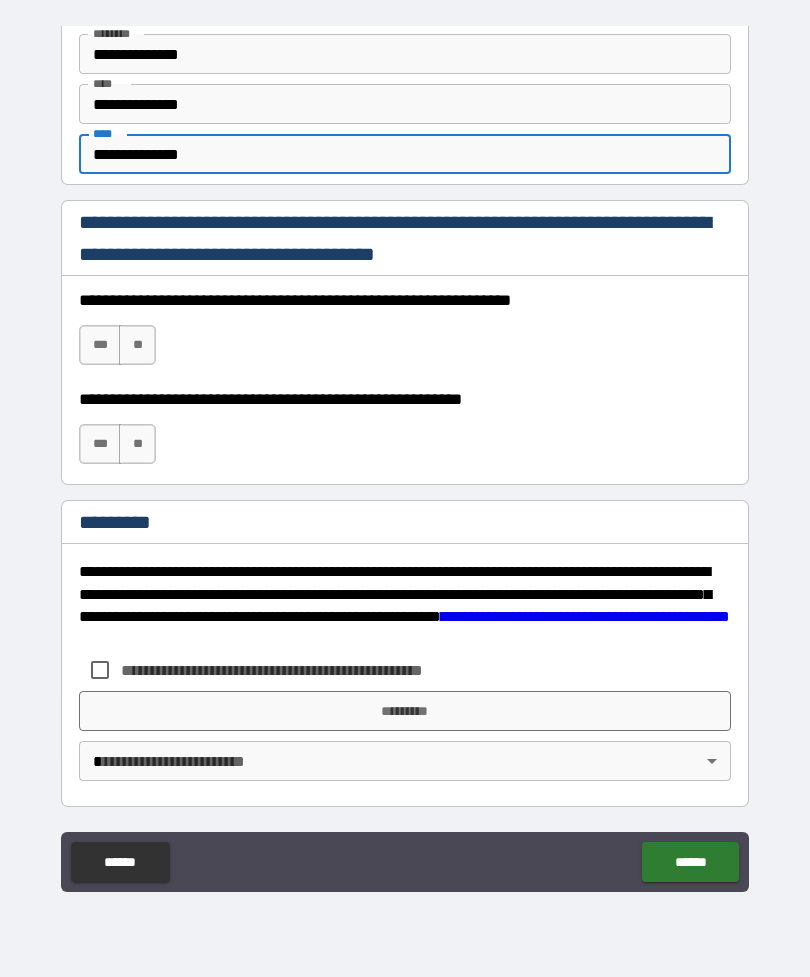 scroll, scrollTop: 2820, scrollLeft: 0, axis: vertical 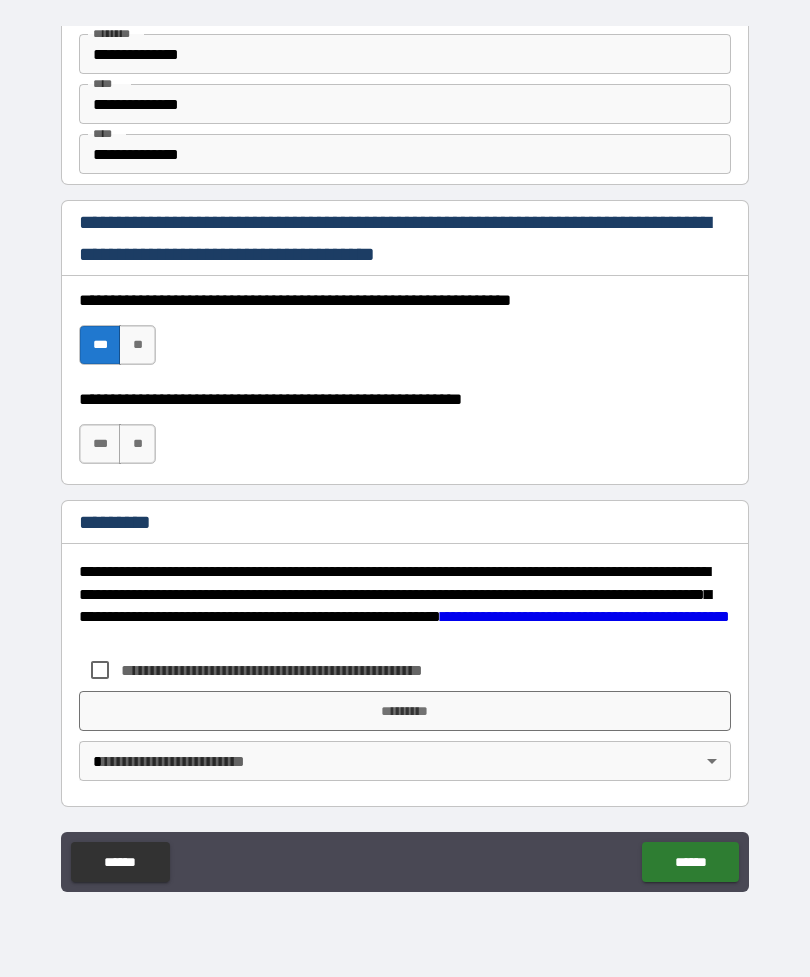 click on "***" at bounding box center [100, 444] 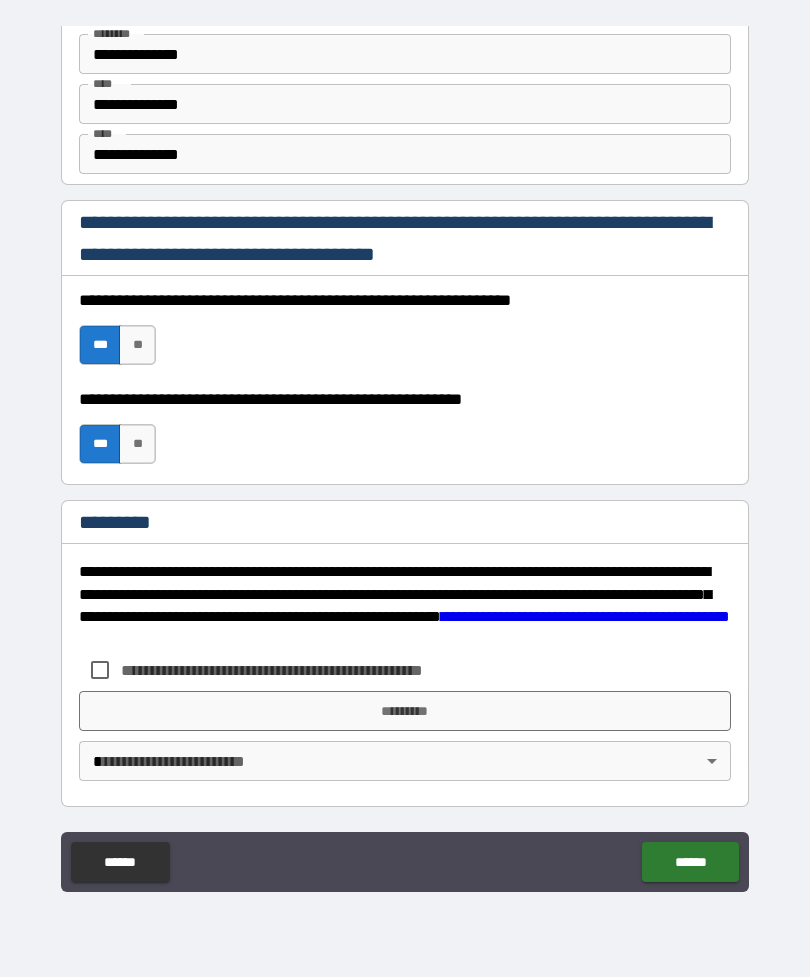 scroll, scrollTop: 2820, scrollLeft: 0, axis: vertical 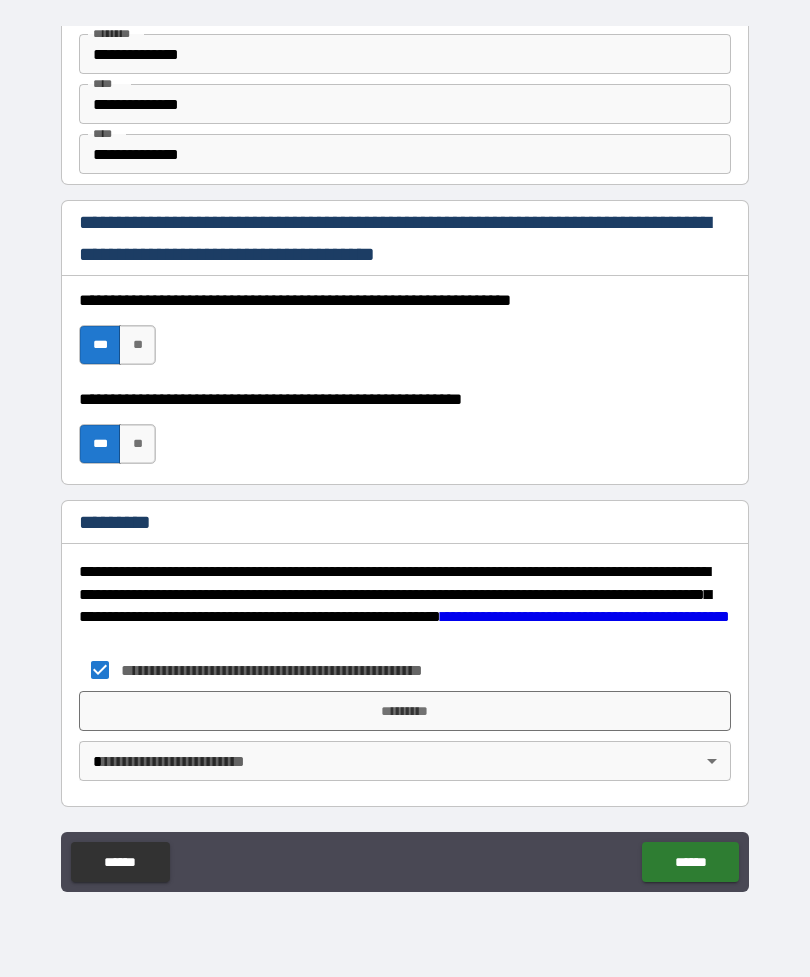 click on "*********" at bounding box center (405, 711) 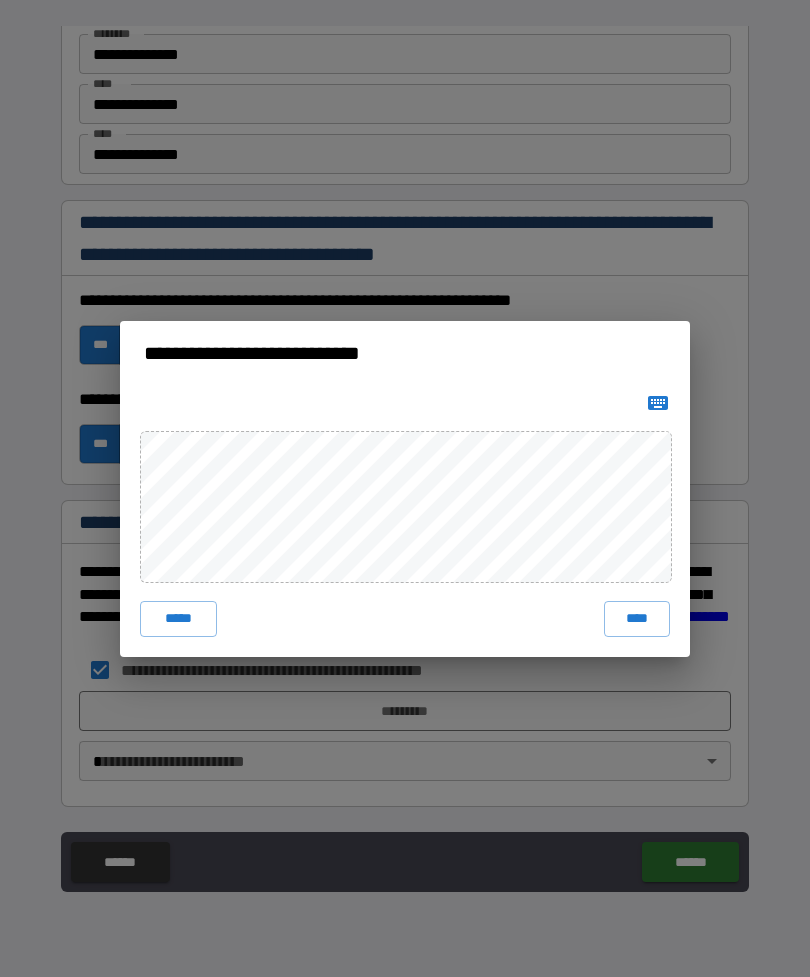 click on "****" at bounding box center (637, 619) 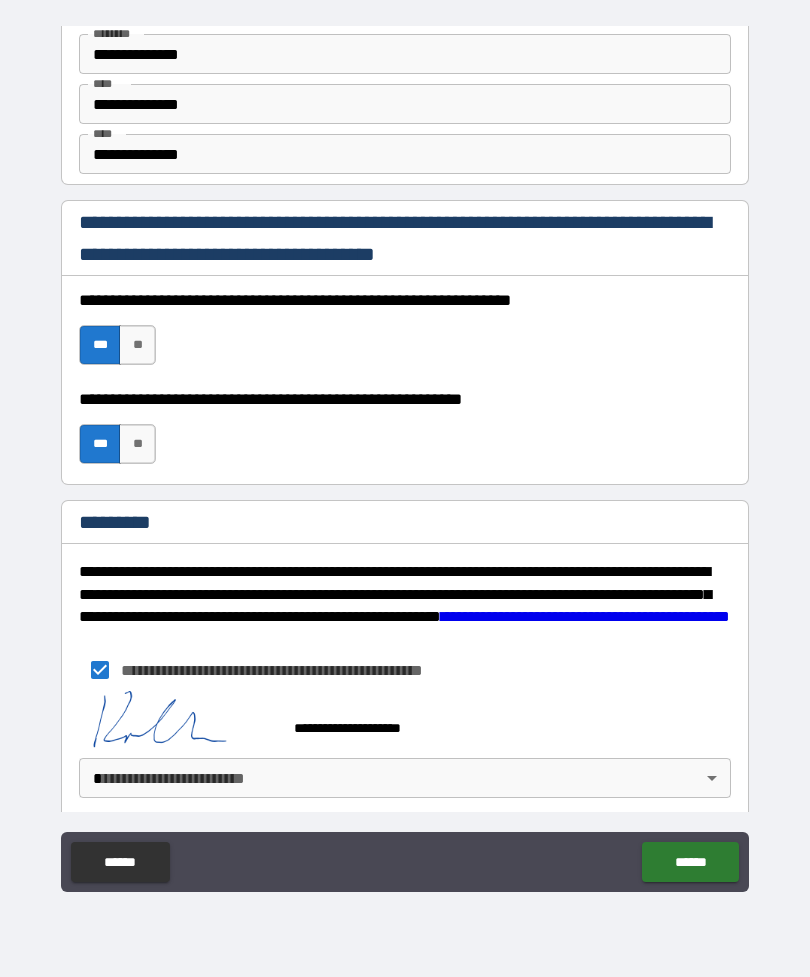 scroll, scrollTop: 2810, scrollLeft: 0, axis: vertical 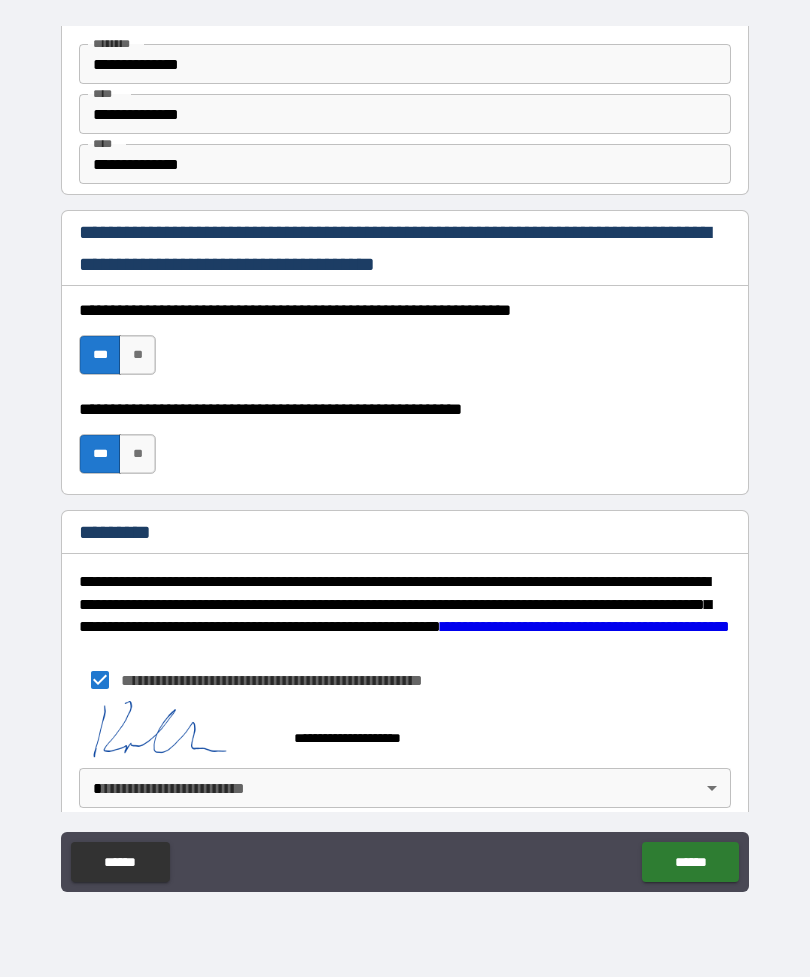 click on "**********" at bounding box center [405, 456] 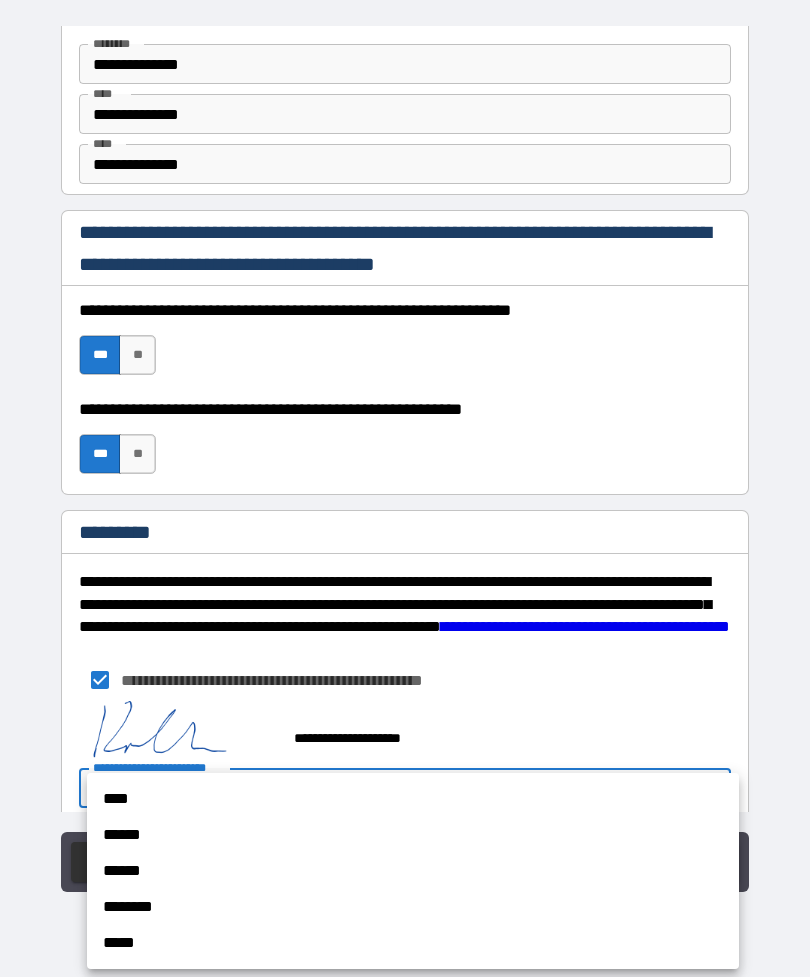 click on "****" at bounding box center [413, 799] 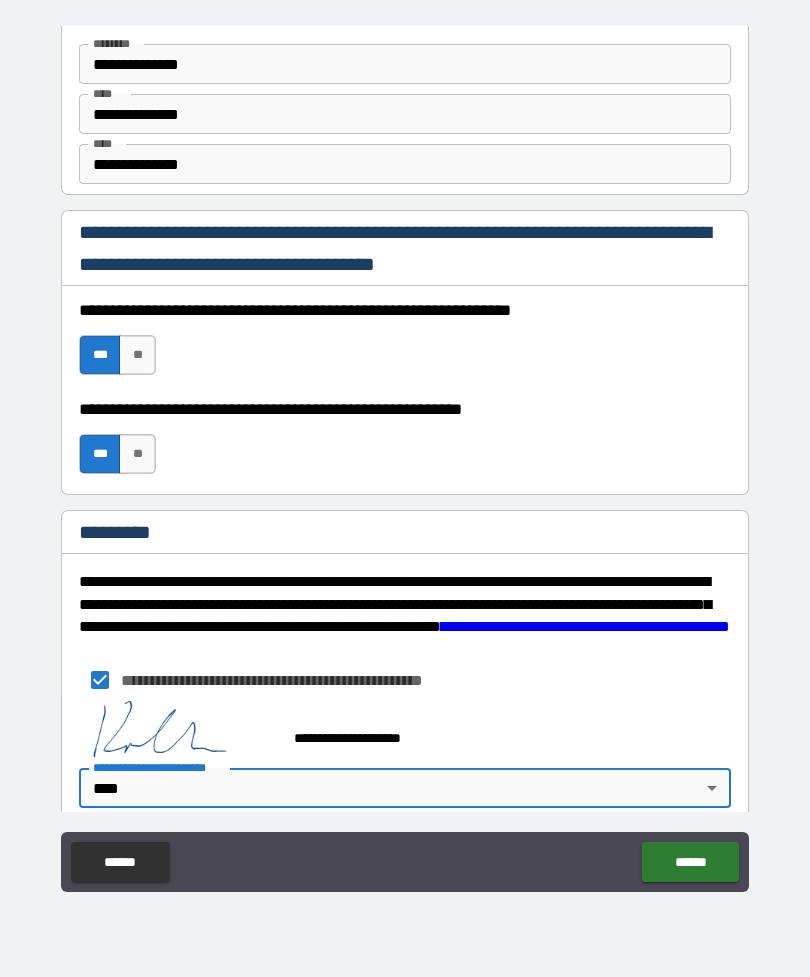 click on "******" at bounding box center (690, 862) 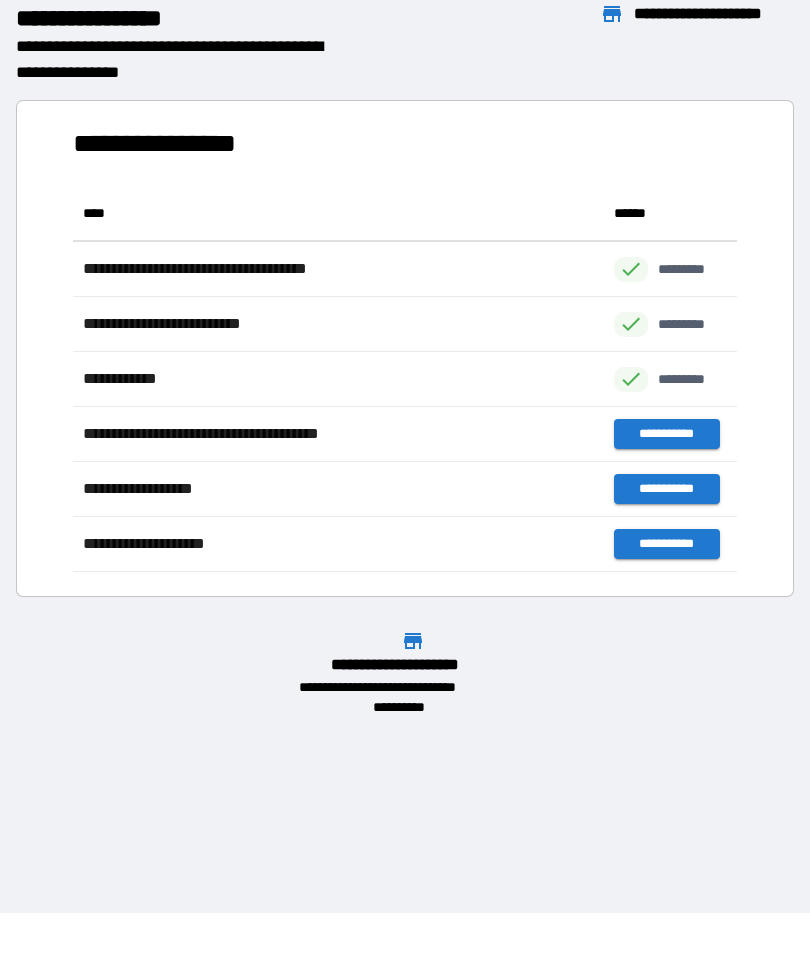 scroll, scrollTop: 1, scrollLeft: 1, axis: both 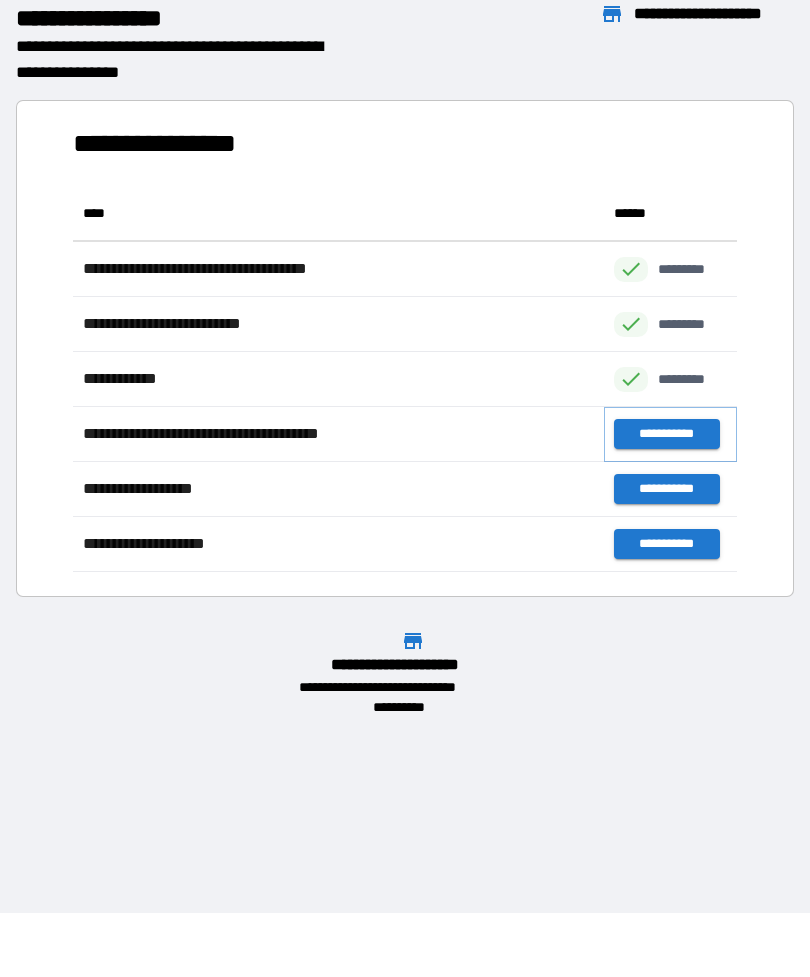 click on "**********" at bounding box center (666, 434) 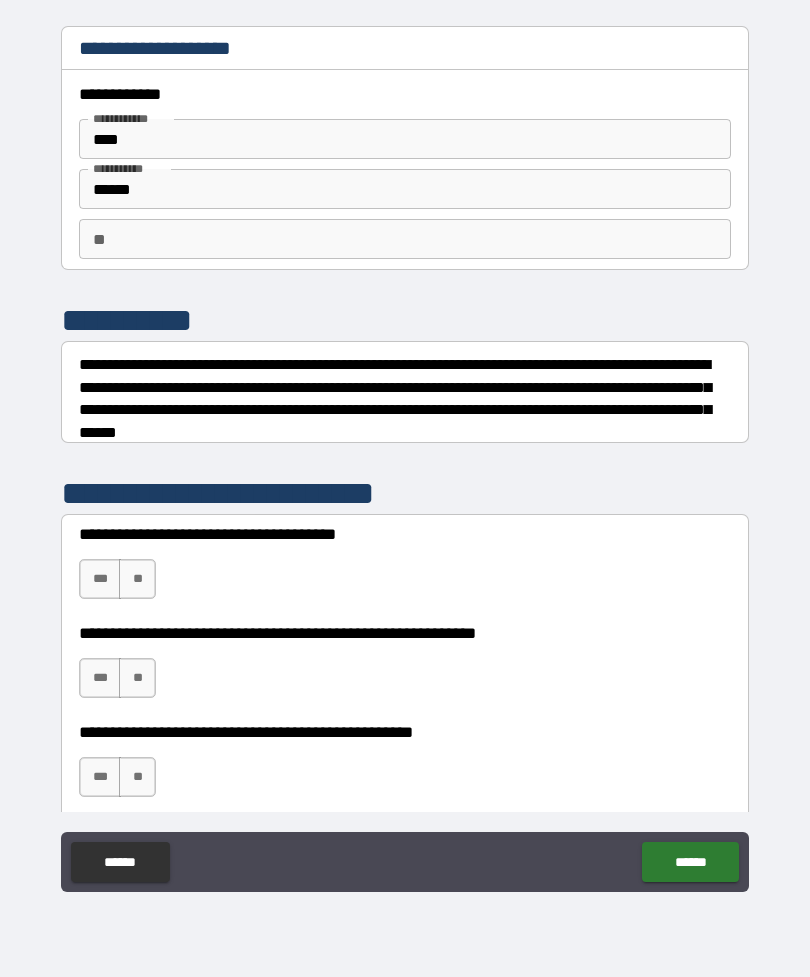 click on "***" at bounding box center [100, 579] 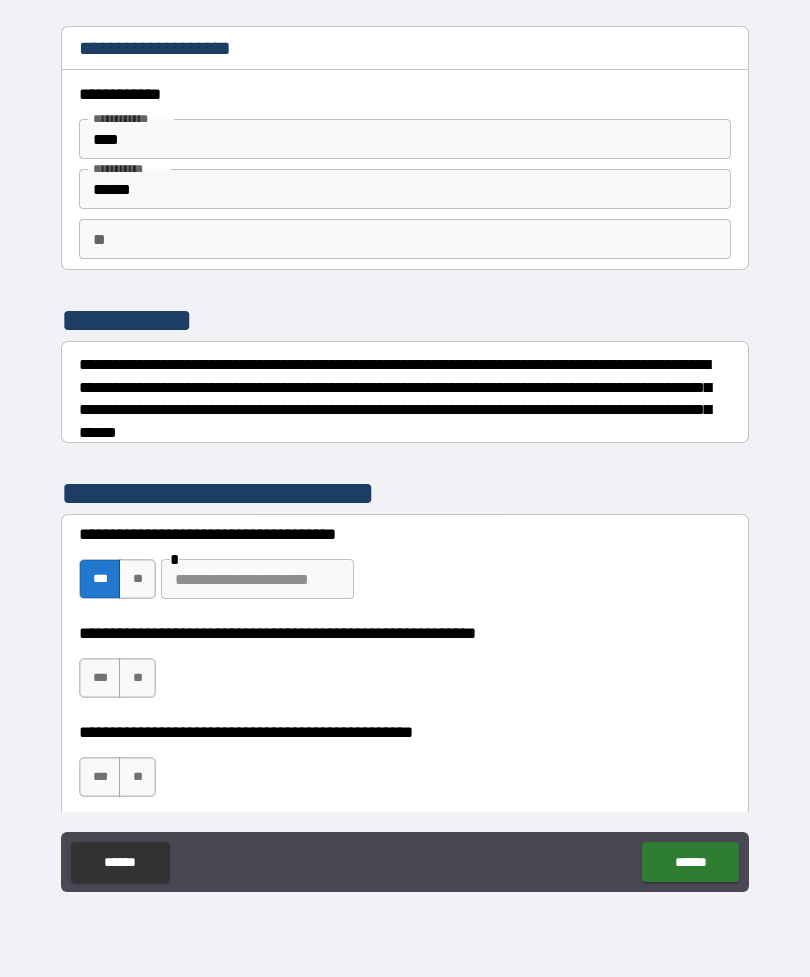 click on "**" at bounding box center (137, 678) 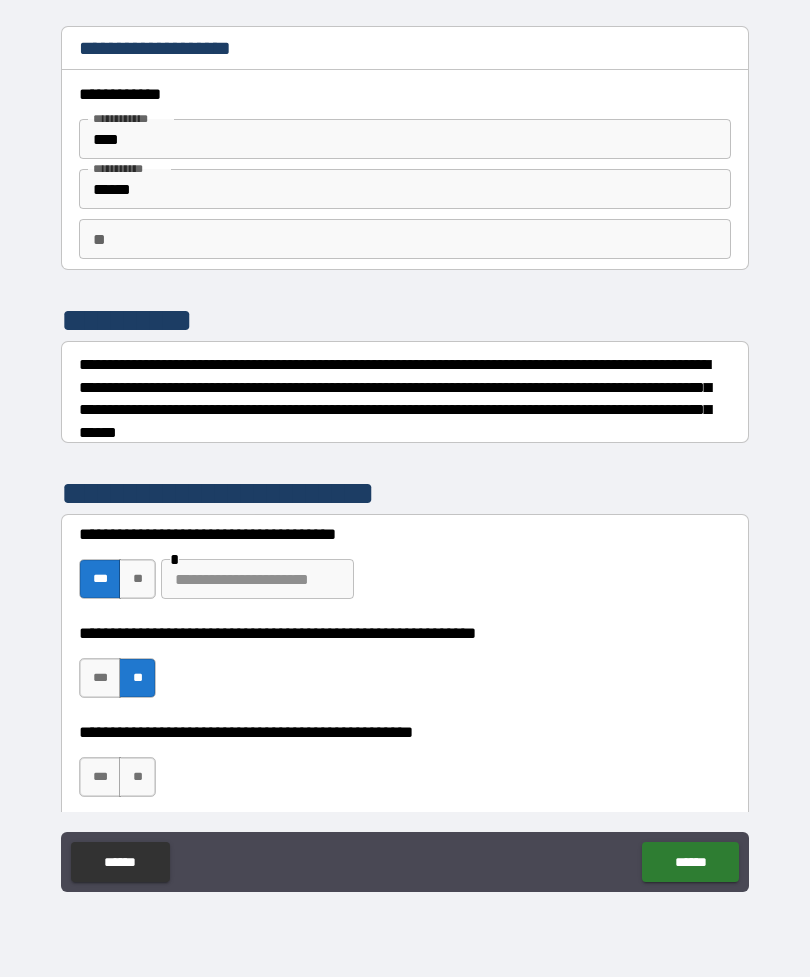 click on "**" at bounding box center [137, 777] 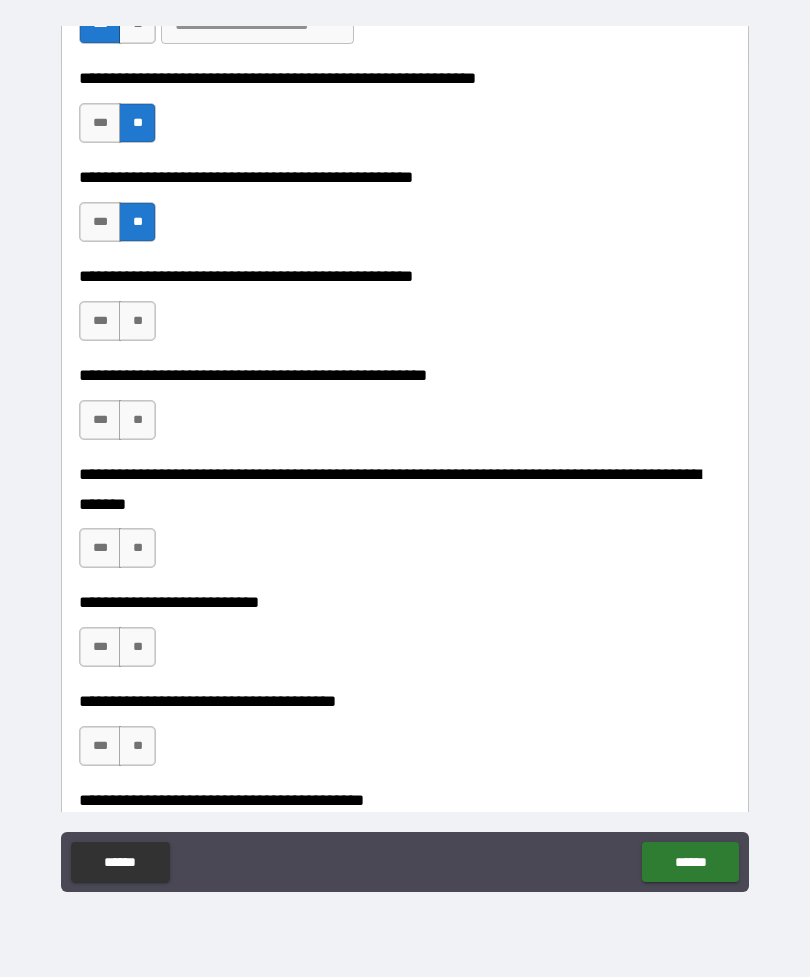 scroll, scrollTop: 618, scrollLeft: 0, axis: vertical 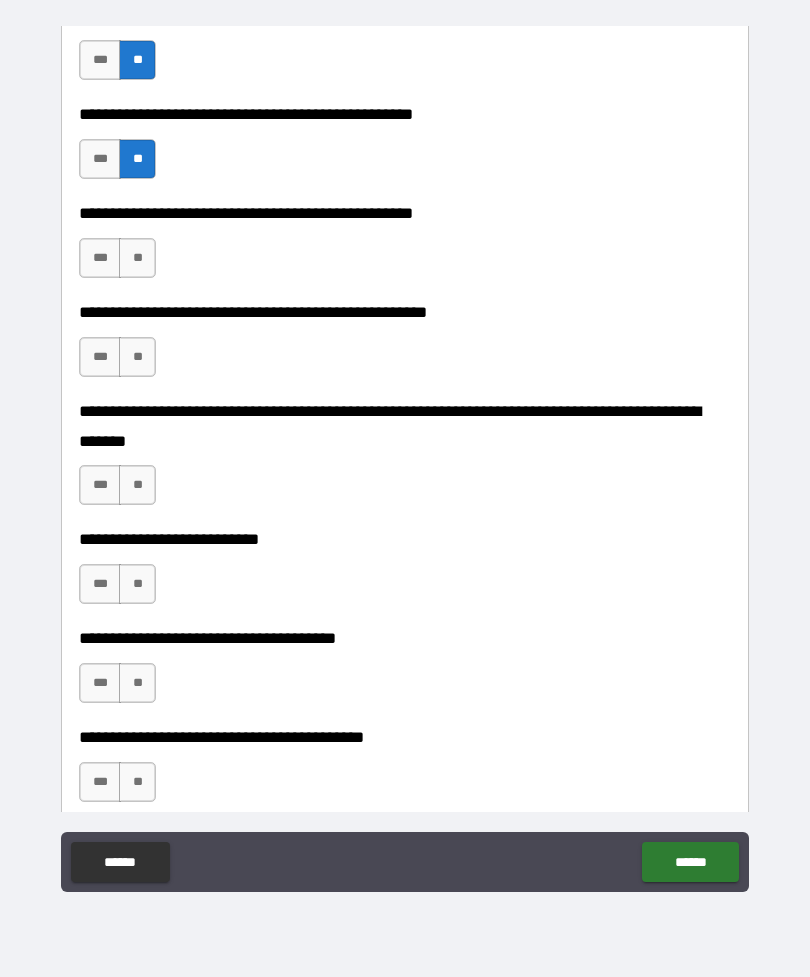 click on "***" at bounding box center [100, 258] 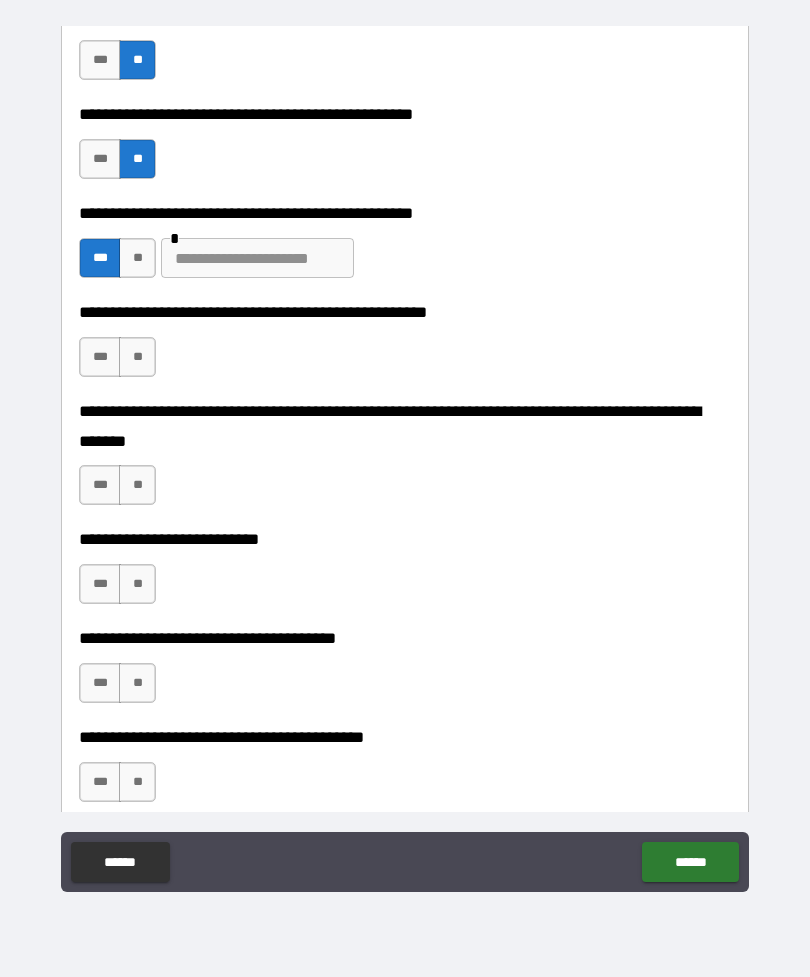 click on "**" at bounding box center (137, 357) 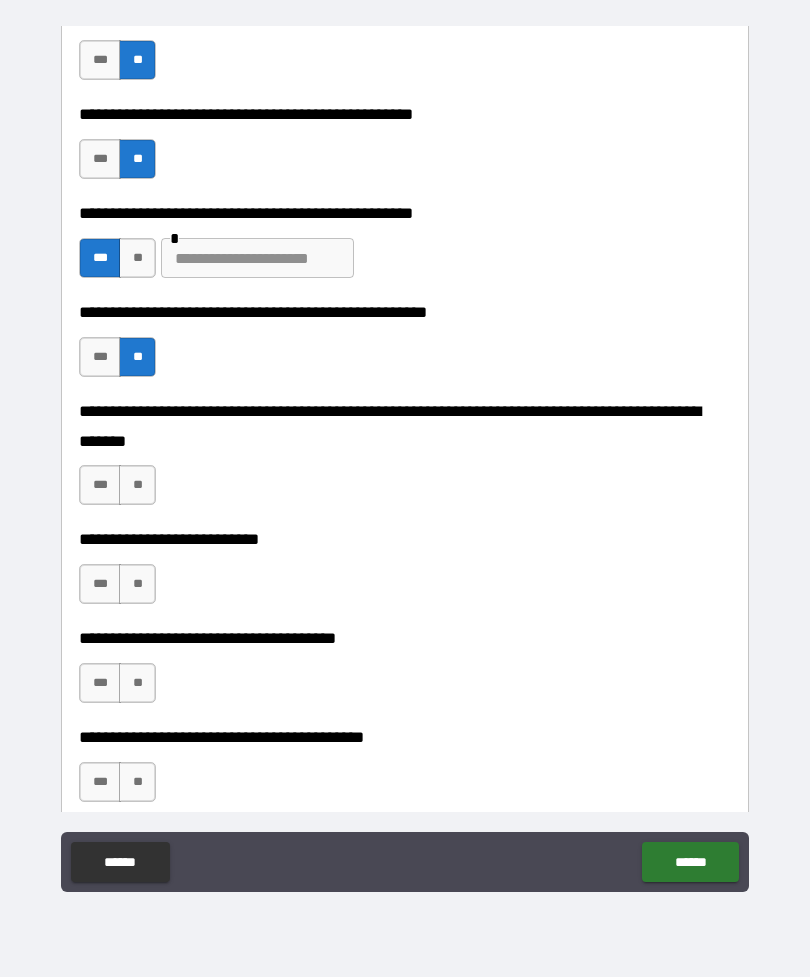 click on "***" at bounding box center [100, 485] 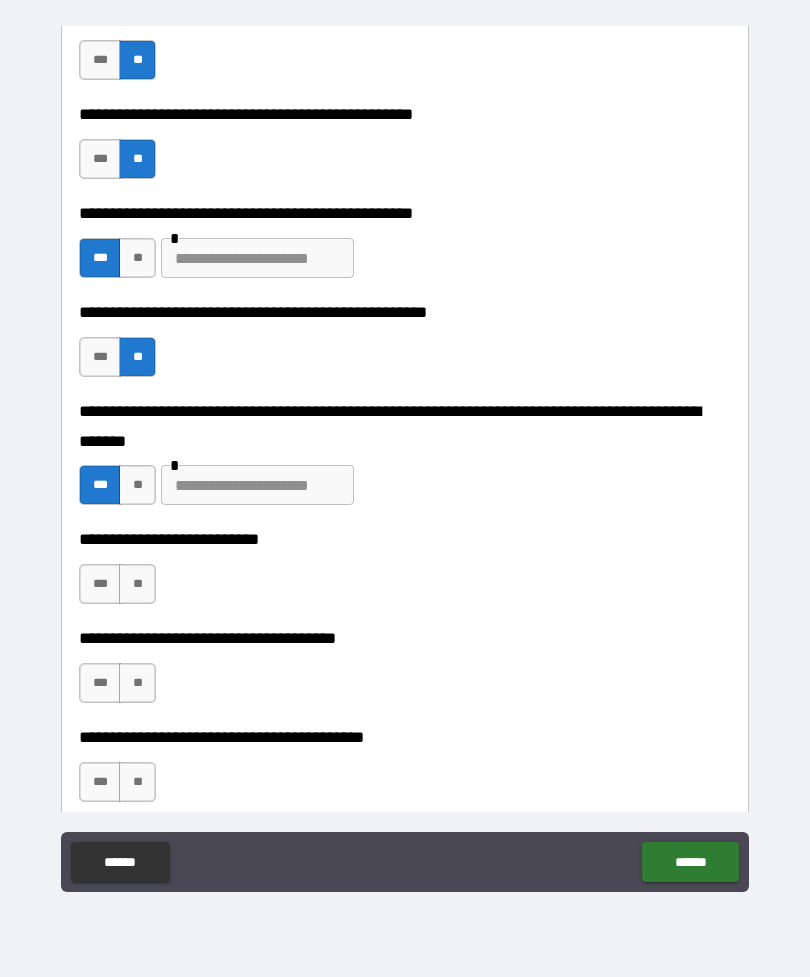 click on "**" at bounding box center [137, 584] 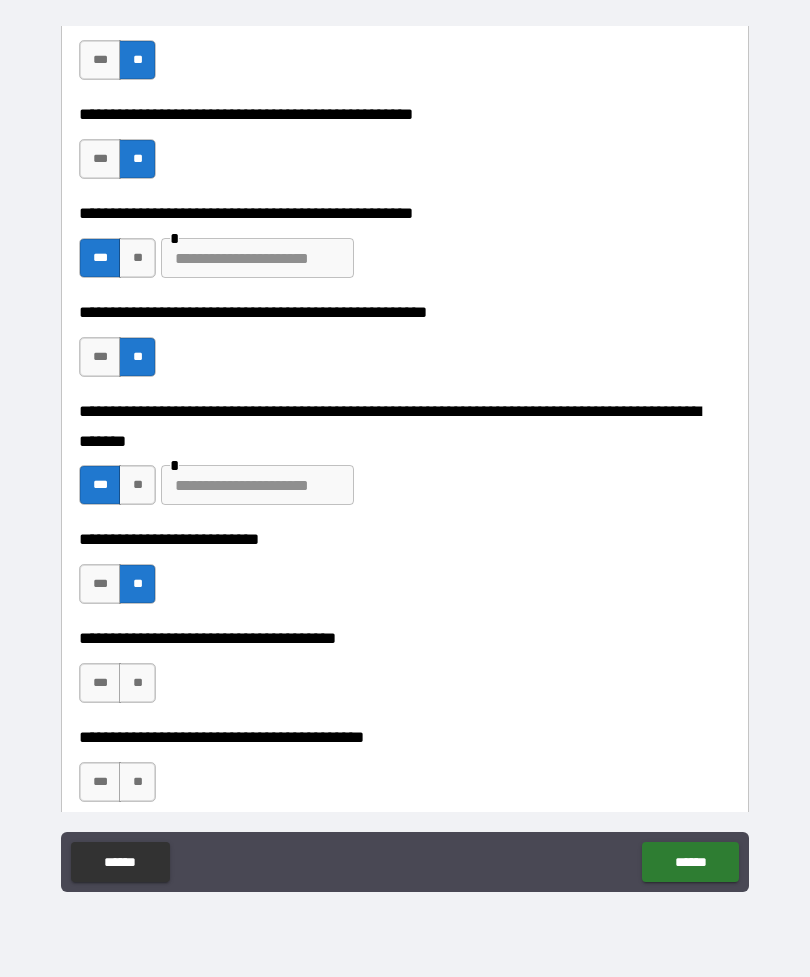 click on "**" at bounding box center [137, 683] 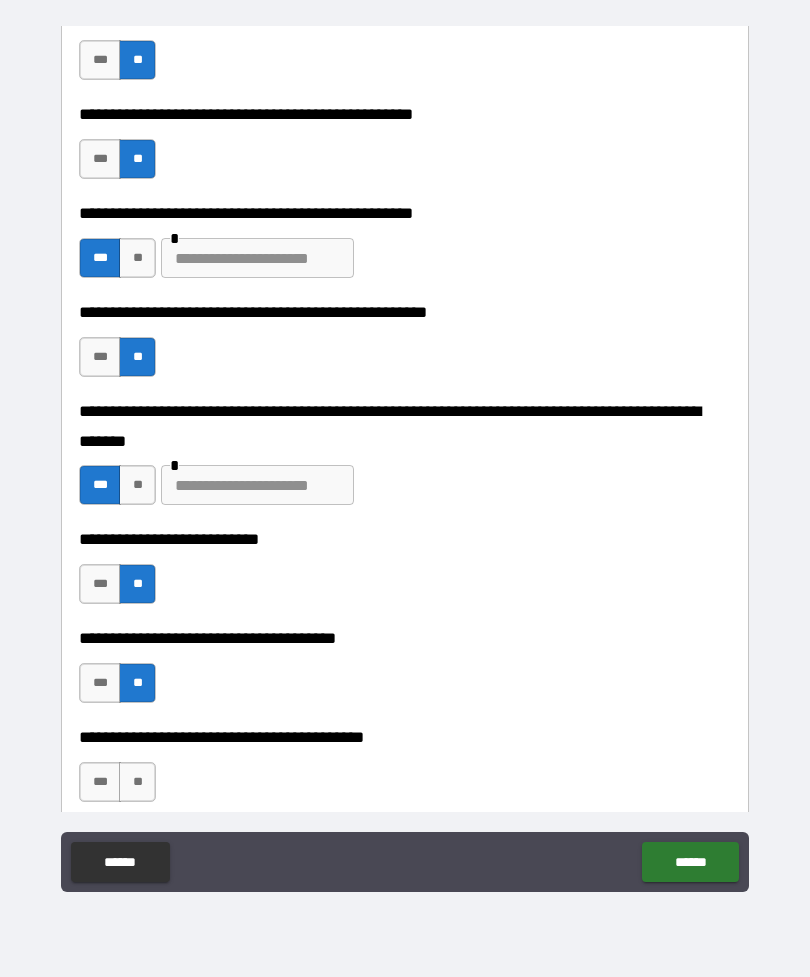 click on "**" at bounding box center (137, 782) 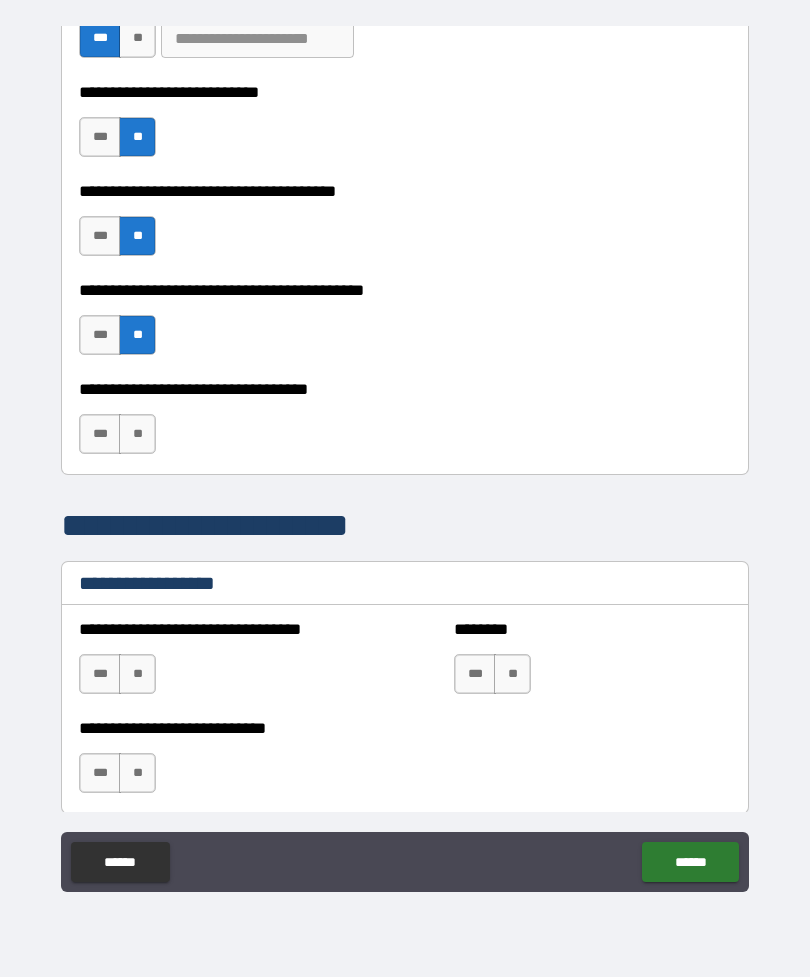scroll, scrollTop: 1066, scrollLeft: 0, axis: vertical 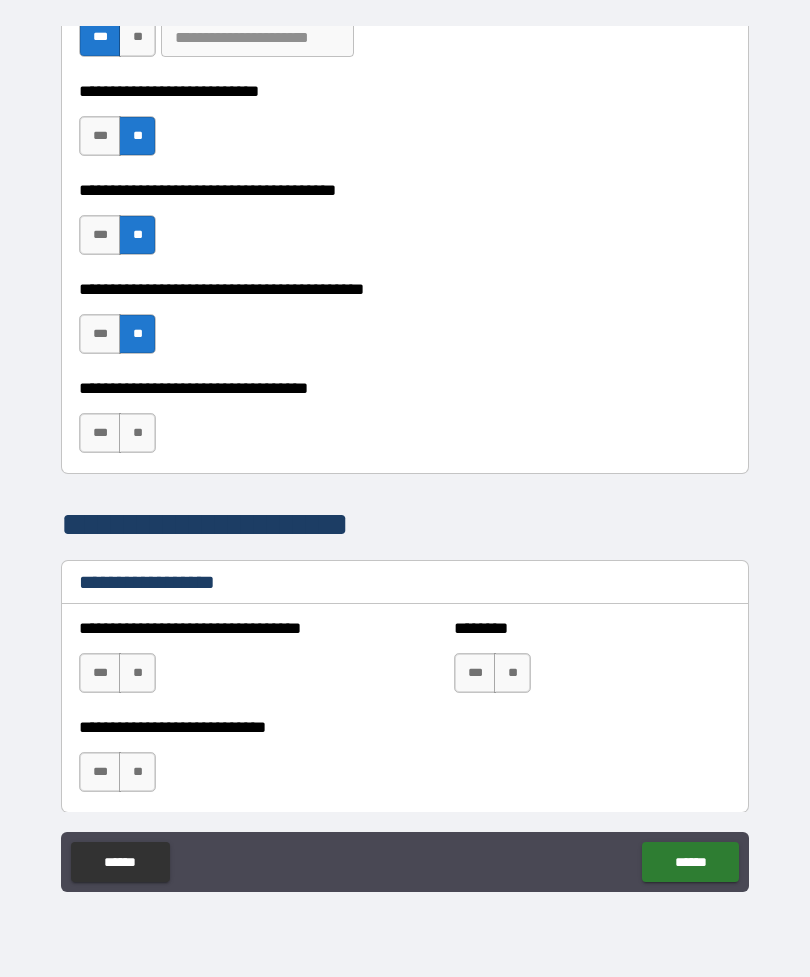 click on "**" at bounding box center [137, 433] 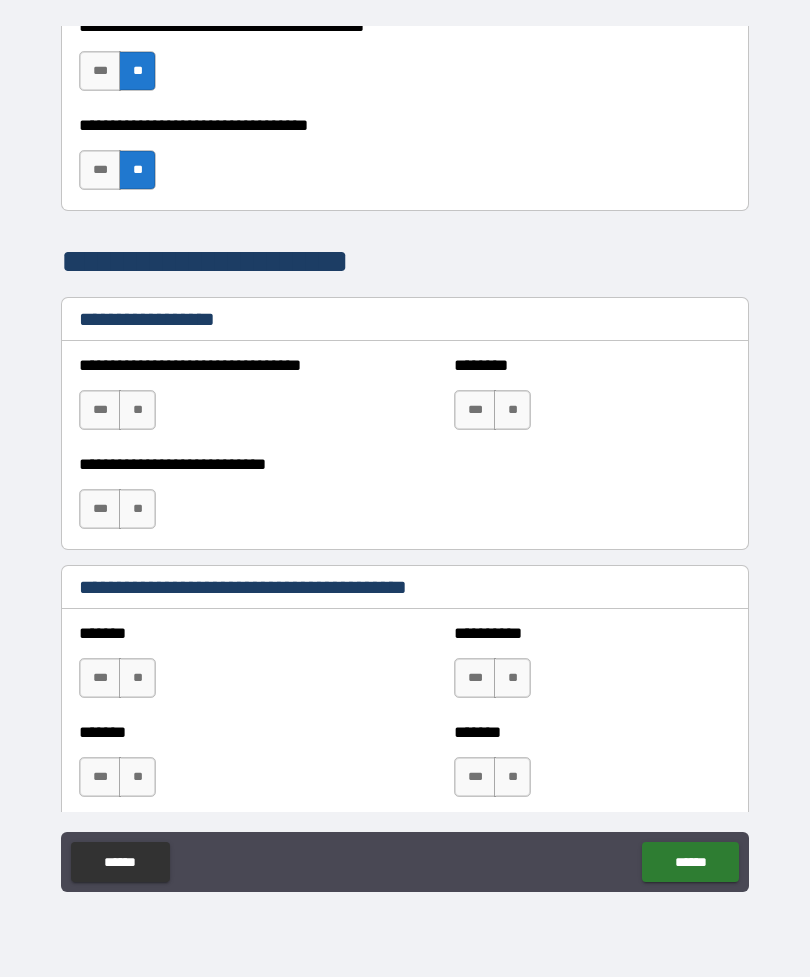 scroll, scrollTop: 1341, scrollLeft: 0, axis: vertical 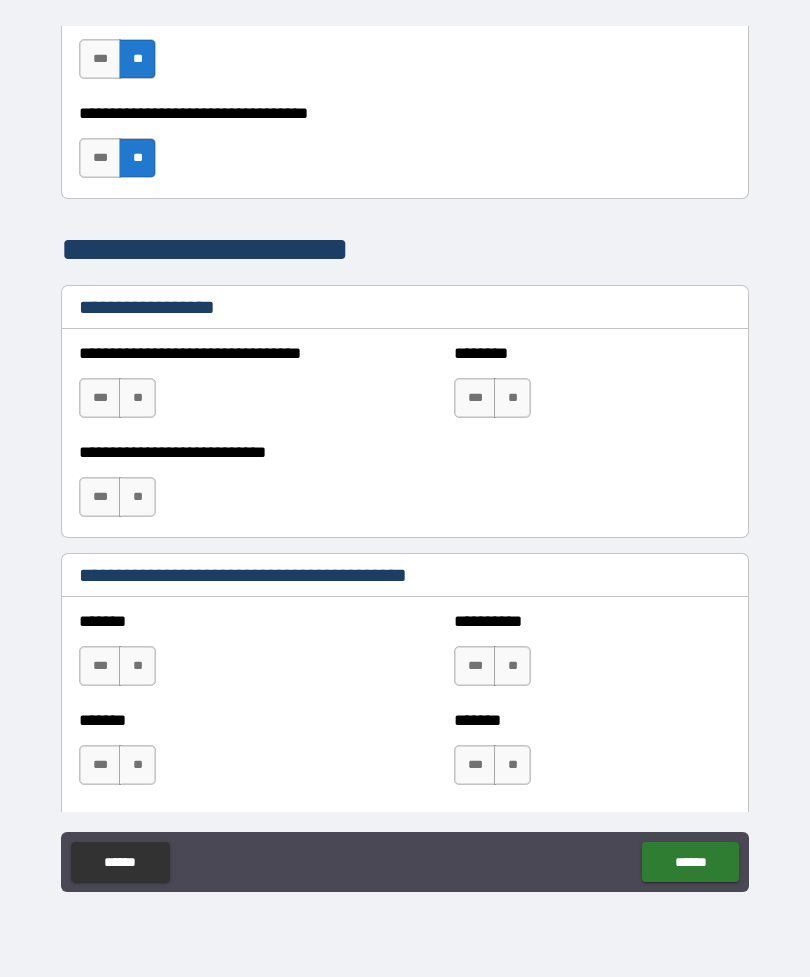 click on "**" at bounding box center [137, 398] 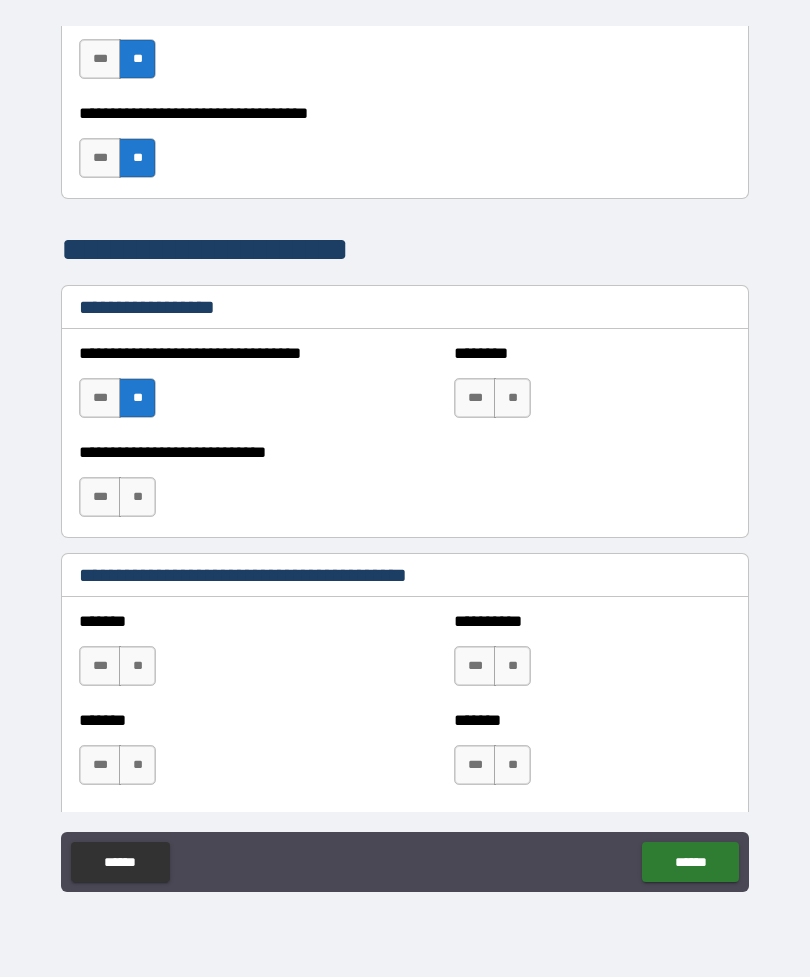 click on "**" at bounding box center [137, 497] 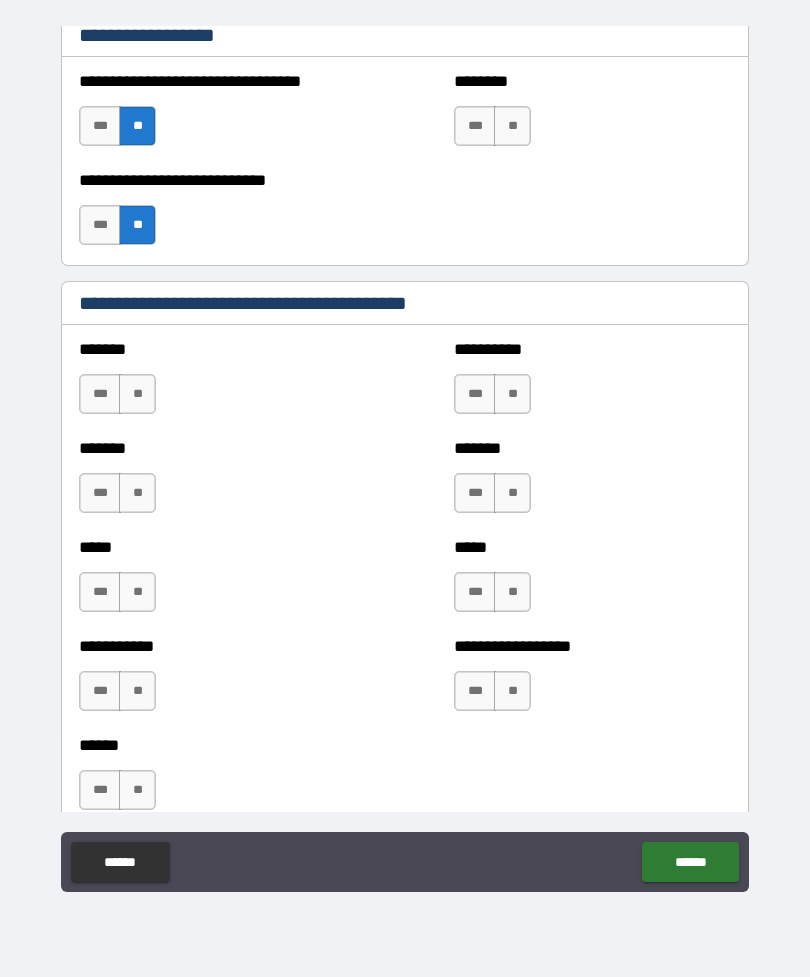 scroll, scrollTop: 1614, scrollLeft: 0, axis: vertical 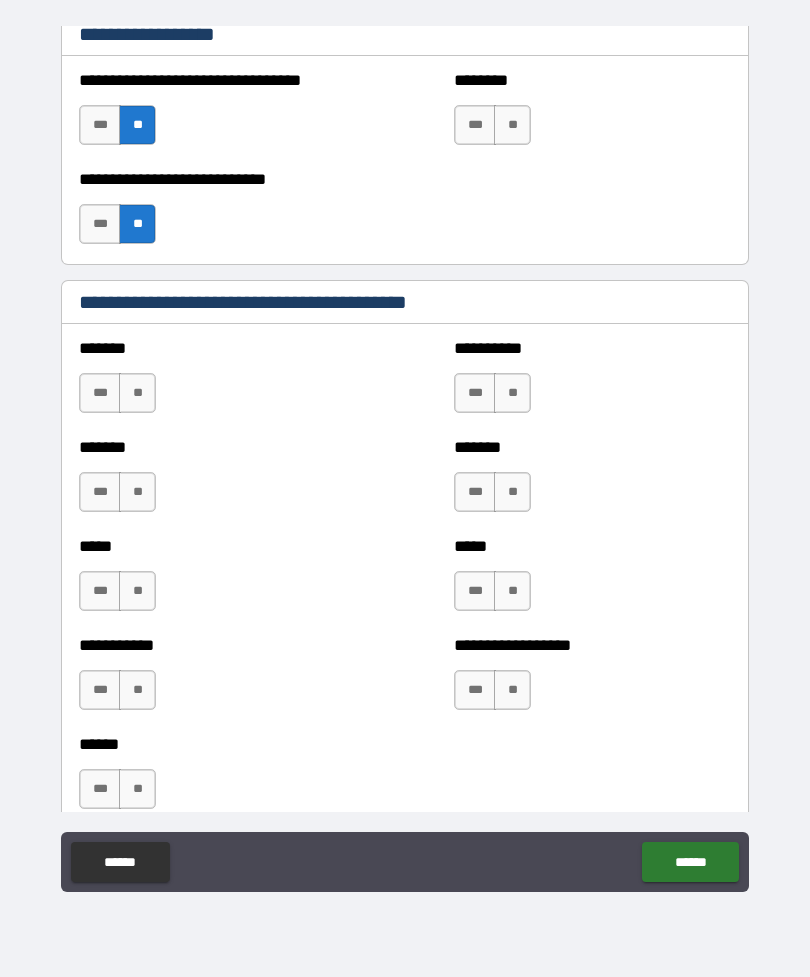 click on "**" at bounding box center [137, 393] 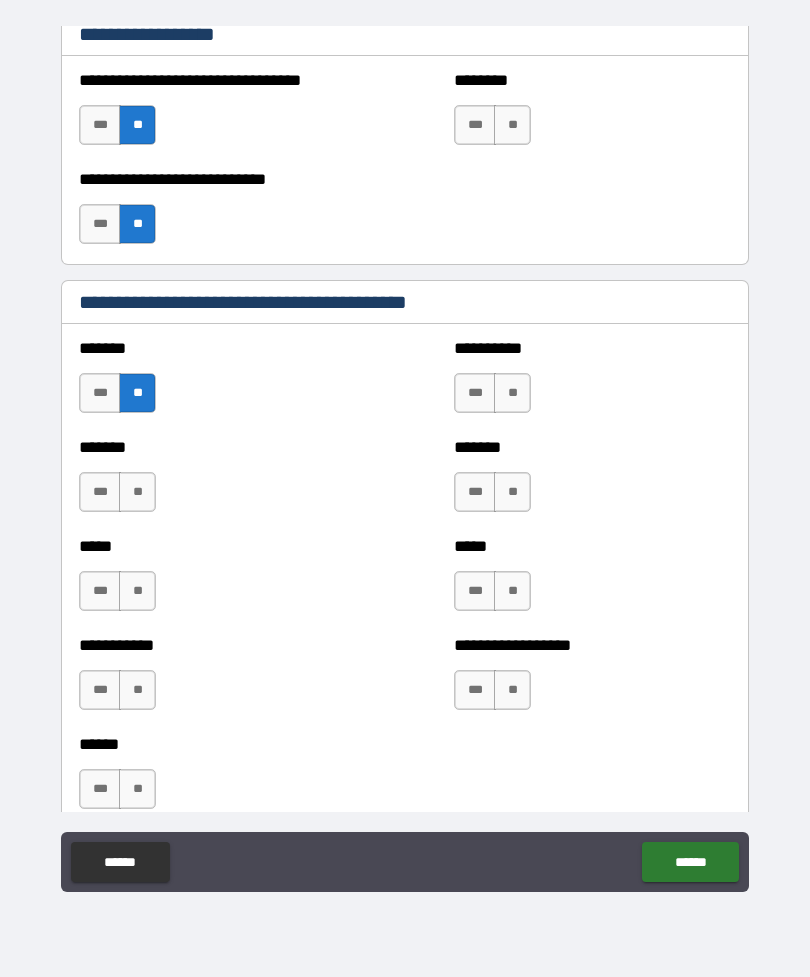 click on "**" at bounding box center [137, 492] 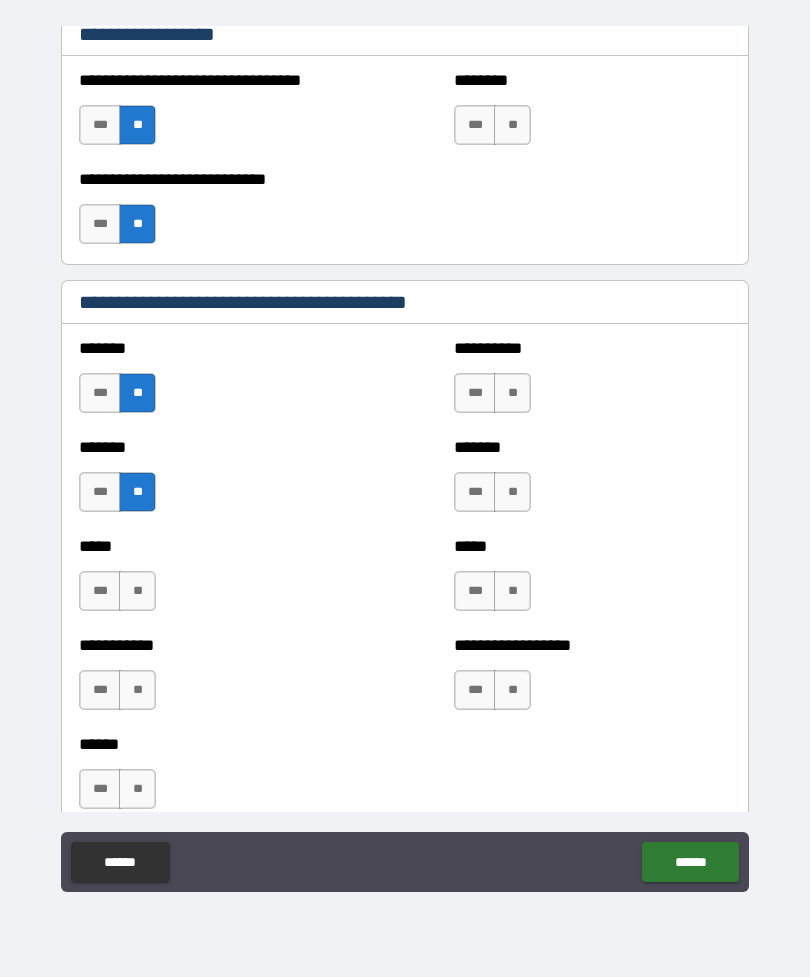 click on "**" at bounding box center [512, 393] 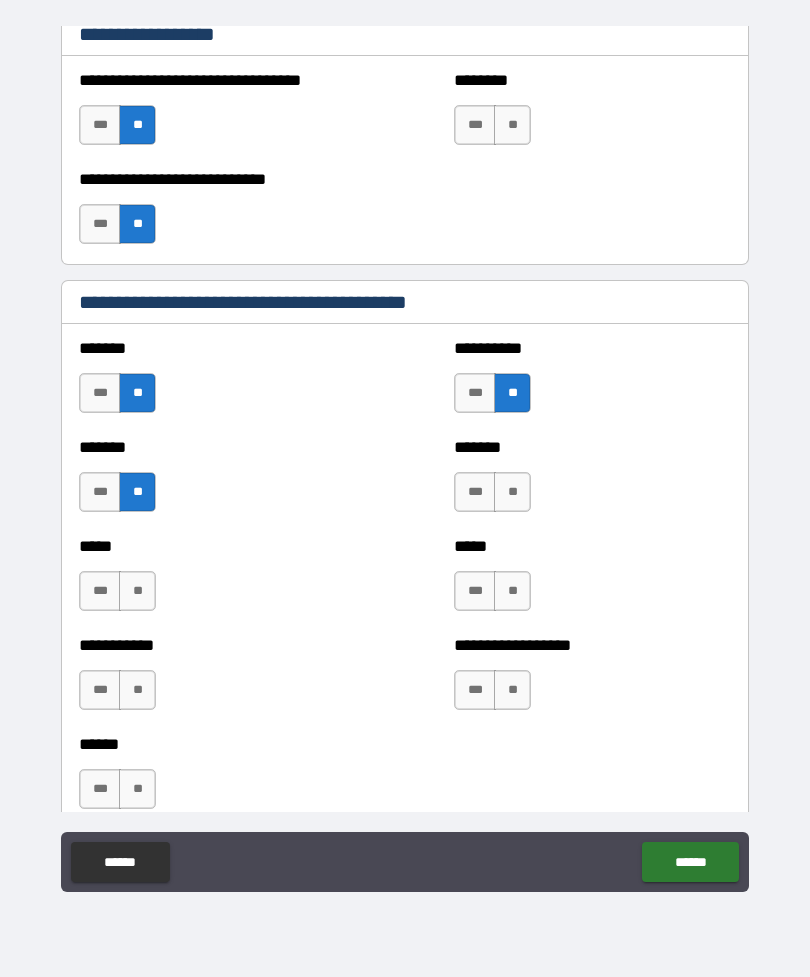 click on "**" at bounding box center (512, 492) 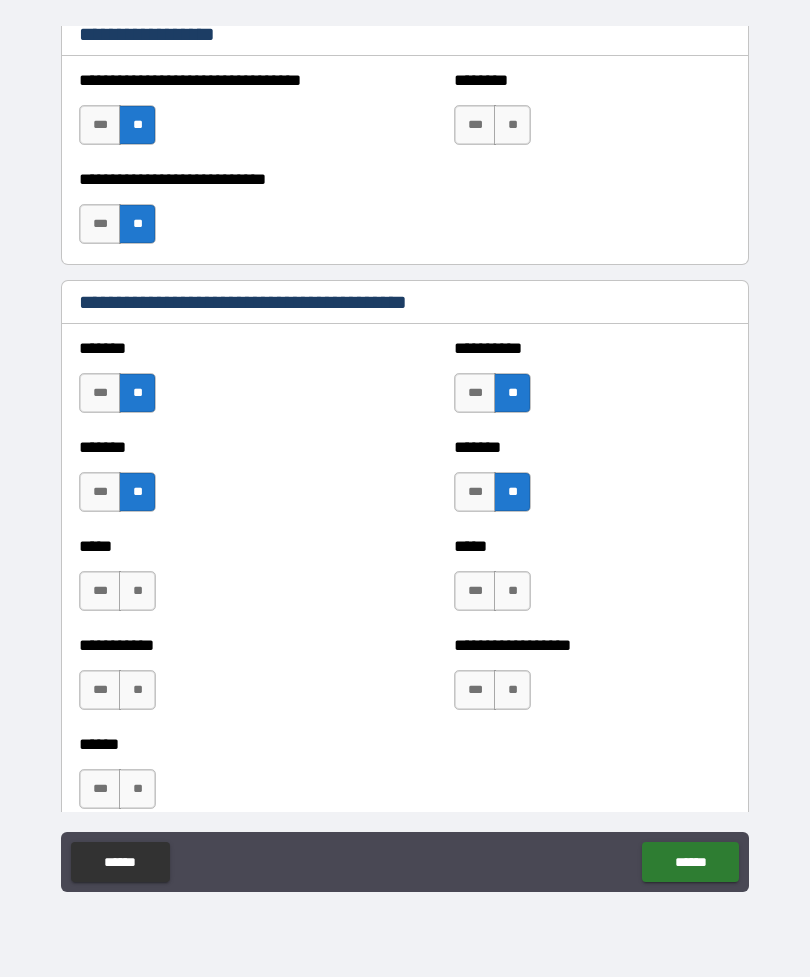 click on "**" at bounding box center [137, 591] 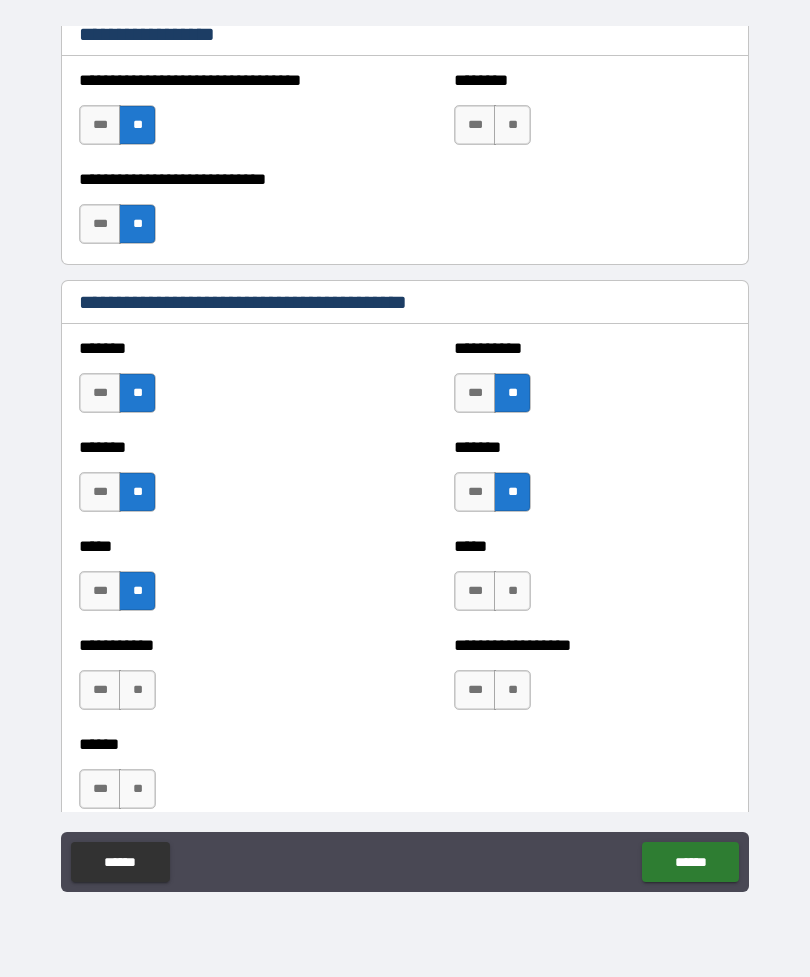 click on "**" at bounding box center (137, 690) 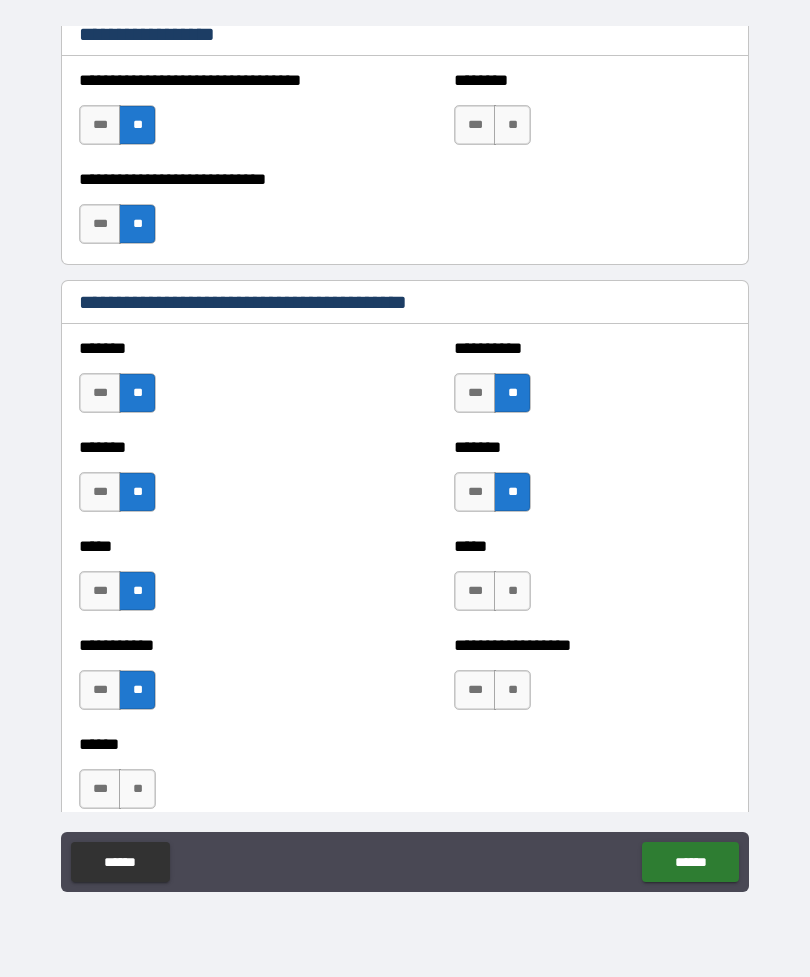 click on "**" at bounding box center (137, 789) 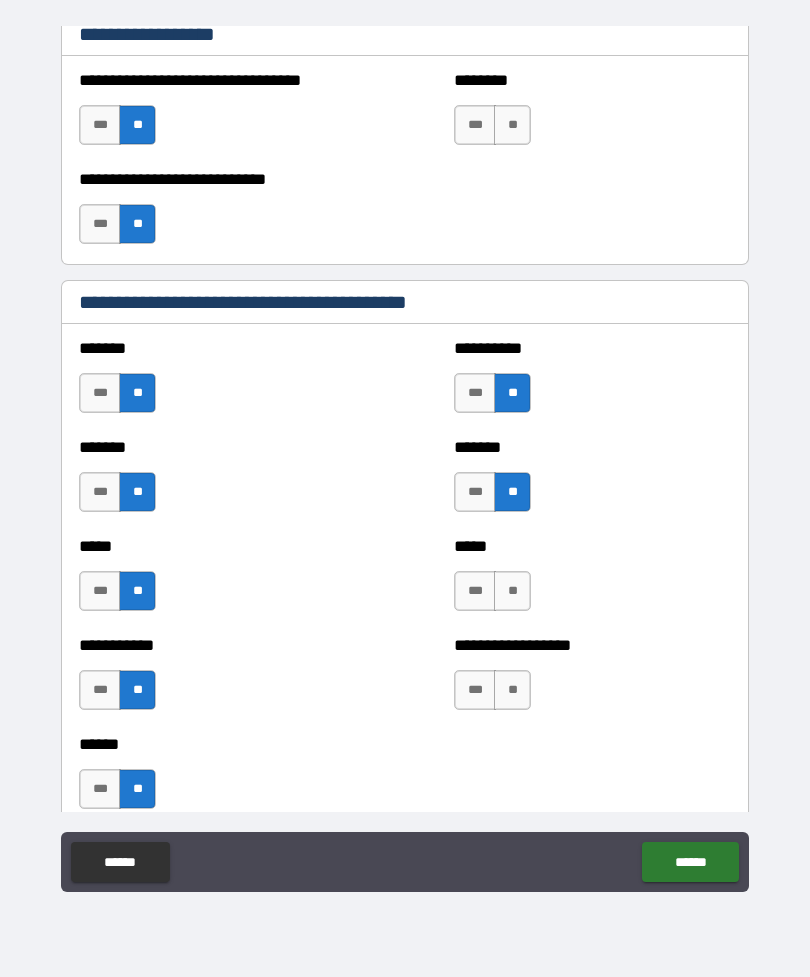 click on "**" at bounding box center [512, 690] 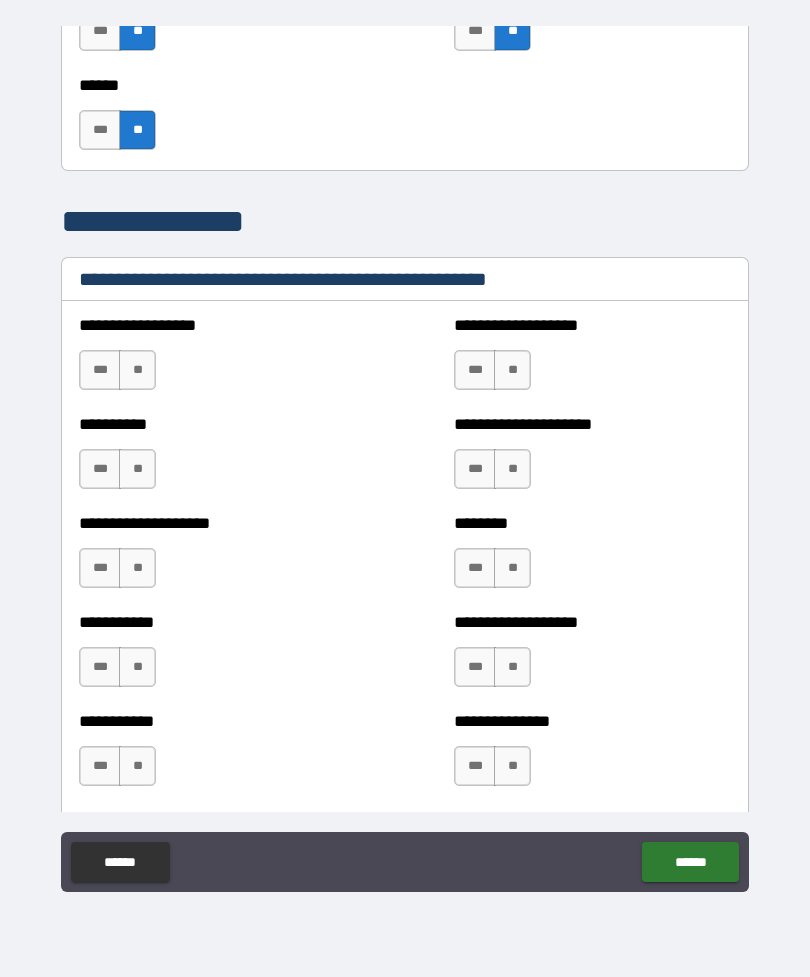 scroll, scrollTop: 2287, scrollLeft: 0, axis: vertical 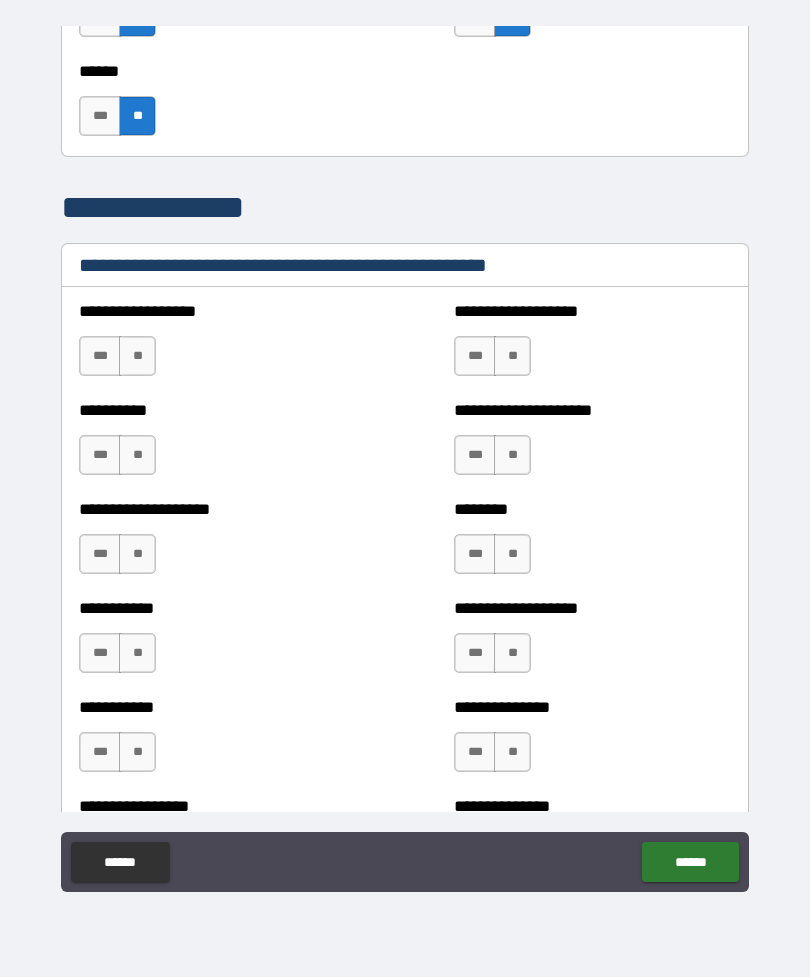 click on "**" at bounding box center (137, 356) 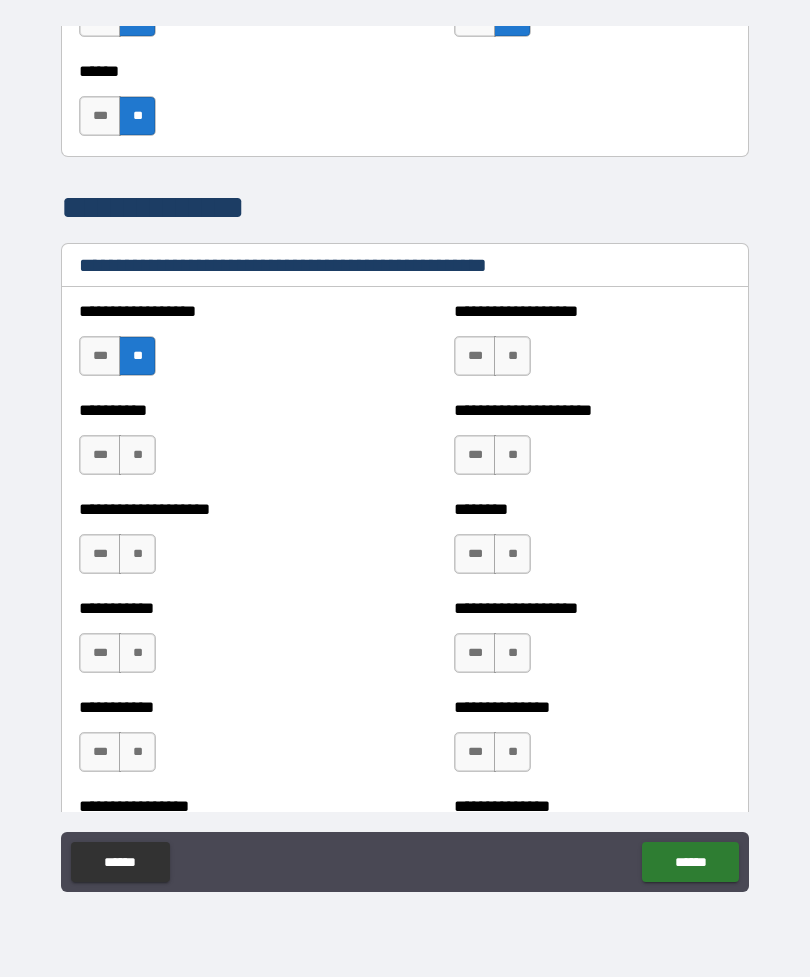 click on "**" at bounding box center (137, 455) 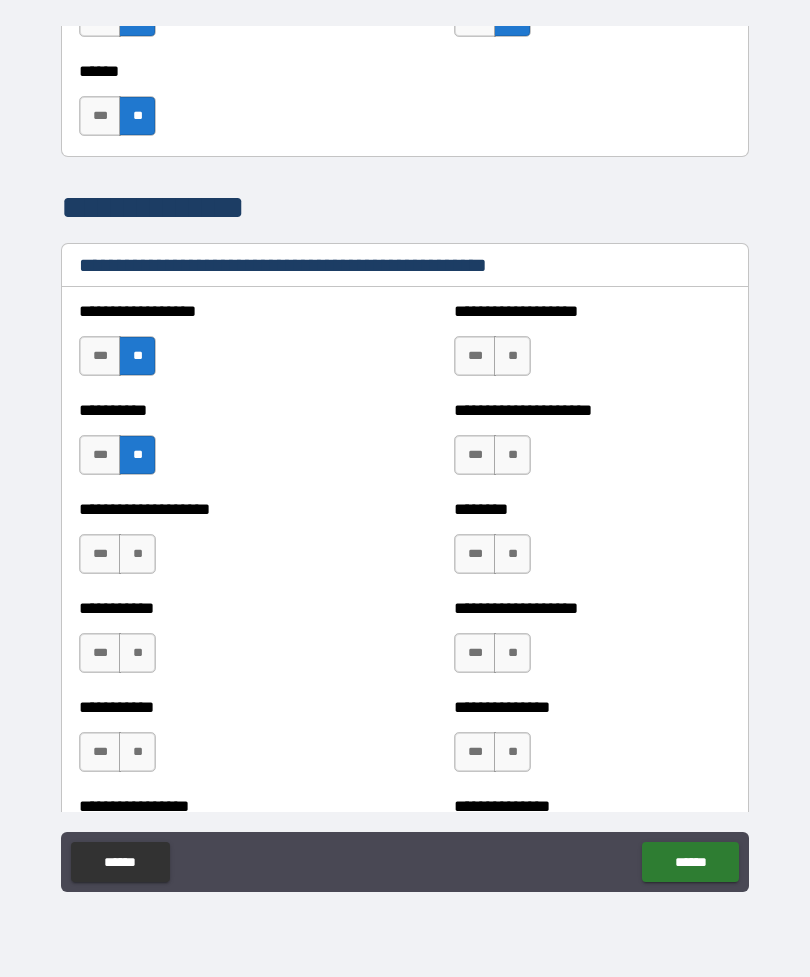 click on "**" at bounding box center (137, 554) 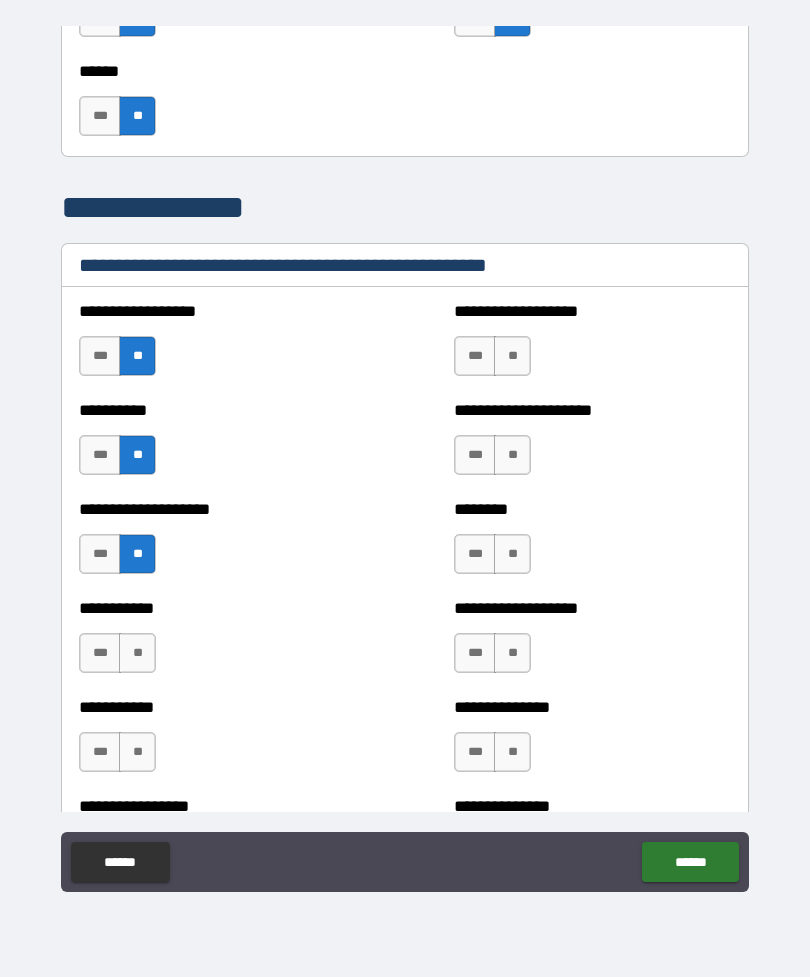 click on "**" at bounding box center [137, 653] 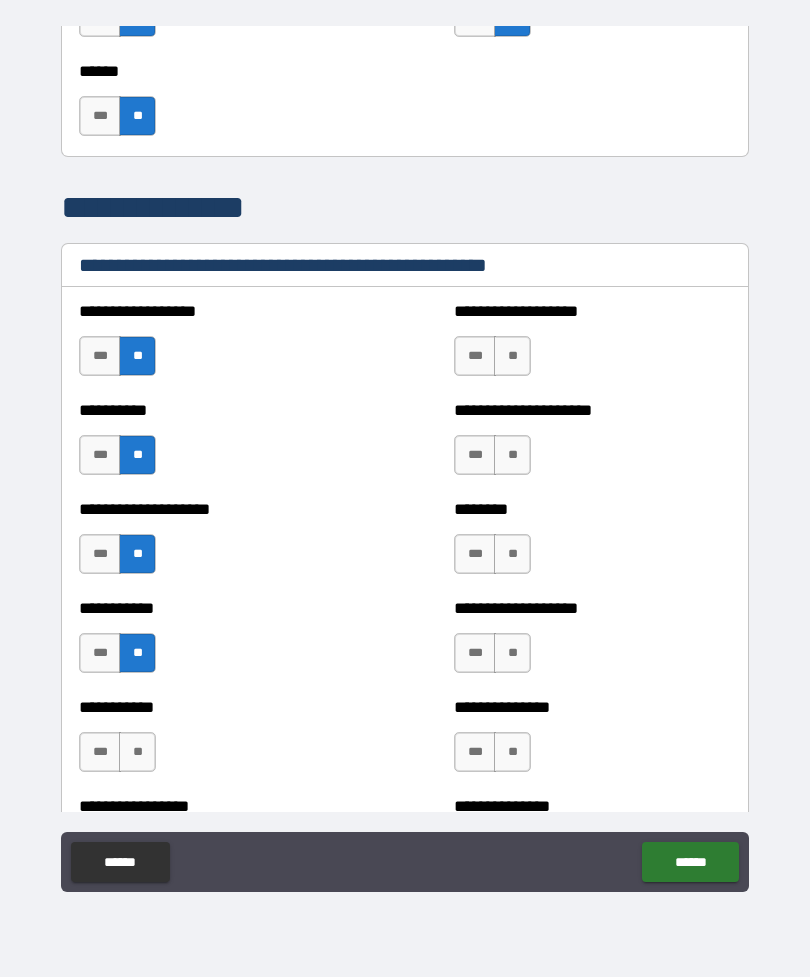 click on "**" at bounding box center [137, 752] 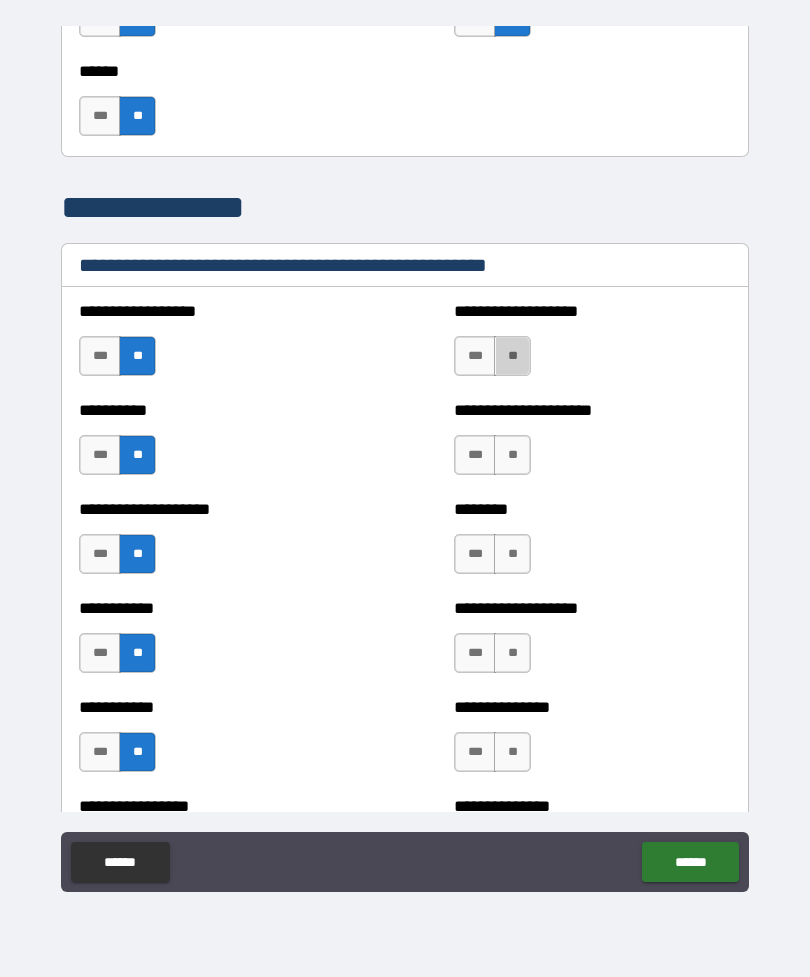 click on "**" at bounding box center [512, 356] 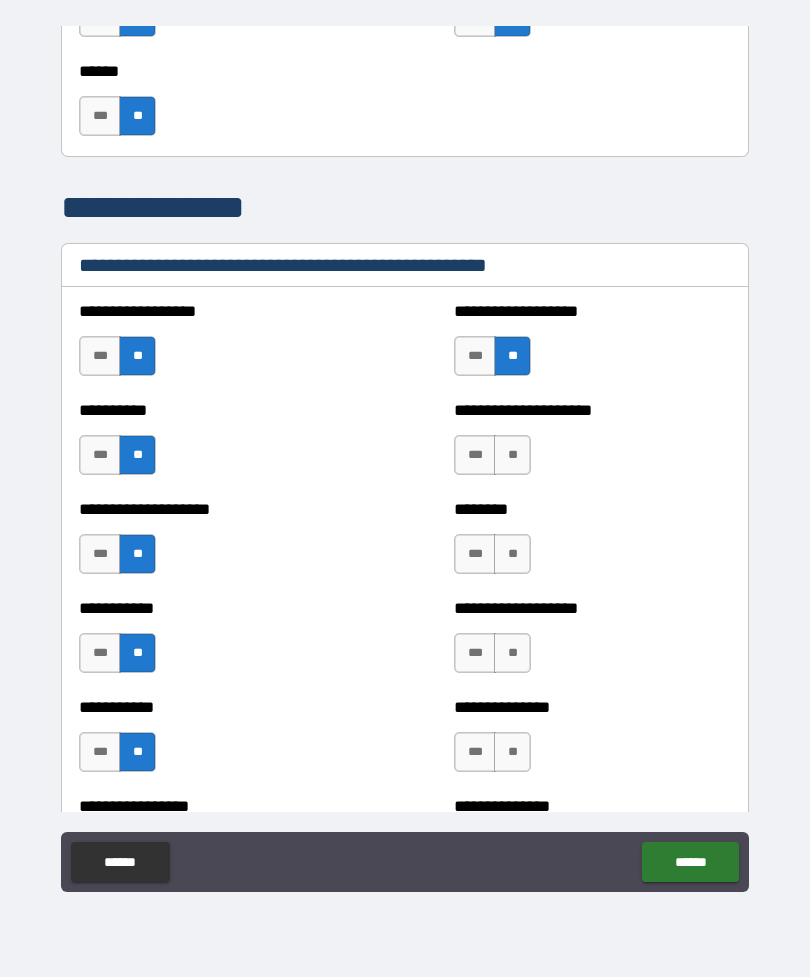 click on "**" at bounding box center (512, 455) 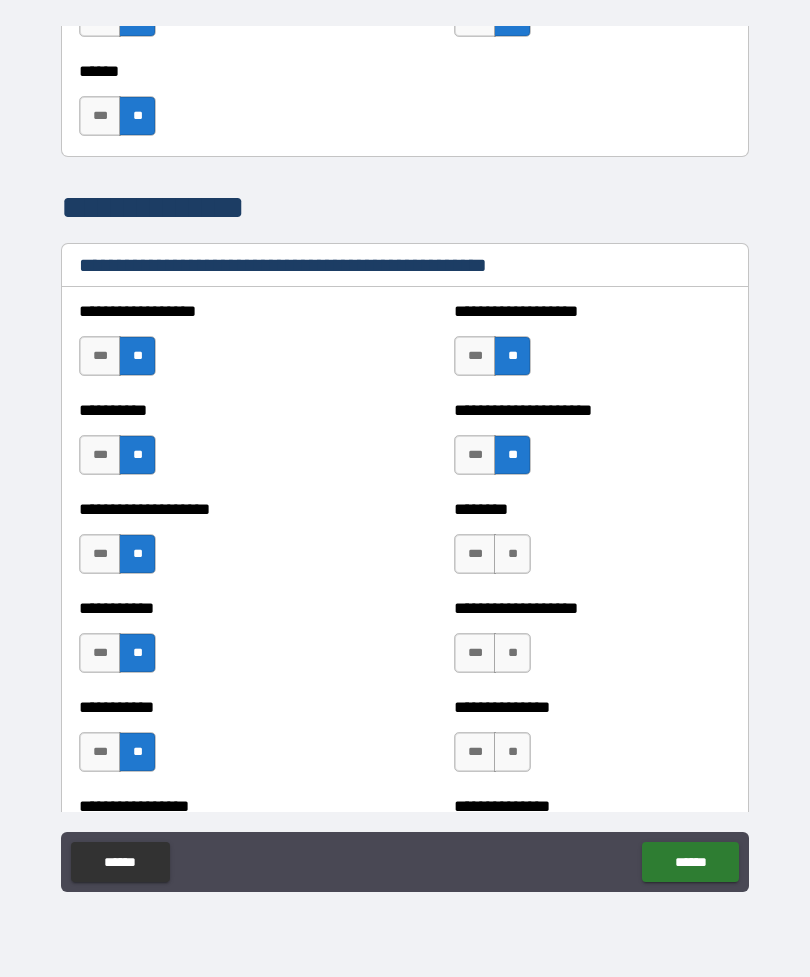 click on "***" at bounding box center (475, 554) 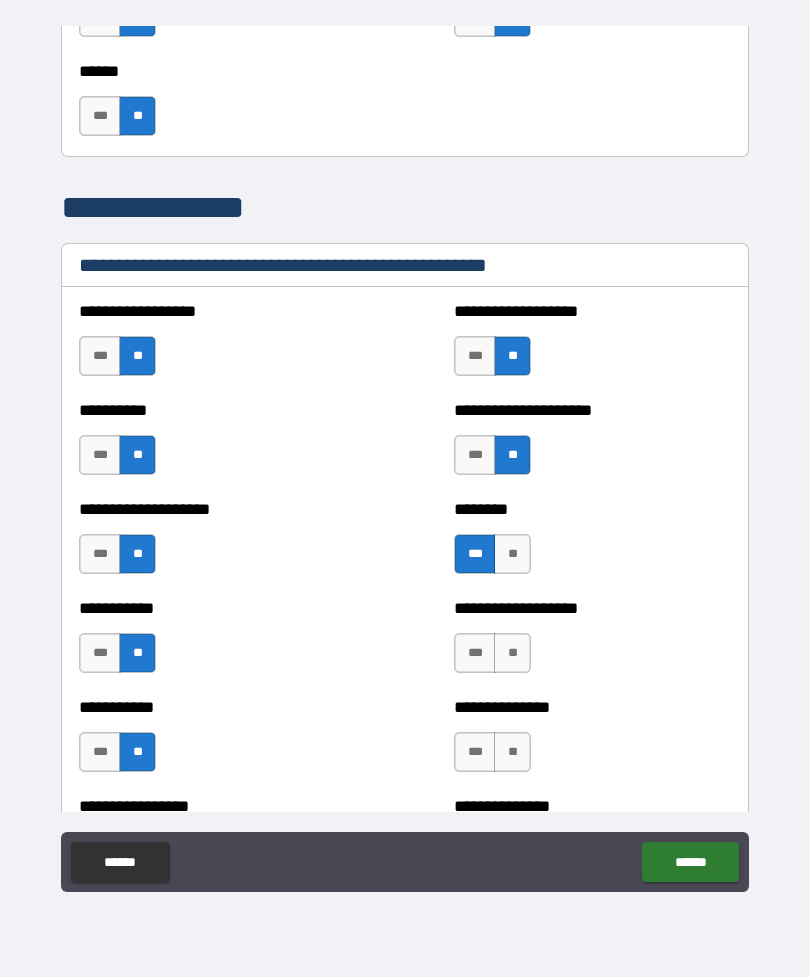 click on "**" at bounding box center (512, 653) 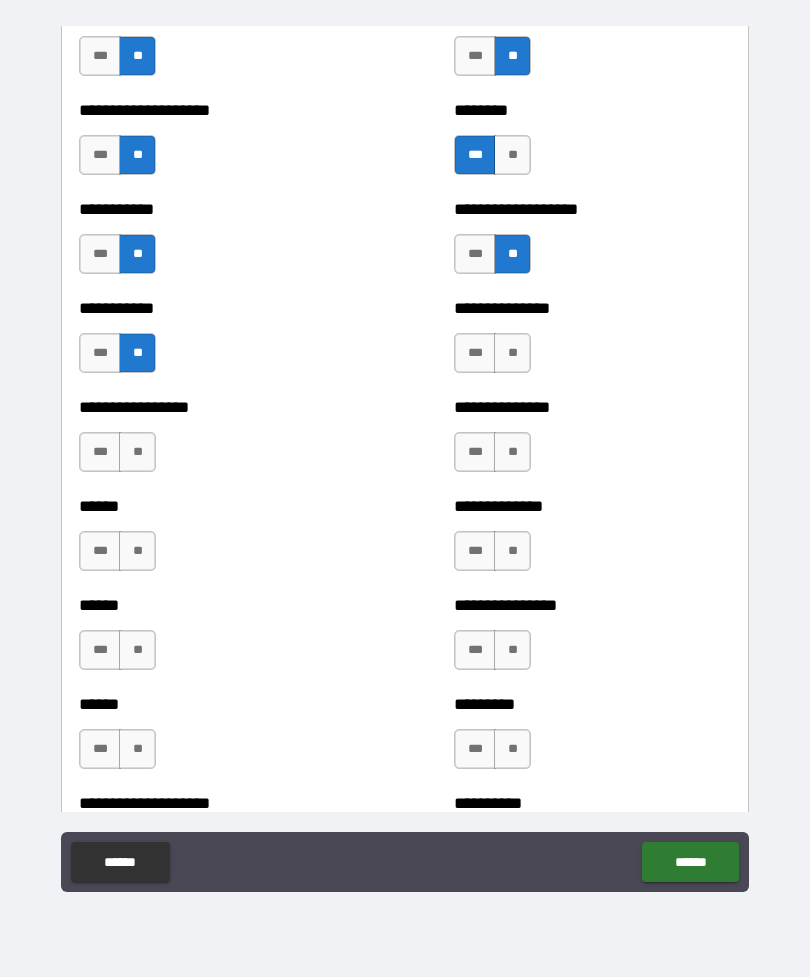 scroll, scrollTop: 2689, scrollLeft: 0, axis: vertical 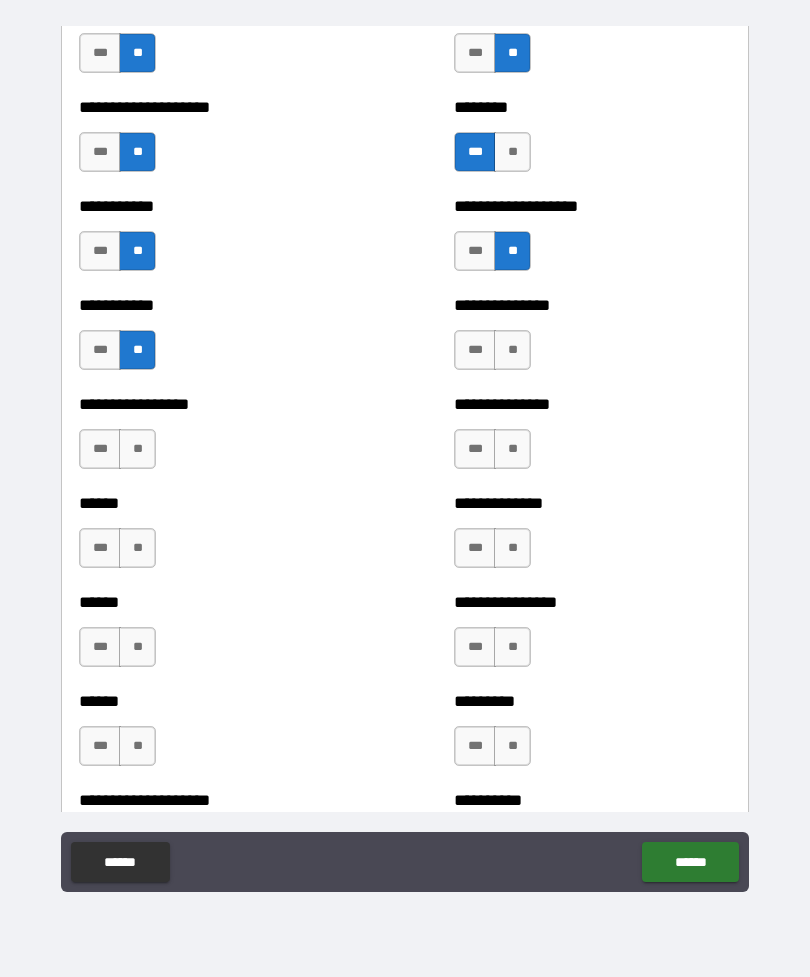 click on "**" at bounding box center (512, 350) 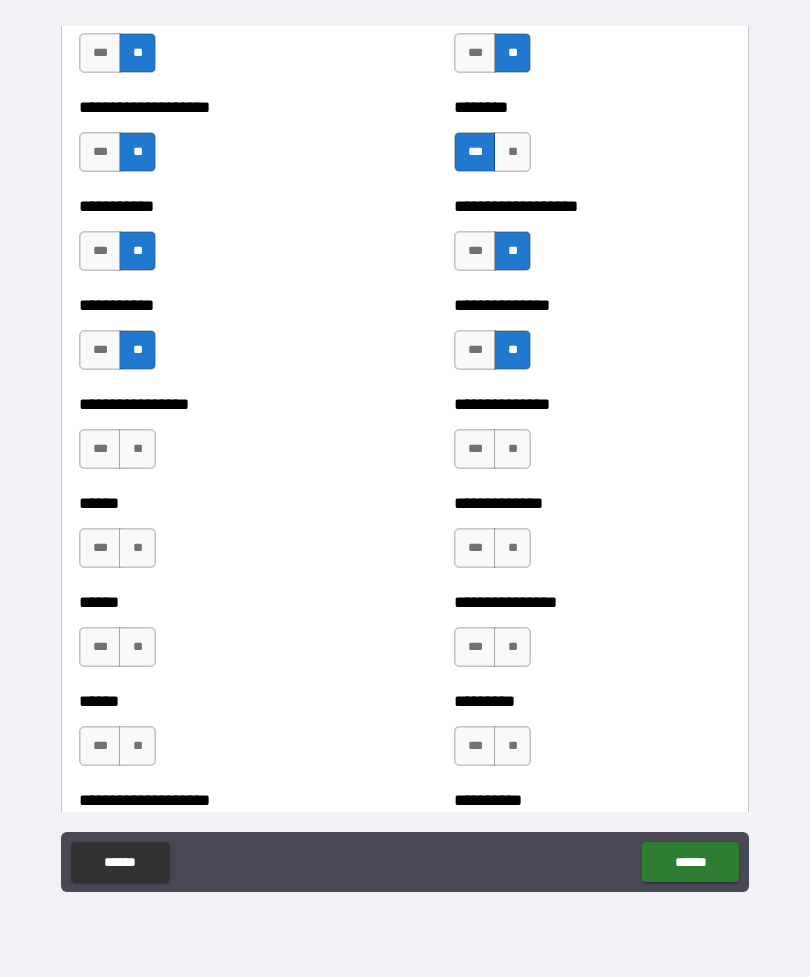 click on "**" at bounding box center [512, 449] 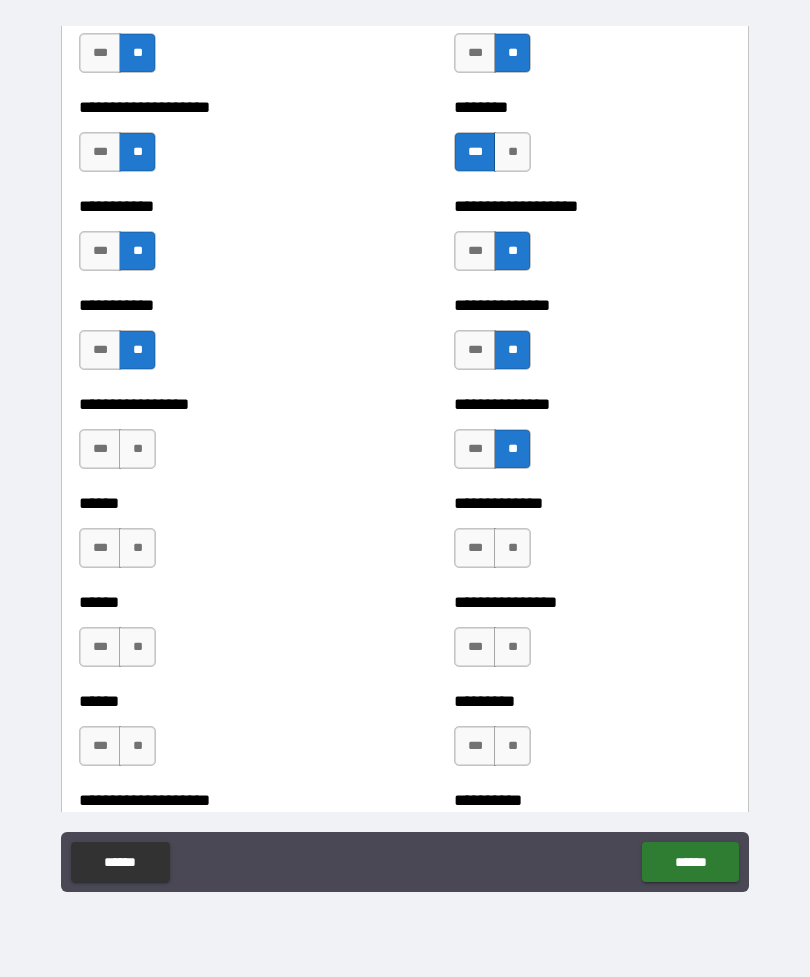 click on "**" at bounding box center (512, 548) 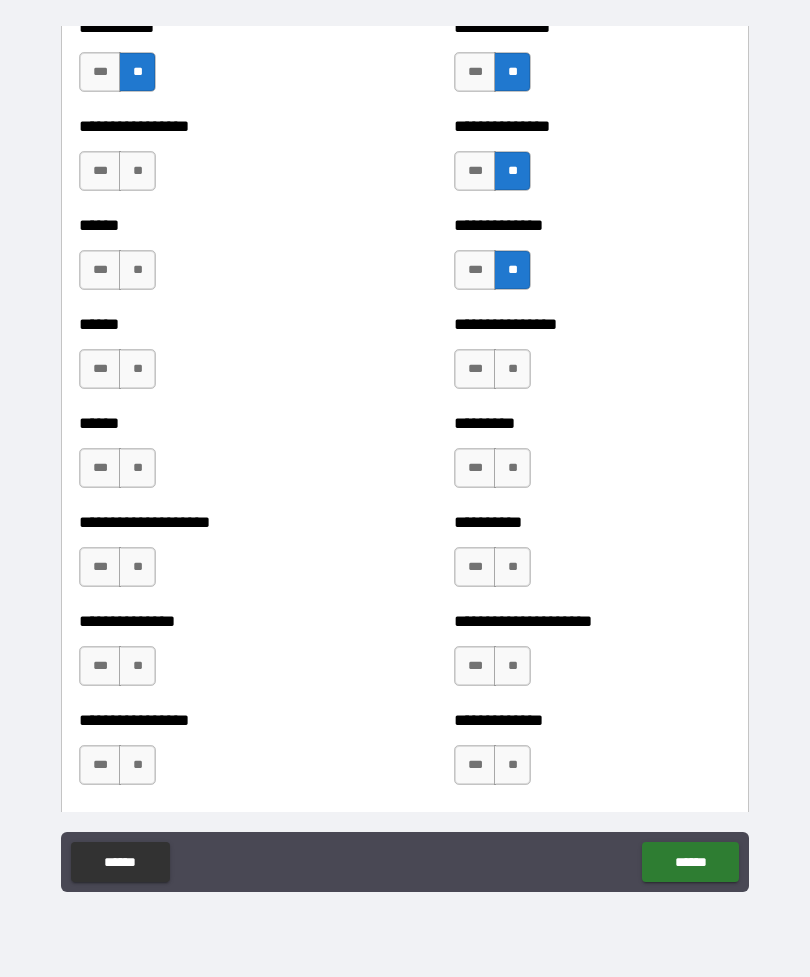 scroll, scrollTop: 2991, scrollLeft: 0, axis: vertical 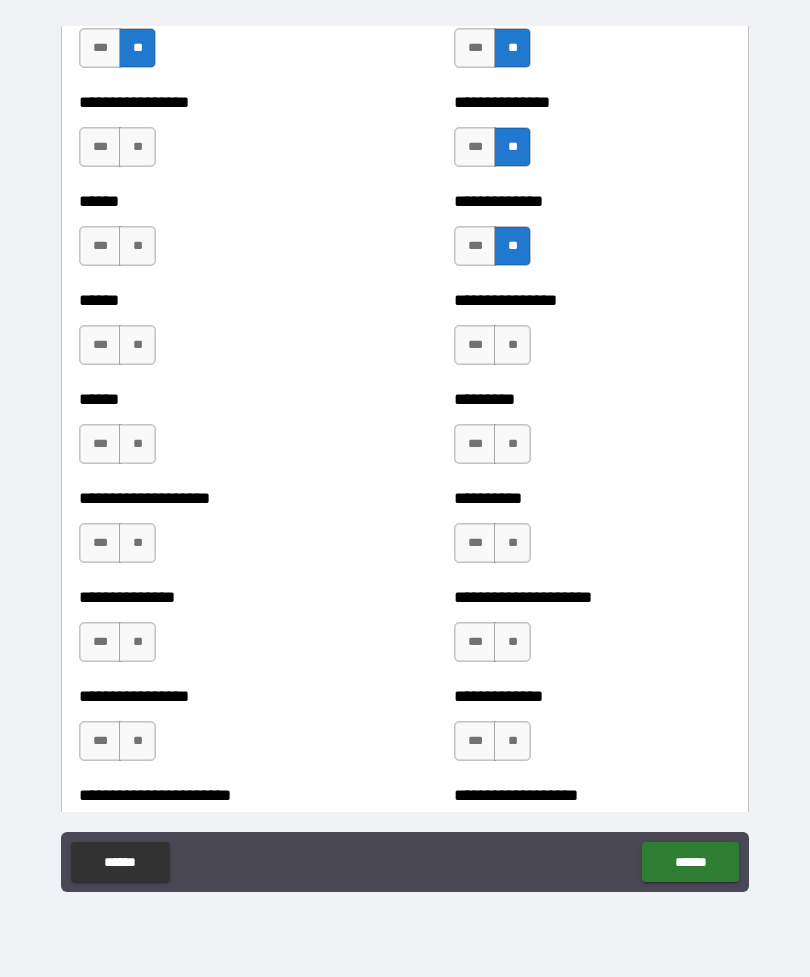 click on "**" at bounding box center (512, 345) 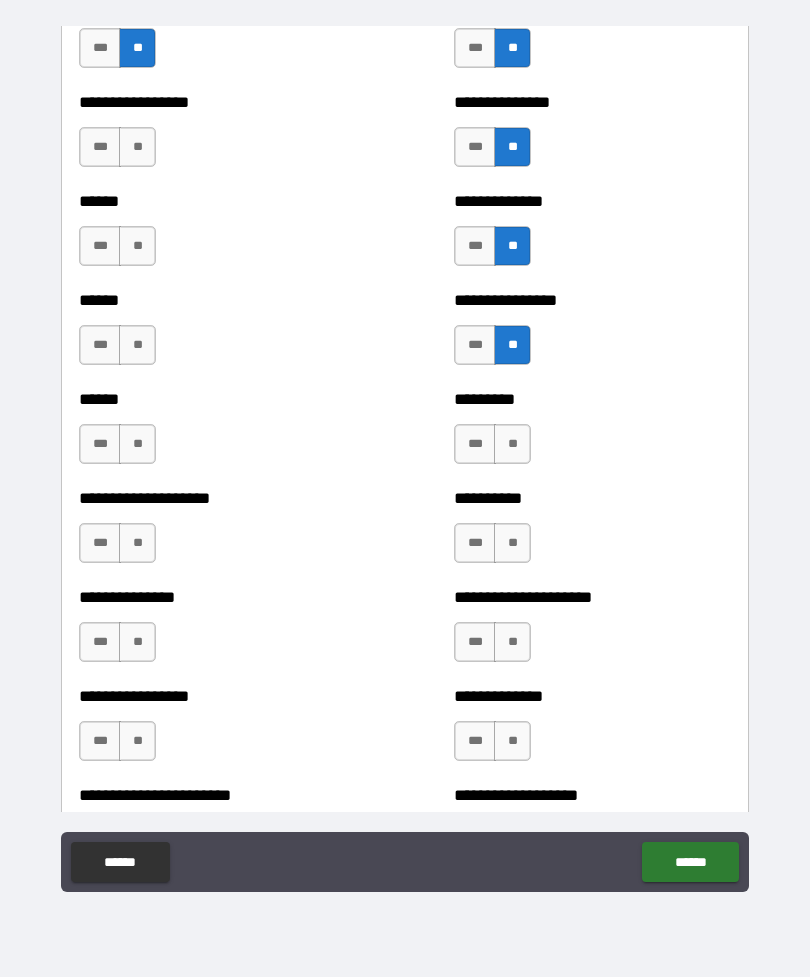 click on "**" at bounding box center (137, 147) 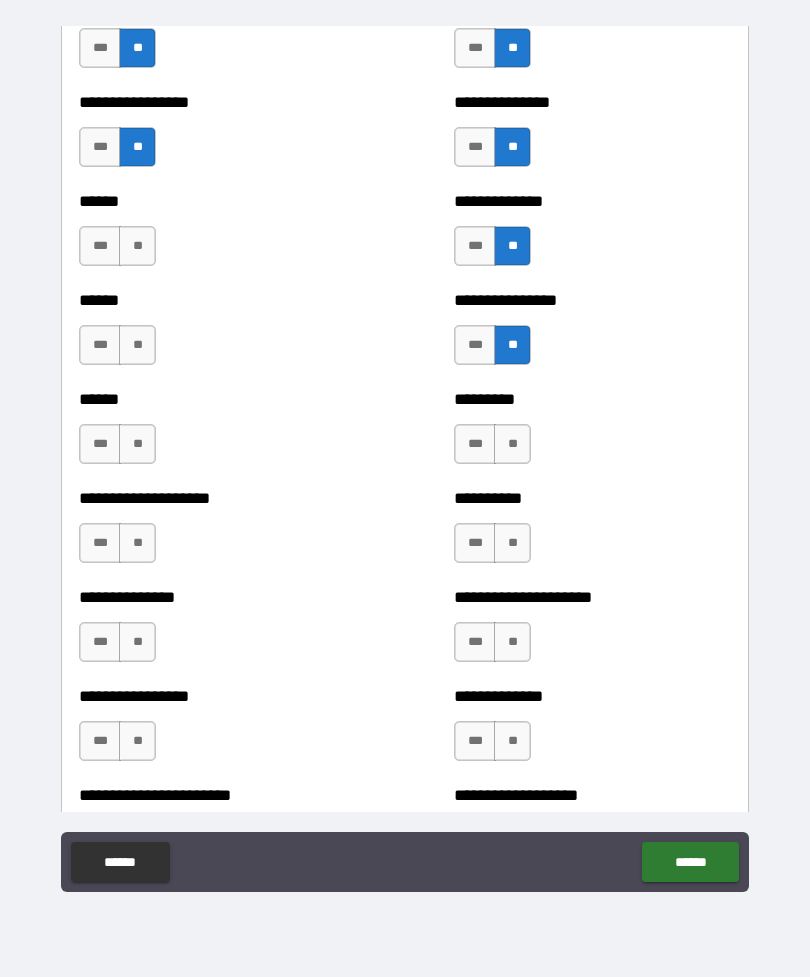 click on "**" at bounding box center [137, 246] 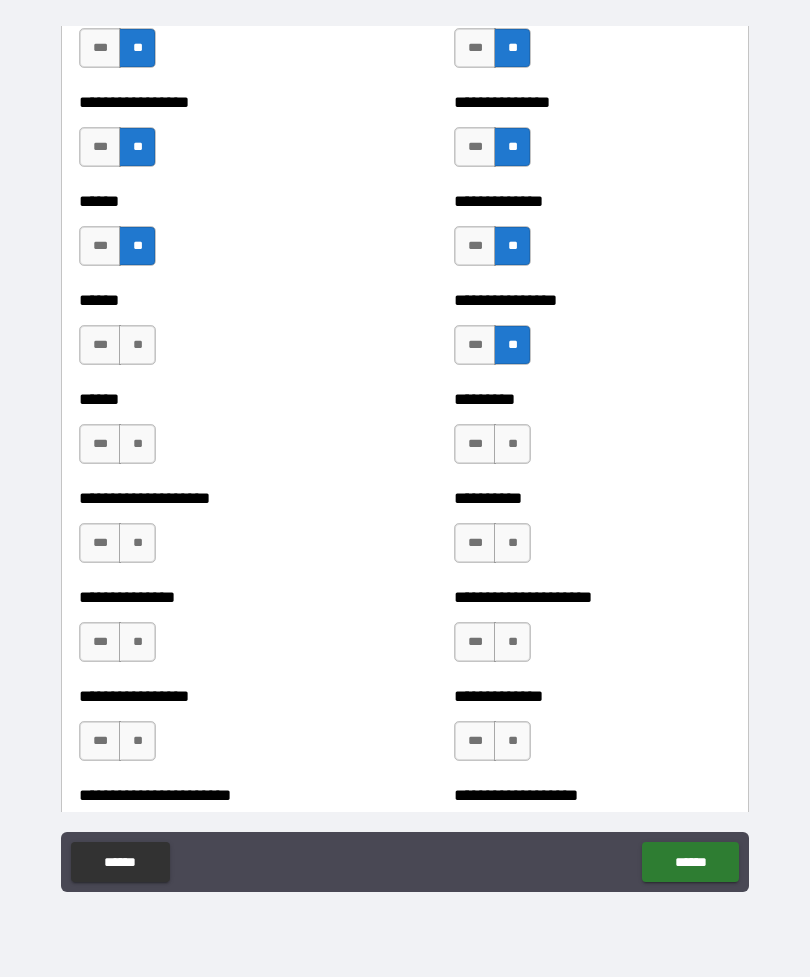 click on "**" at bounding box center (137, 345) 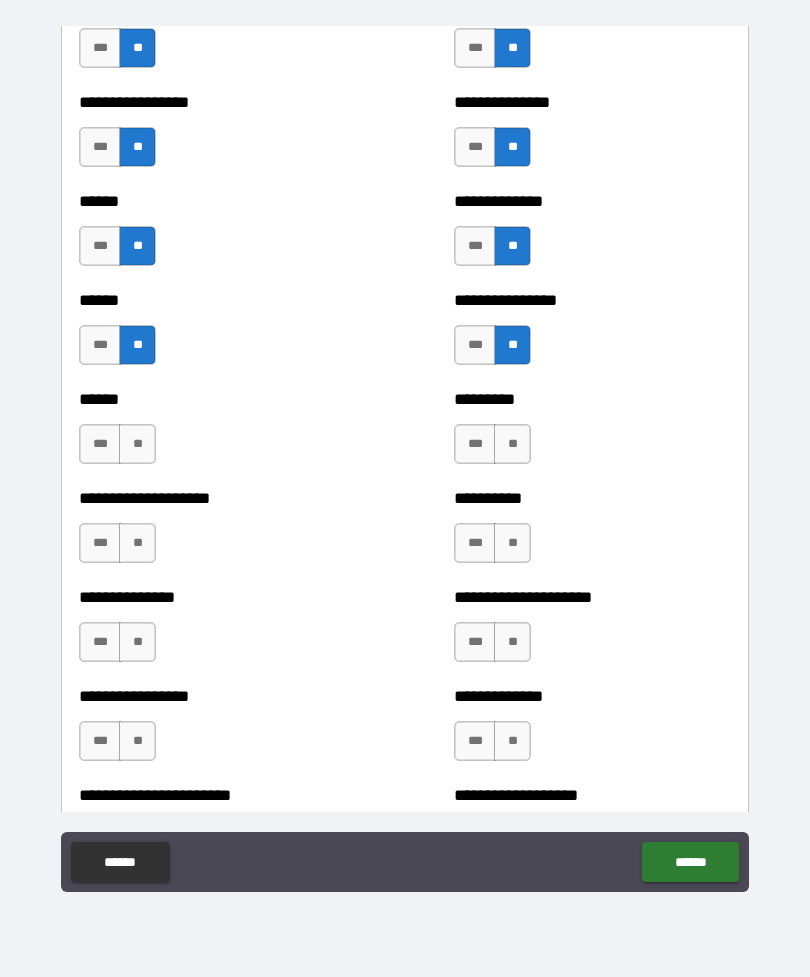 click on "**" at bounding box center [137, 444] 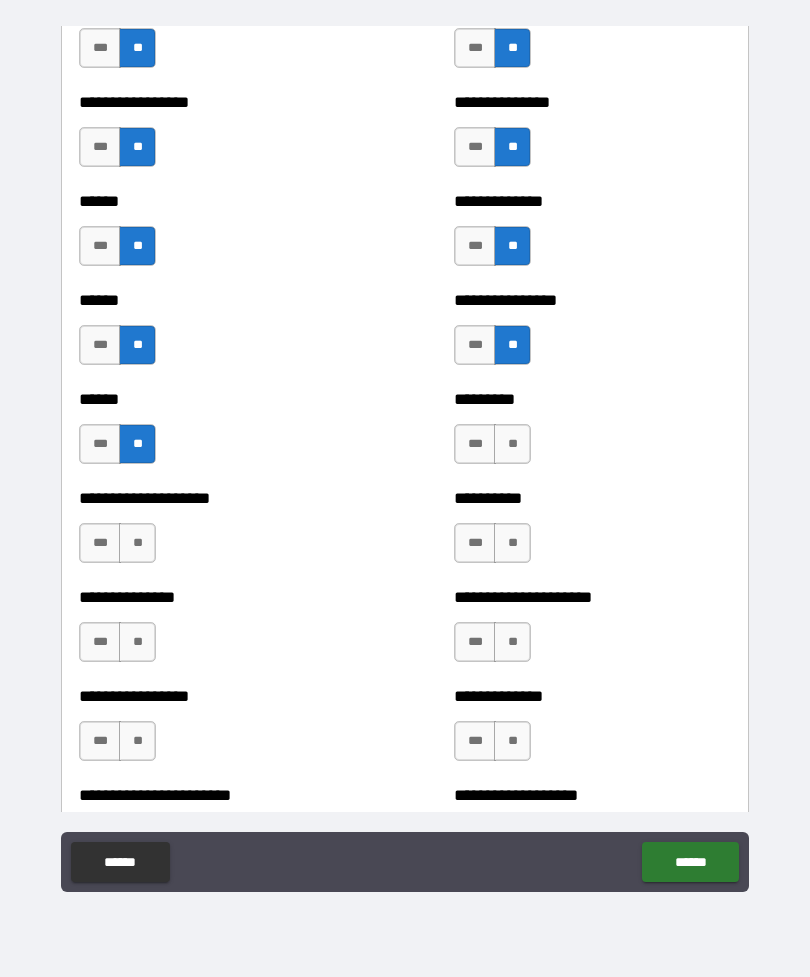 click on "**" at bounding box center [137, 543] 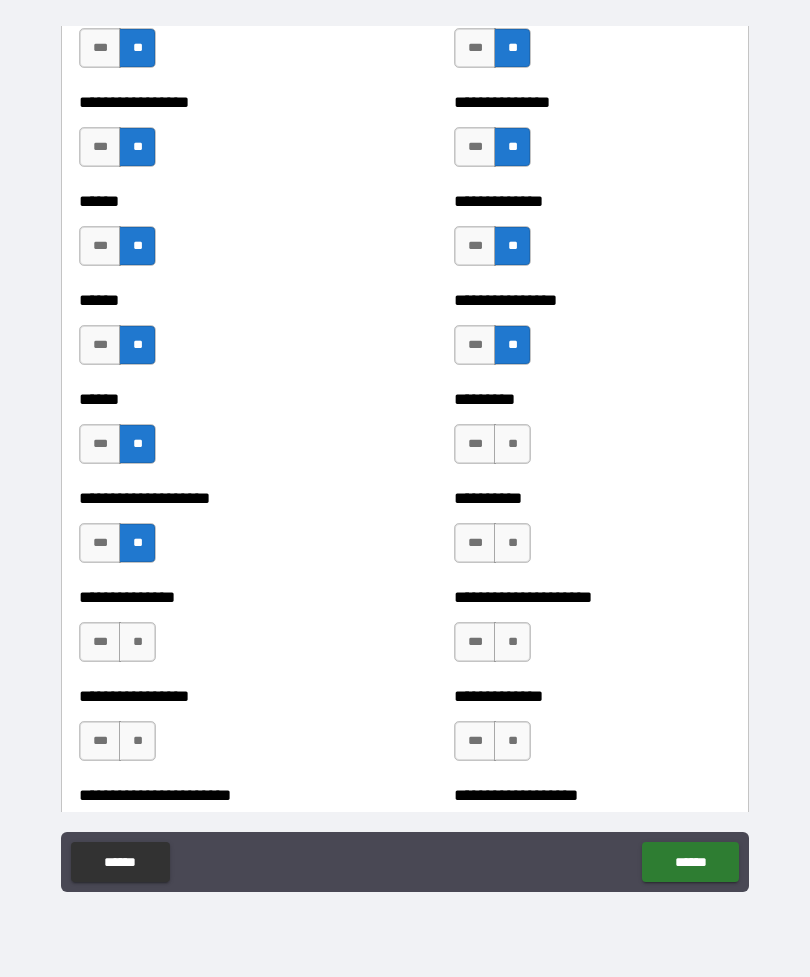 click on "**" at bounding box center (137, 642) 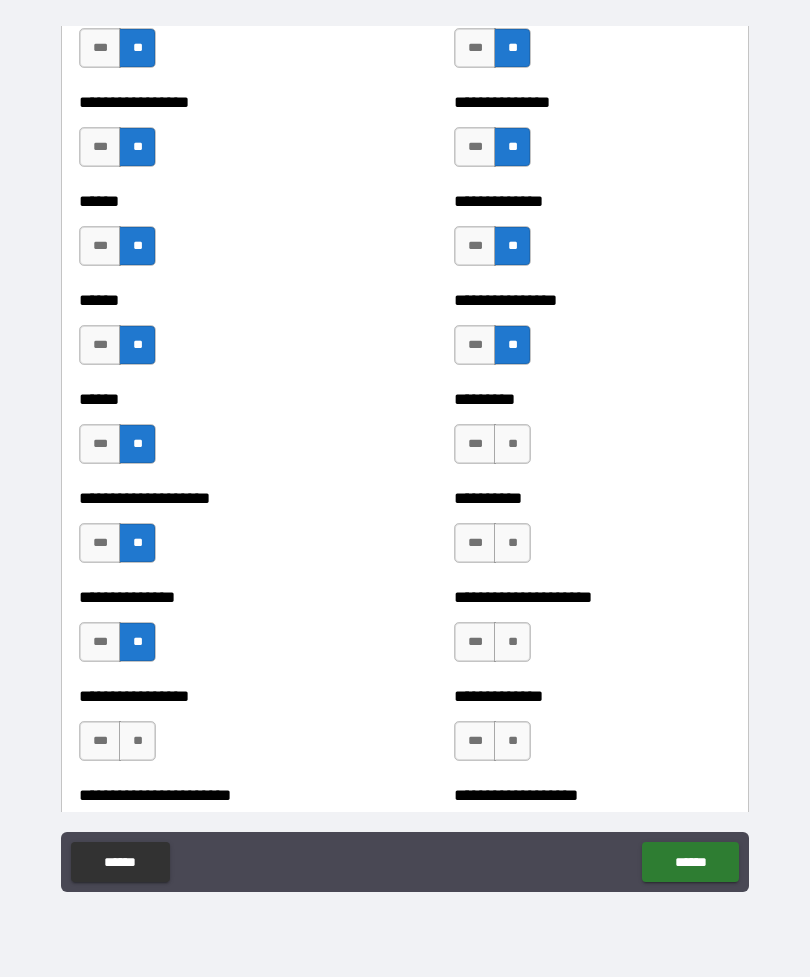 click on "**" at bounding box center (137, 741) 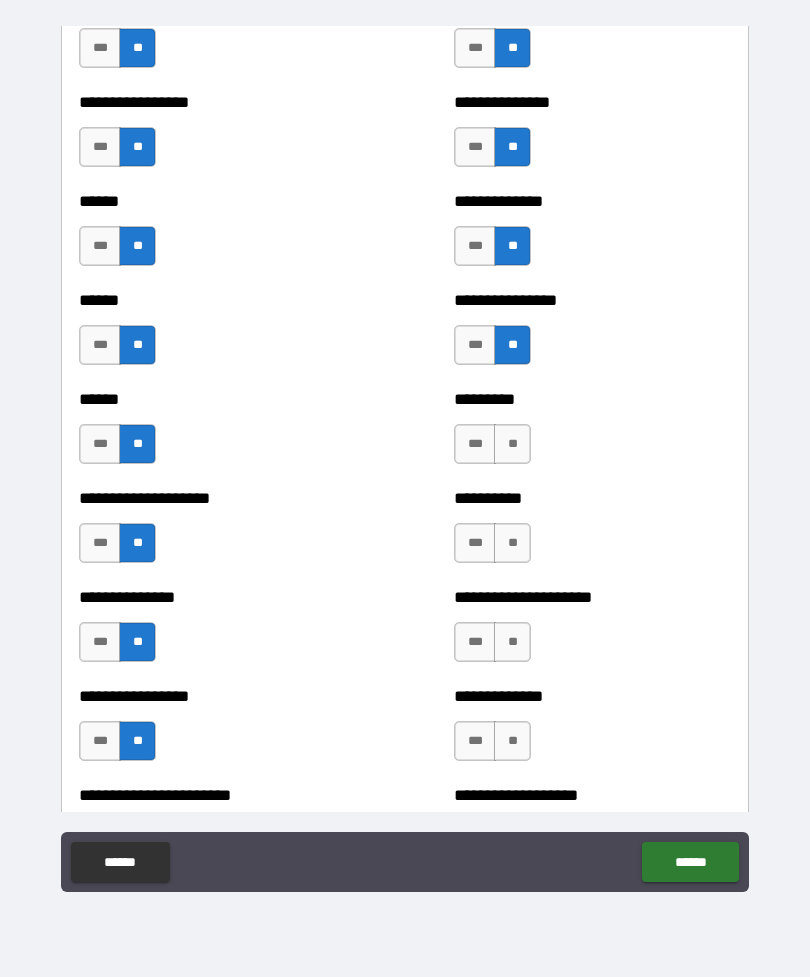 click on "**" at bounding box center (512, 741) 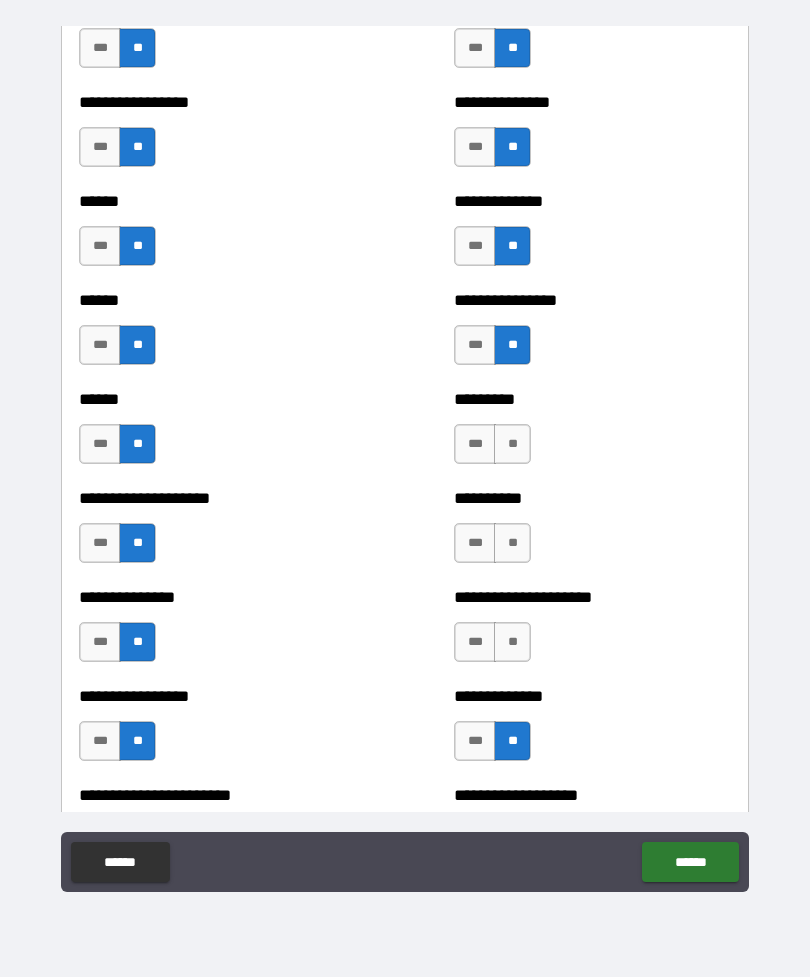 click on "**" at bounding box center [512, 642] 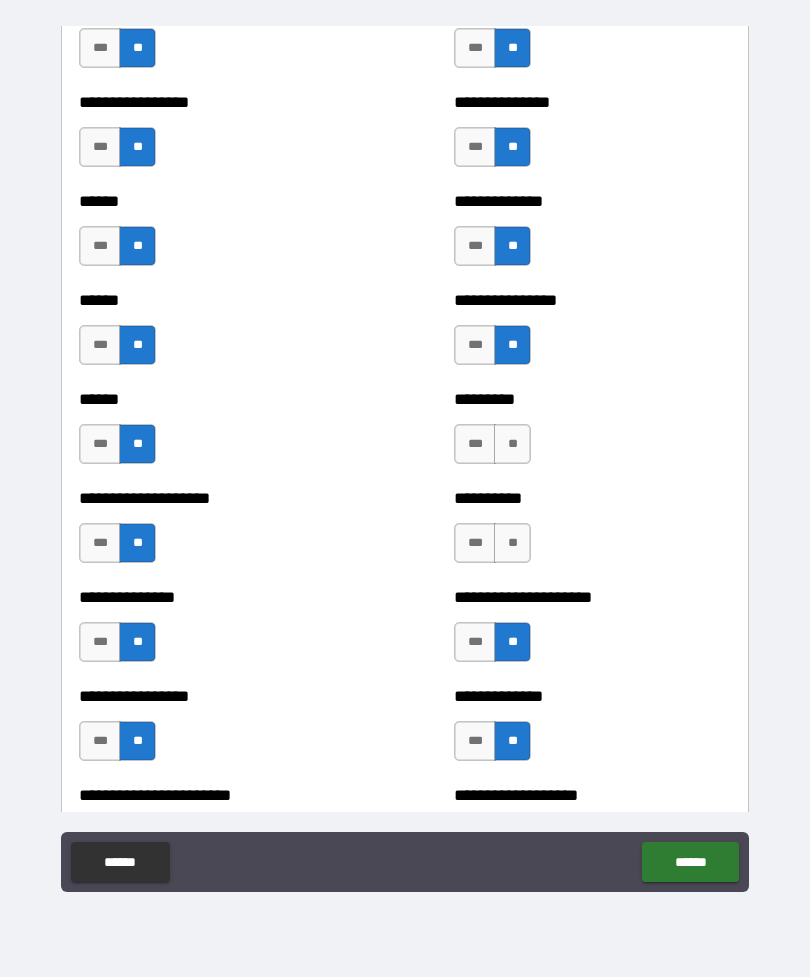 click on "**" at bounding box center (512, 543) 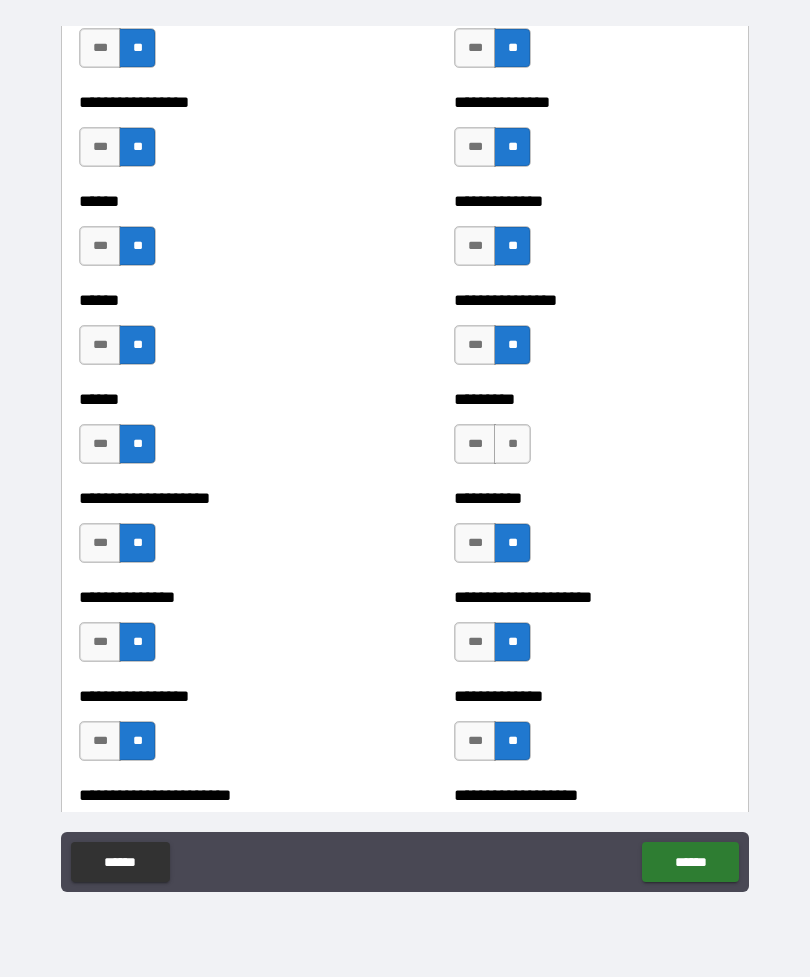 click on "**" at bounding box center (512, 444) 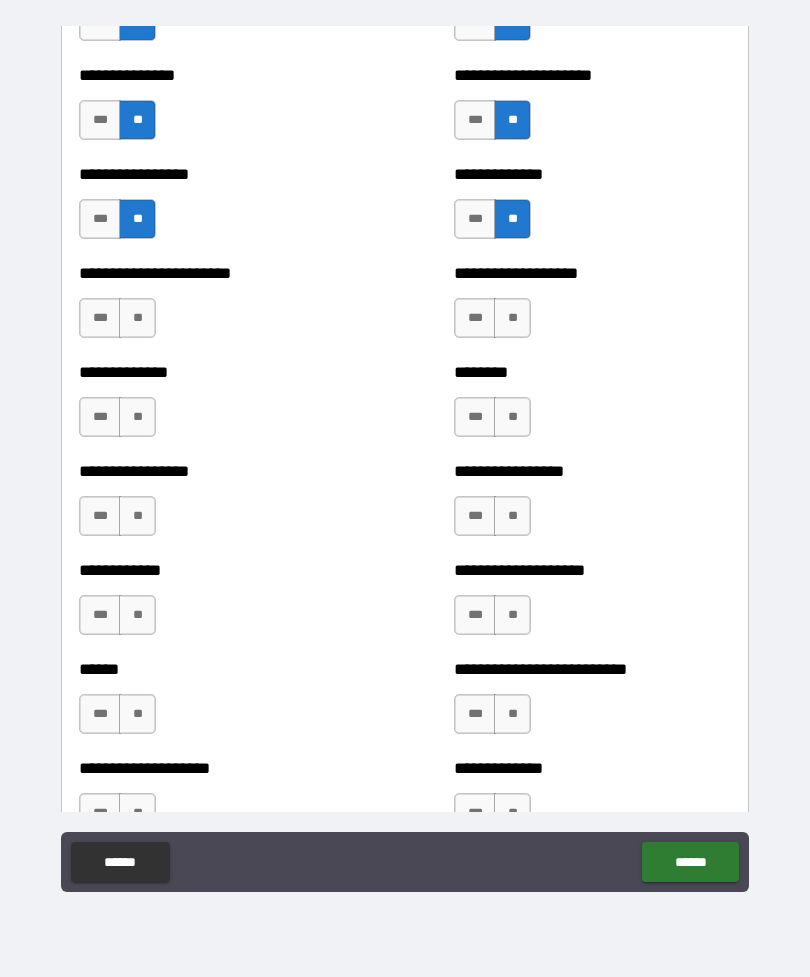 scroll, scrollTop: 3524, scrollLeft: 0, axis: vertical 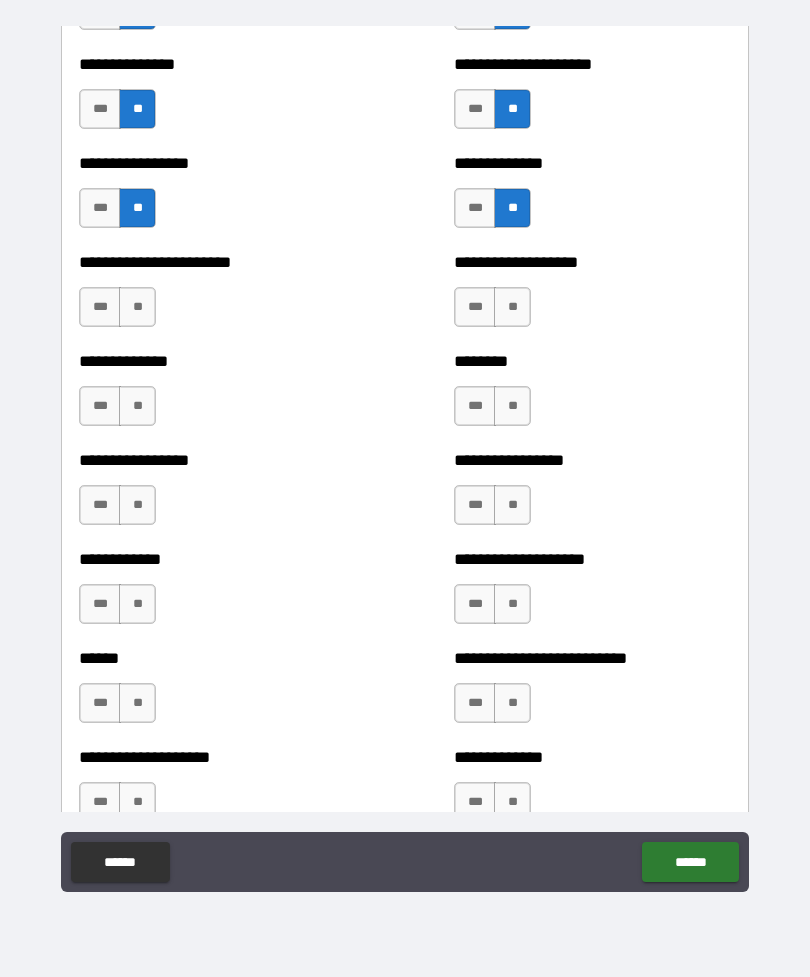 click on "**" at bounding box center [137, 307] 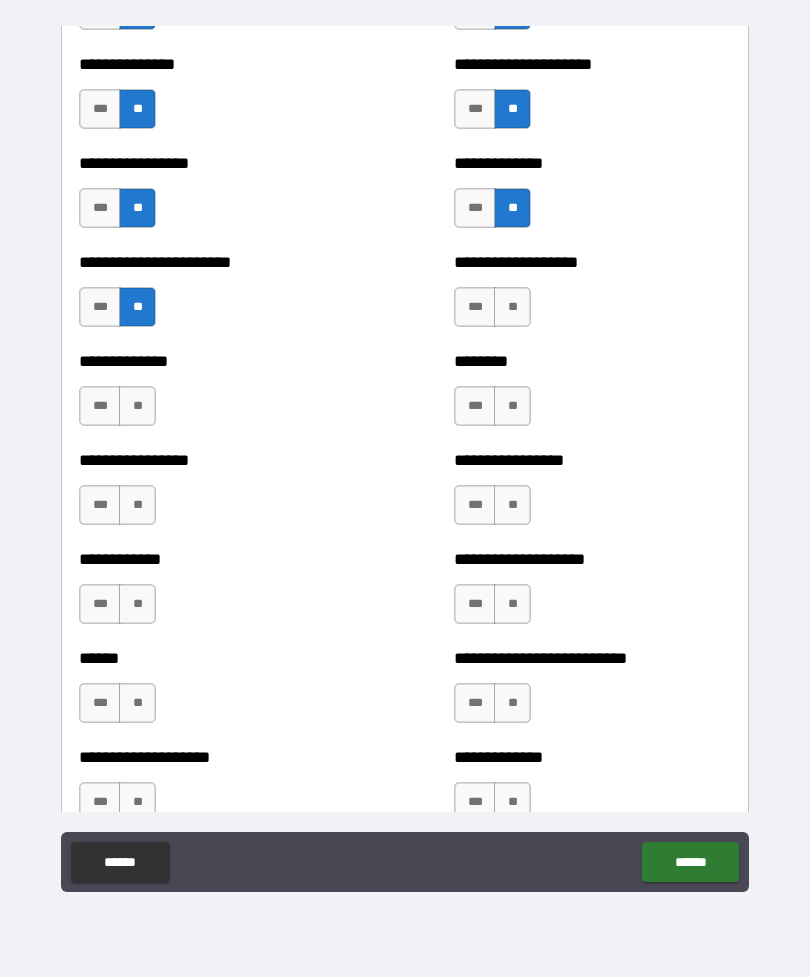 click on "**" at bounding box center (137, 406) 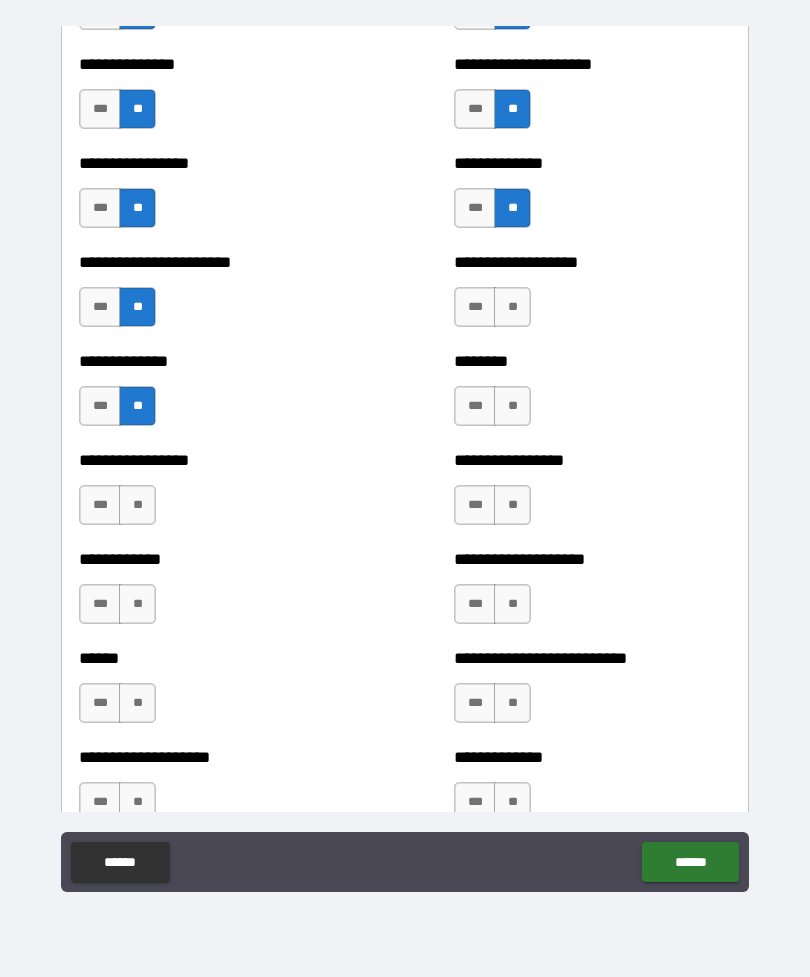 click on "**" at bounding box center (137, 505) 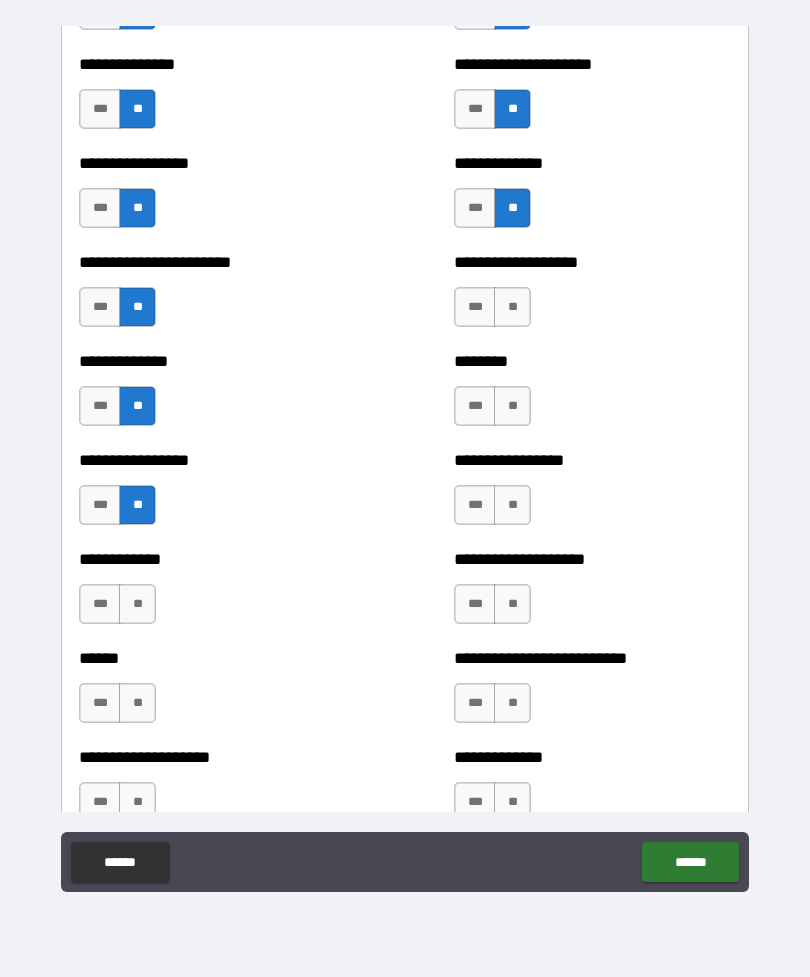 click on "**" at bounding box center [137, 604] 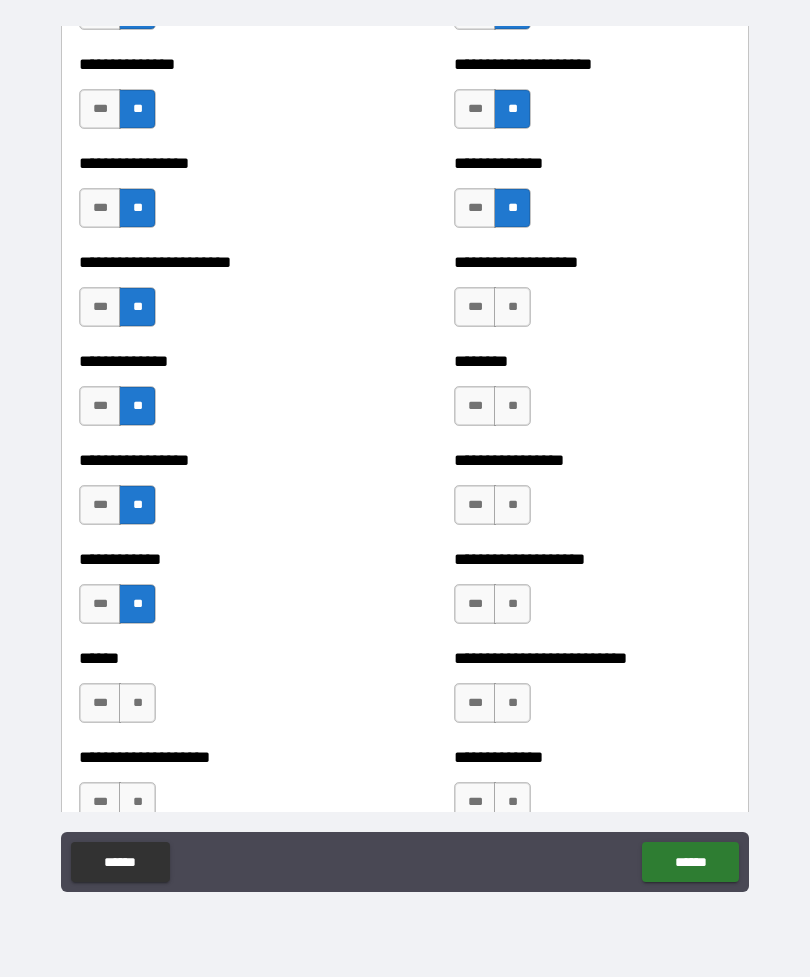 click on "**" at bounding box center (137, 703) 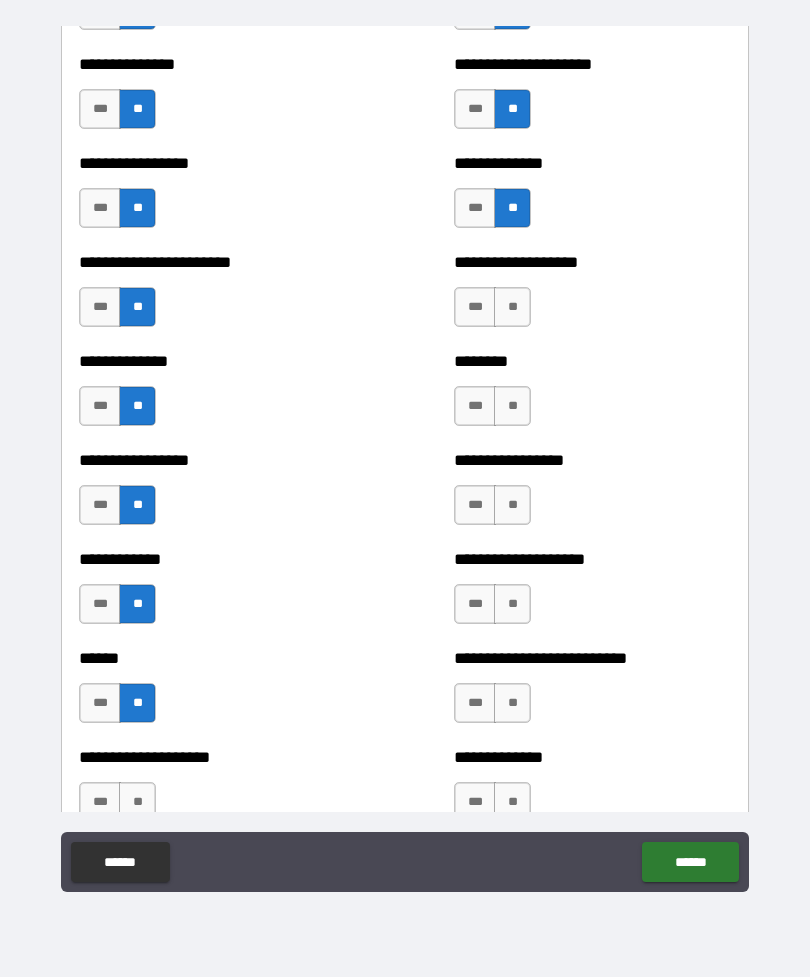 click on "**" at bounding box center (512, 307) 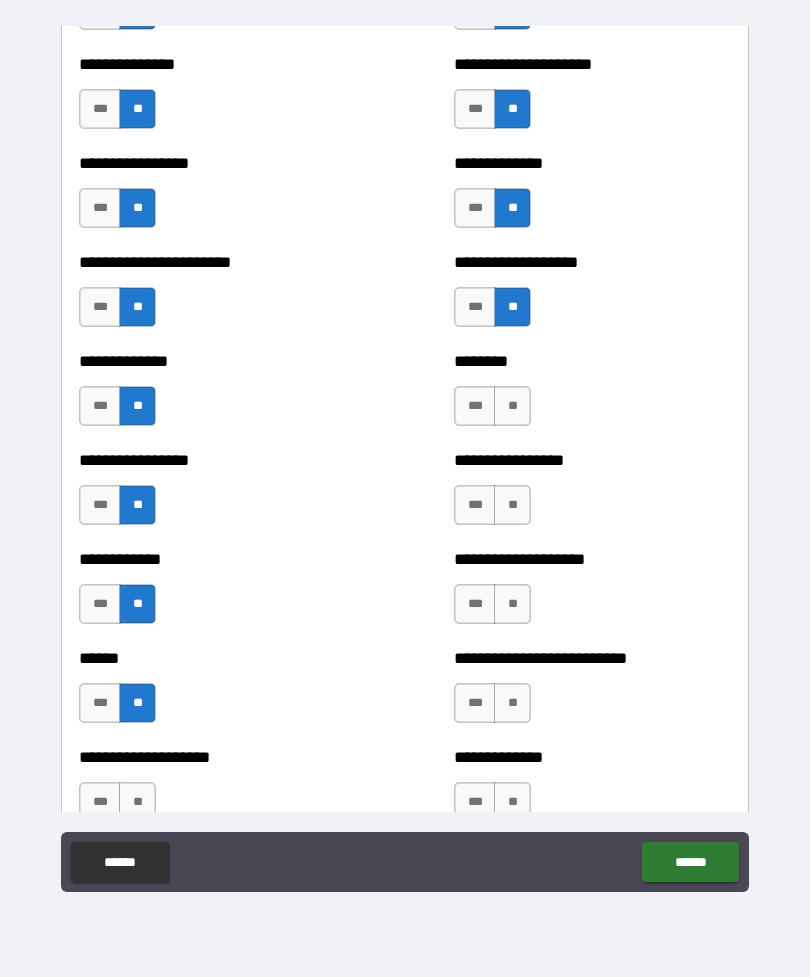 click on "**" at bounding box center [512, 406] 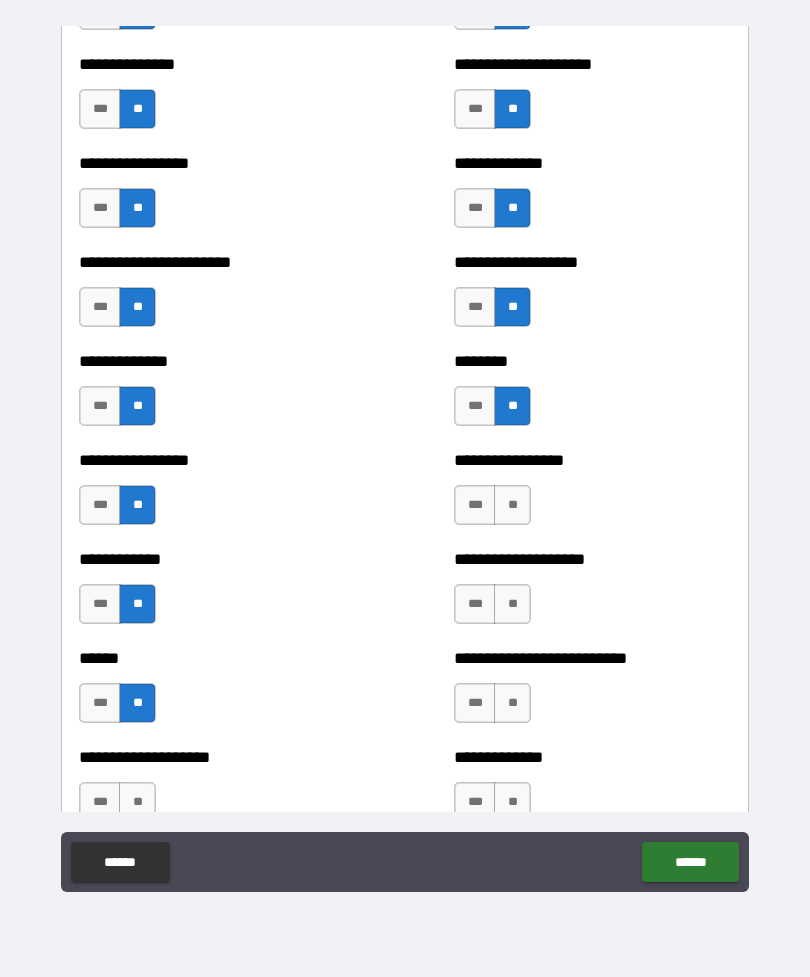 click on "**" at bounding box center [512, 505] 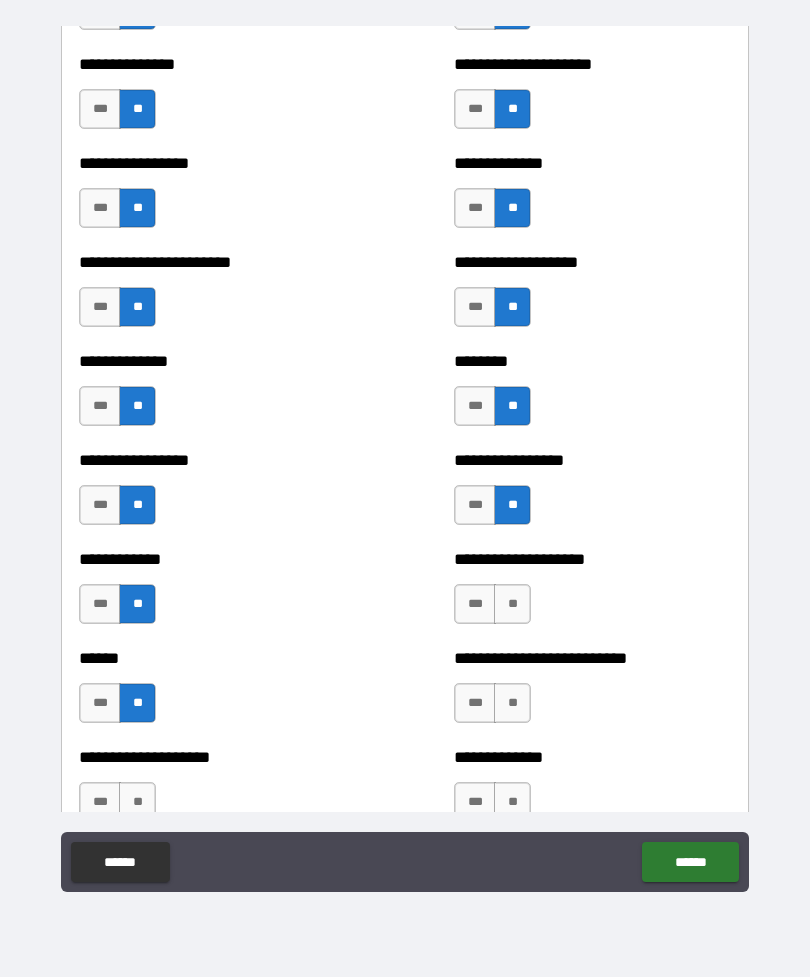 click on "**" at bounding box center [512, 604] 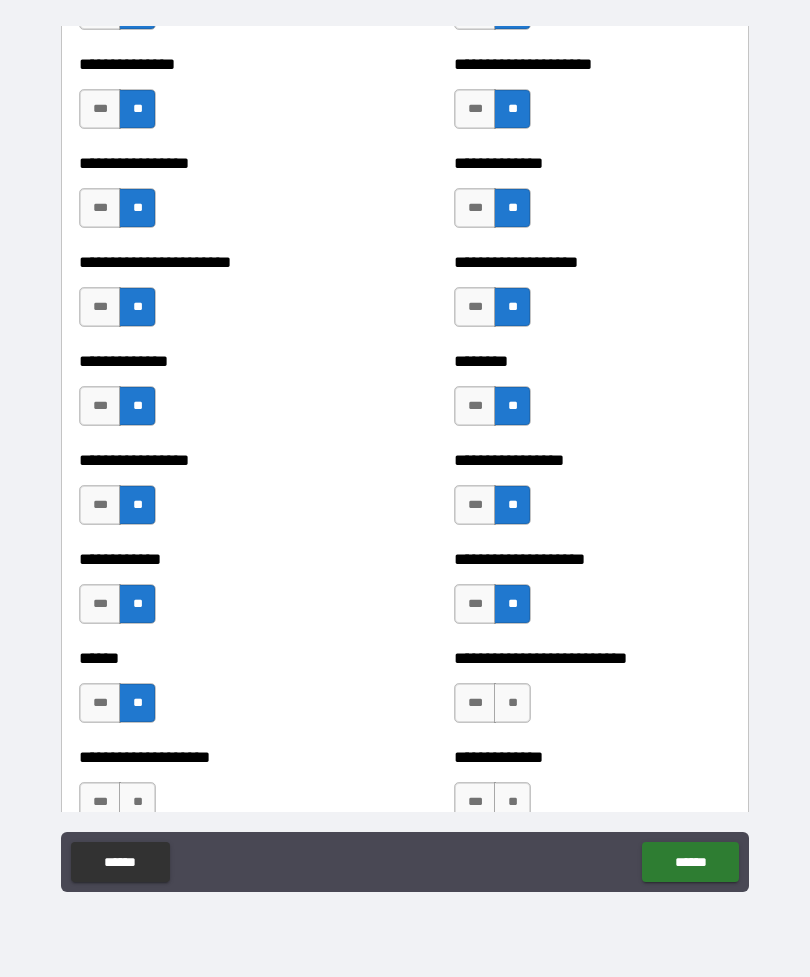 click on "**" at bounding box center (512, 703) 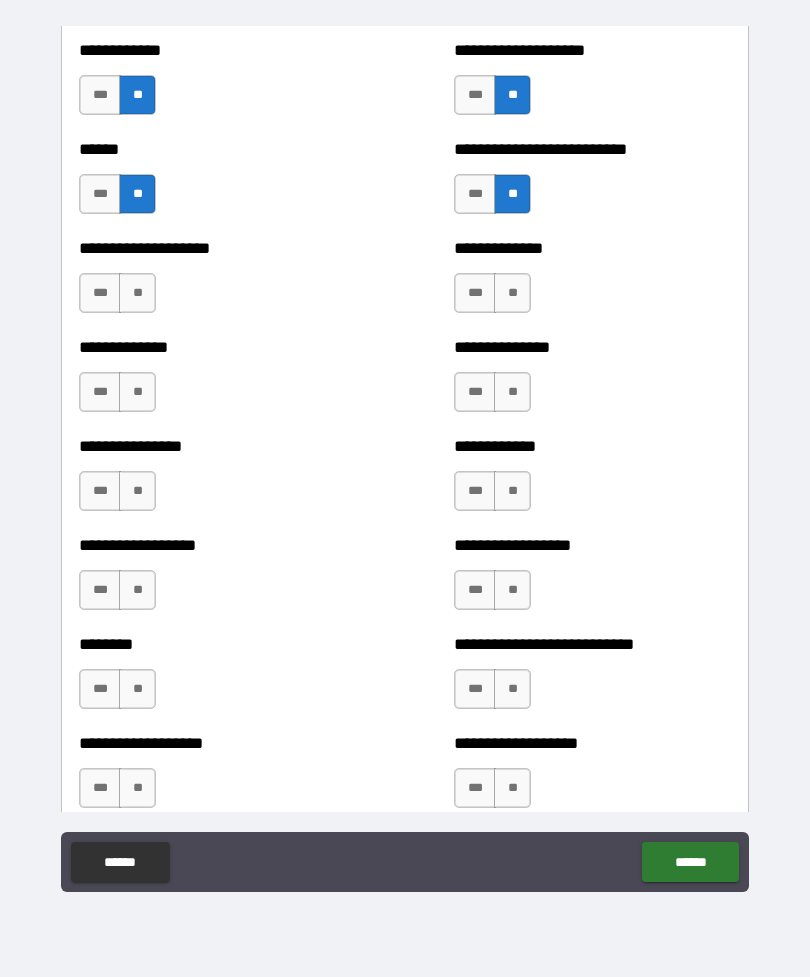 scroll, scrollTop: 4059, scrollLeft: 0, axis: vertical 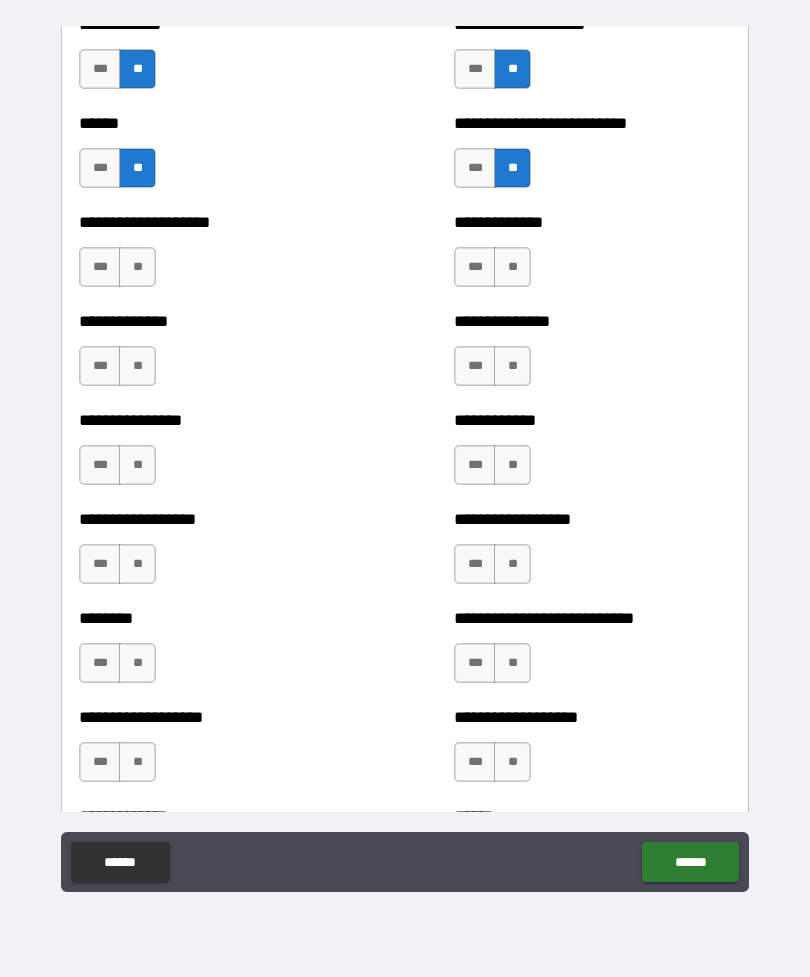 click on "**" at bounding box center (137, 267) 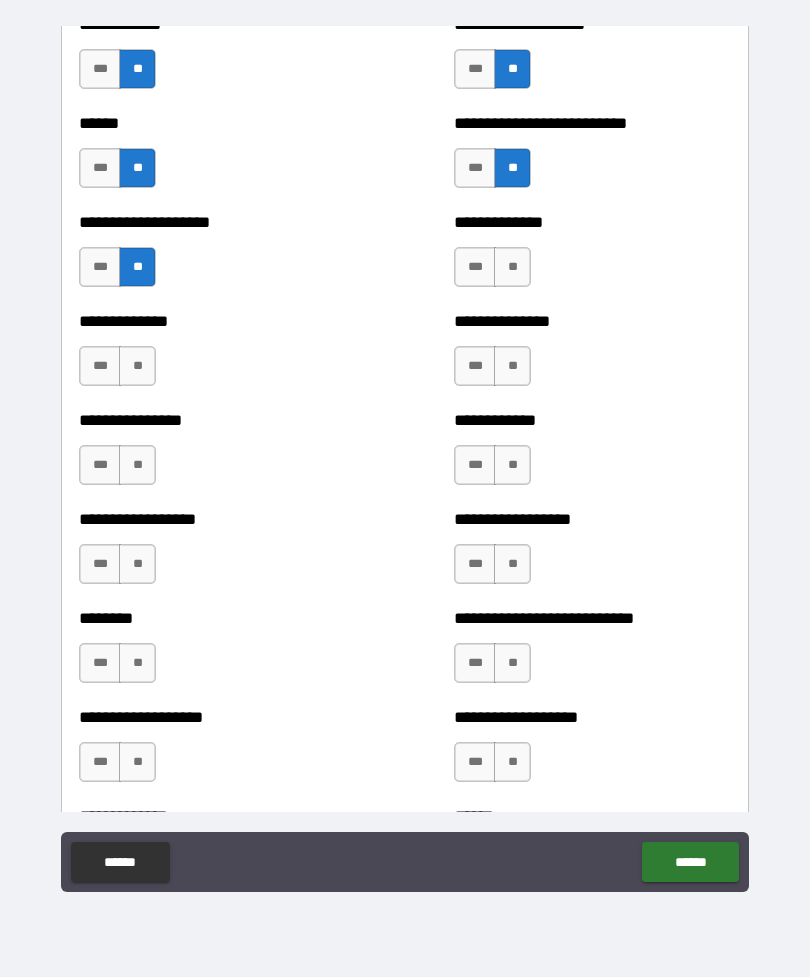 click on "**" at bounding box center (137, 366) 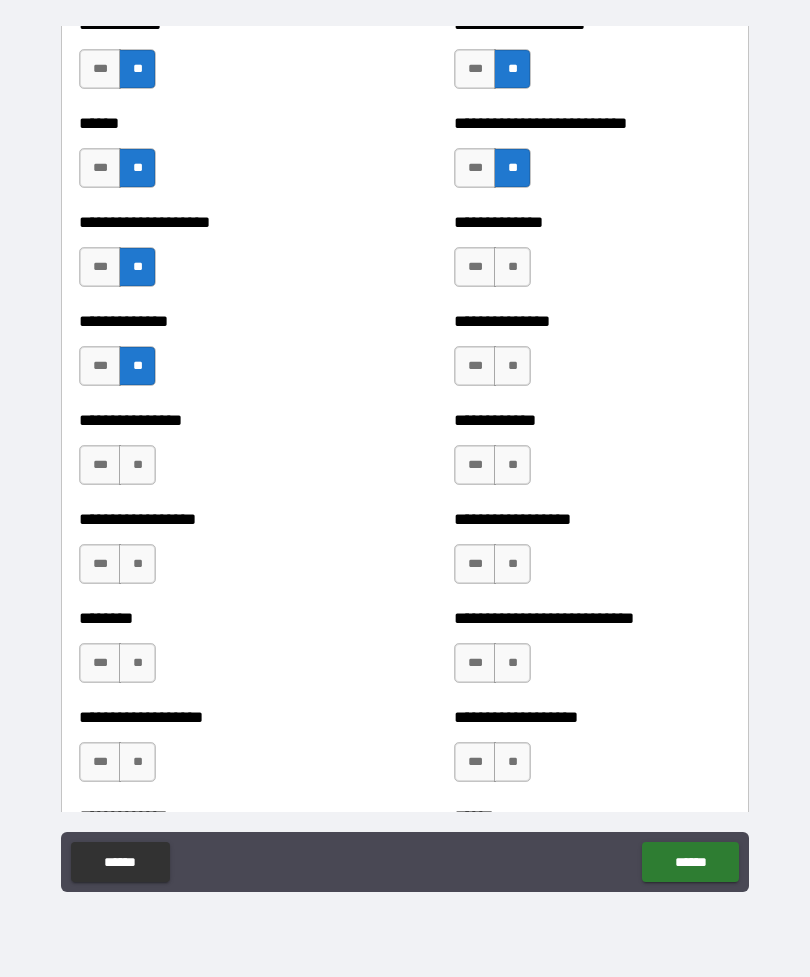 click on "**" at bounding box center [137, 465] 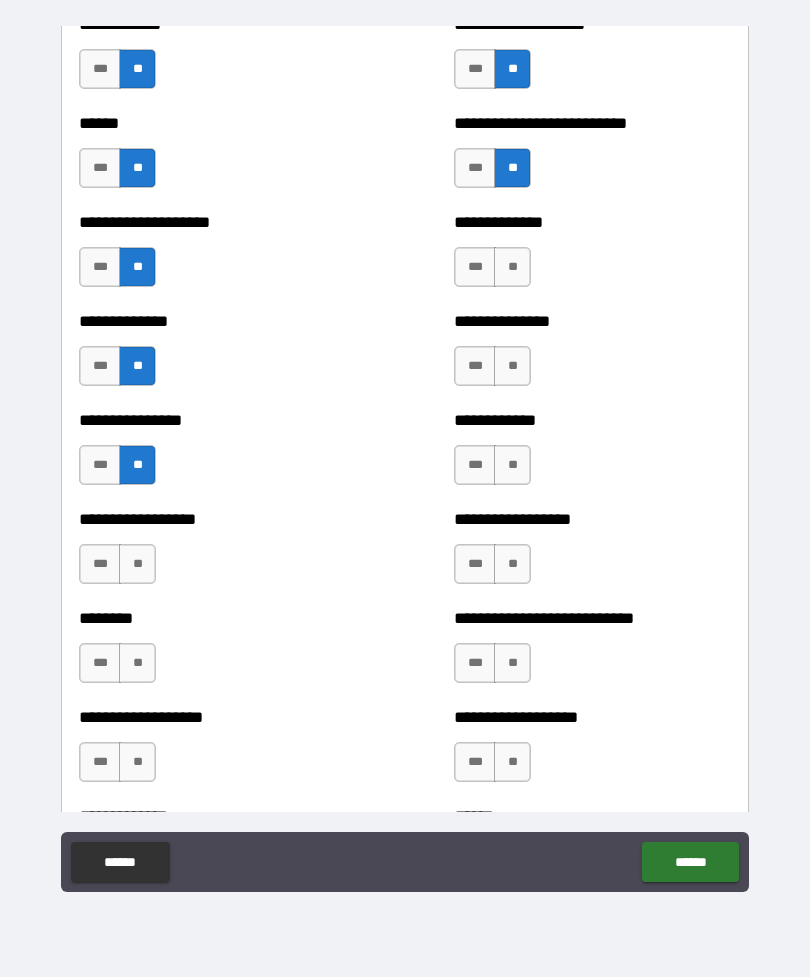 click on "**" at bounding box center [137, 564] 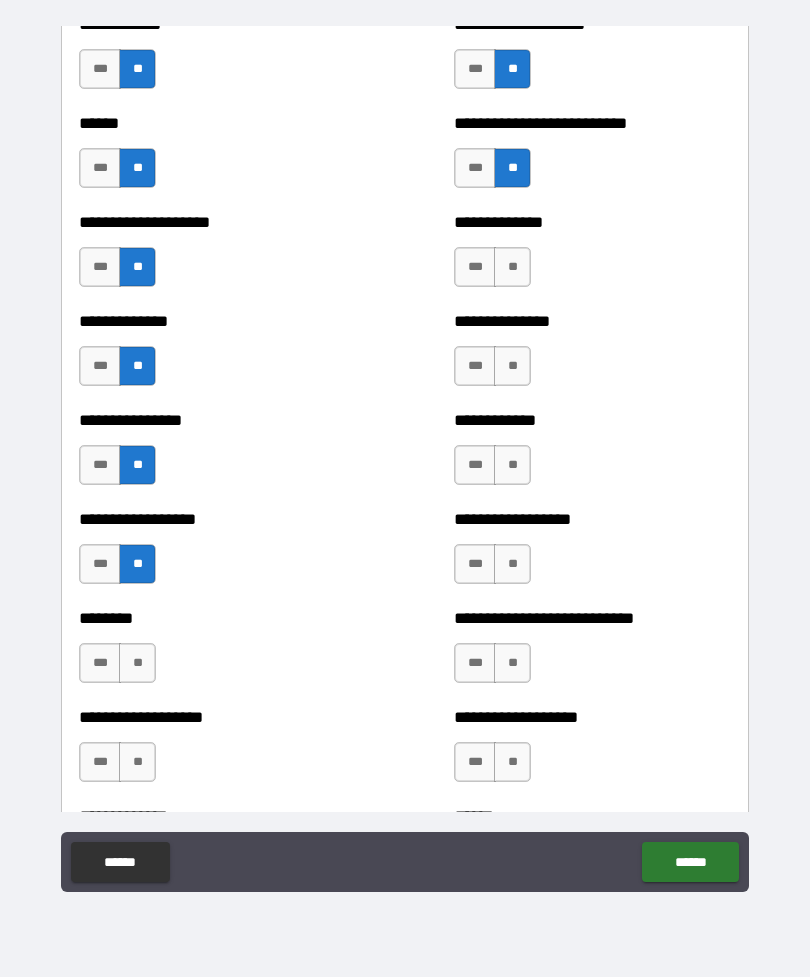 click on "**" at bounding box center [137, 663] 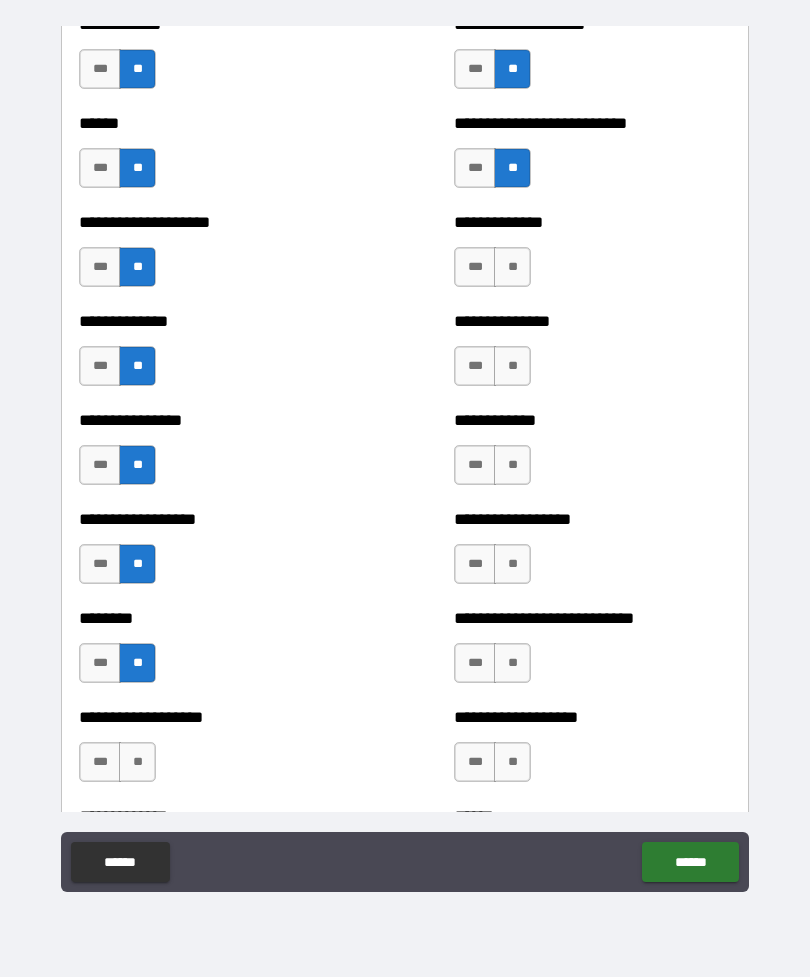 click on "**" at bounding box center [137, 762] 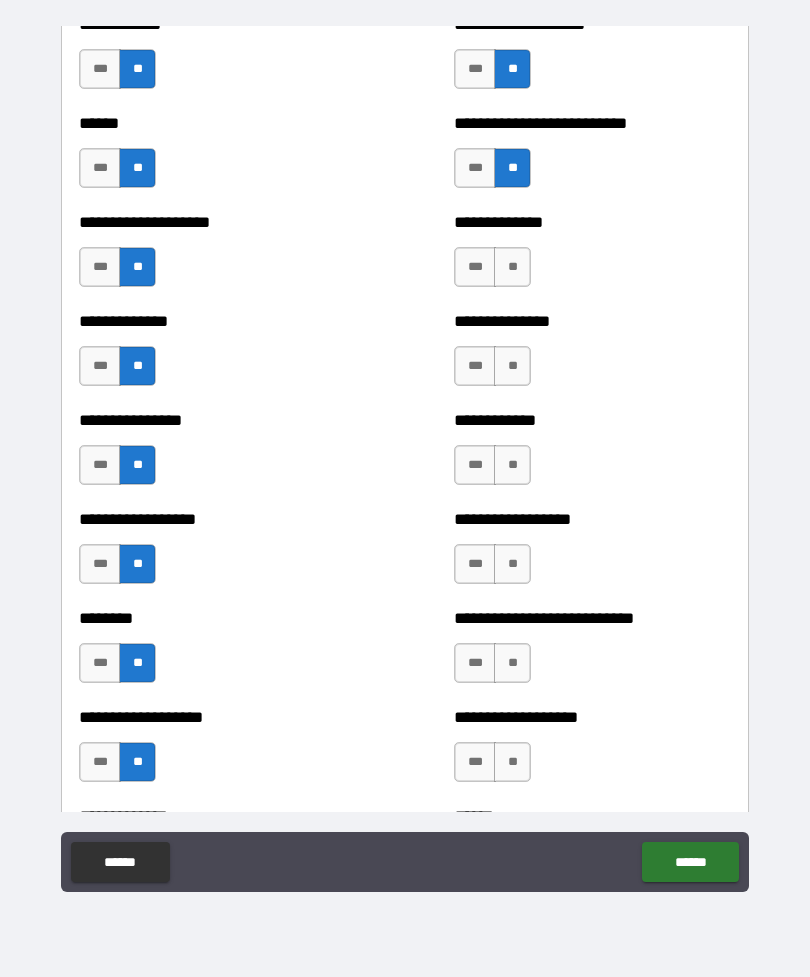 click on "**" at bounding box center [512, 762] 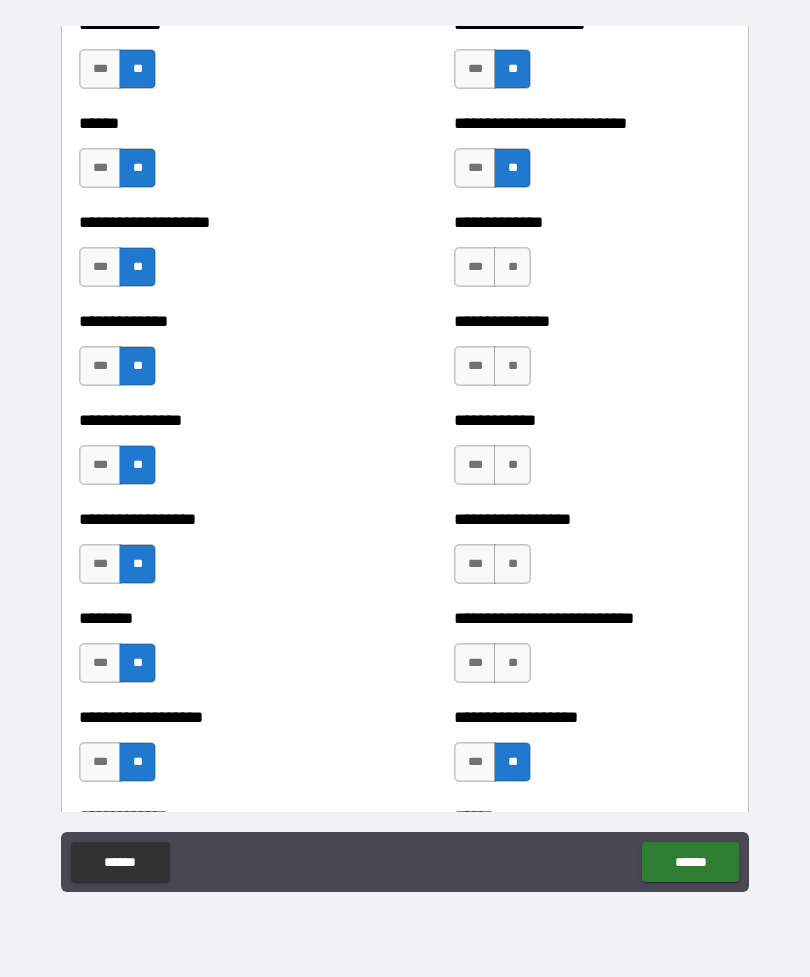 click on "**" at bounding box center [512, 663] 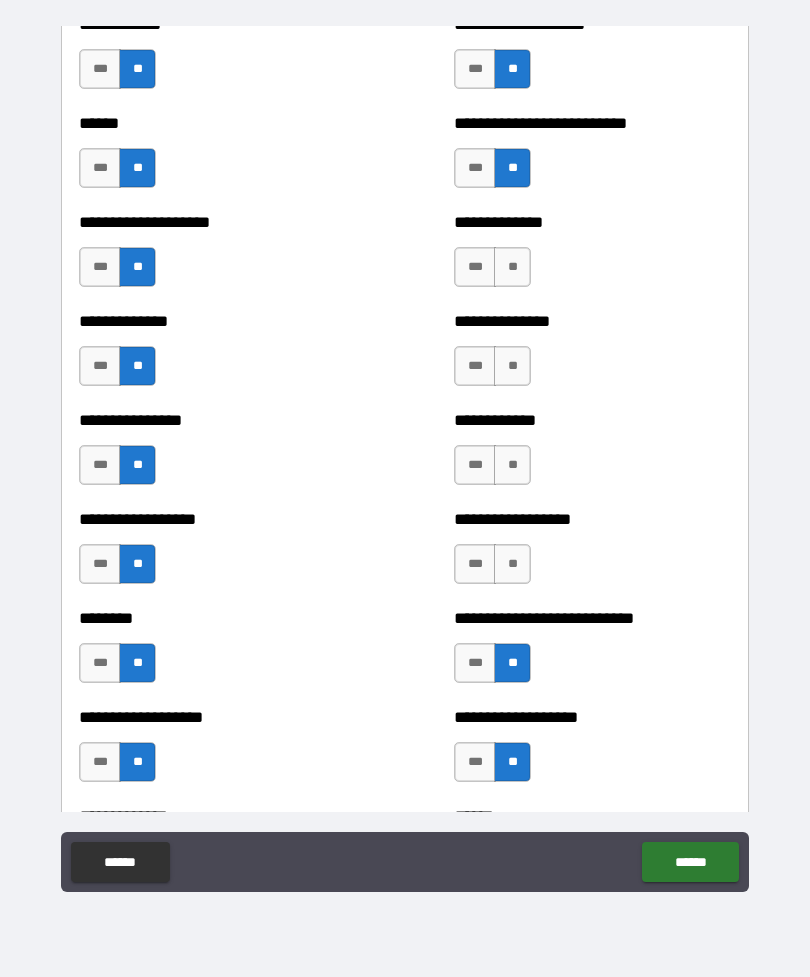 click on "**" at bounding box center [512, 564] 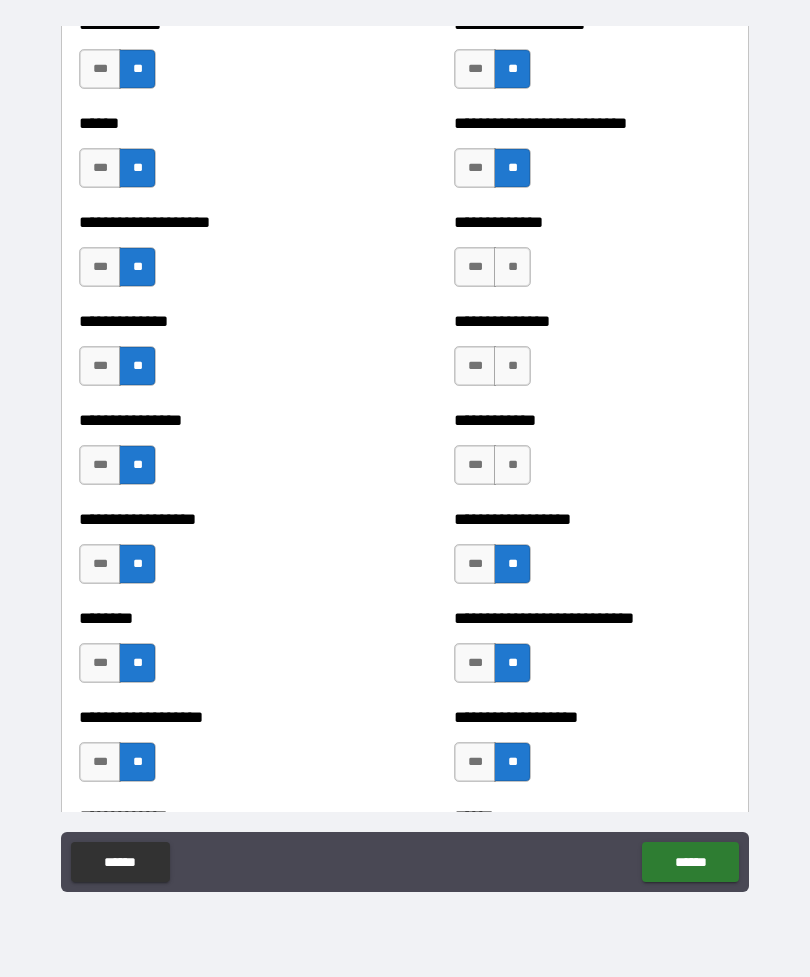 click on "**" at bounding box center [512, 465] 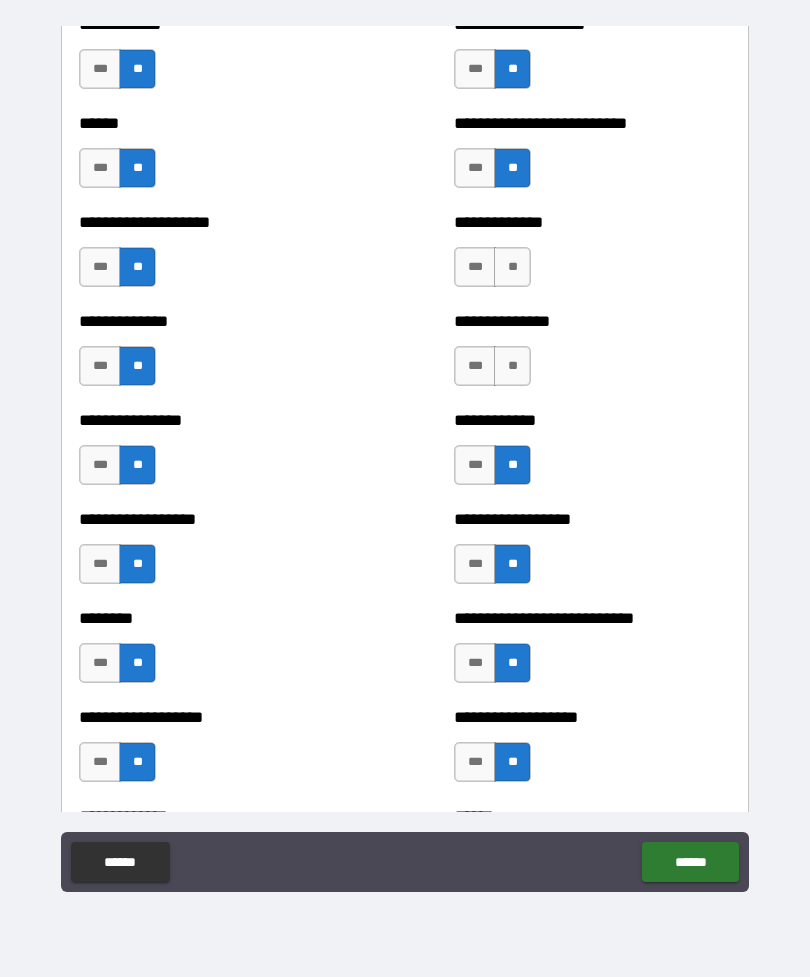 click on "**" at bounding box center [512, 366] 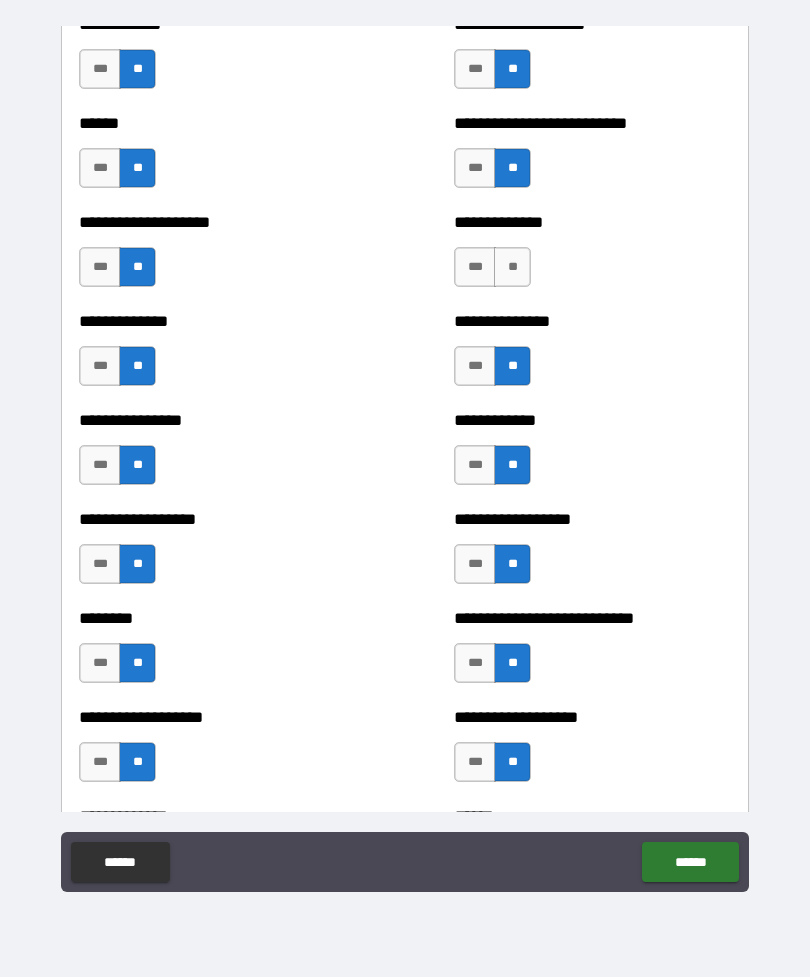 click on "**" at bounding box center [512, 267] 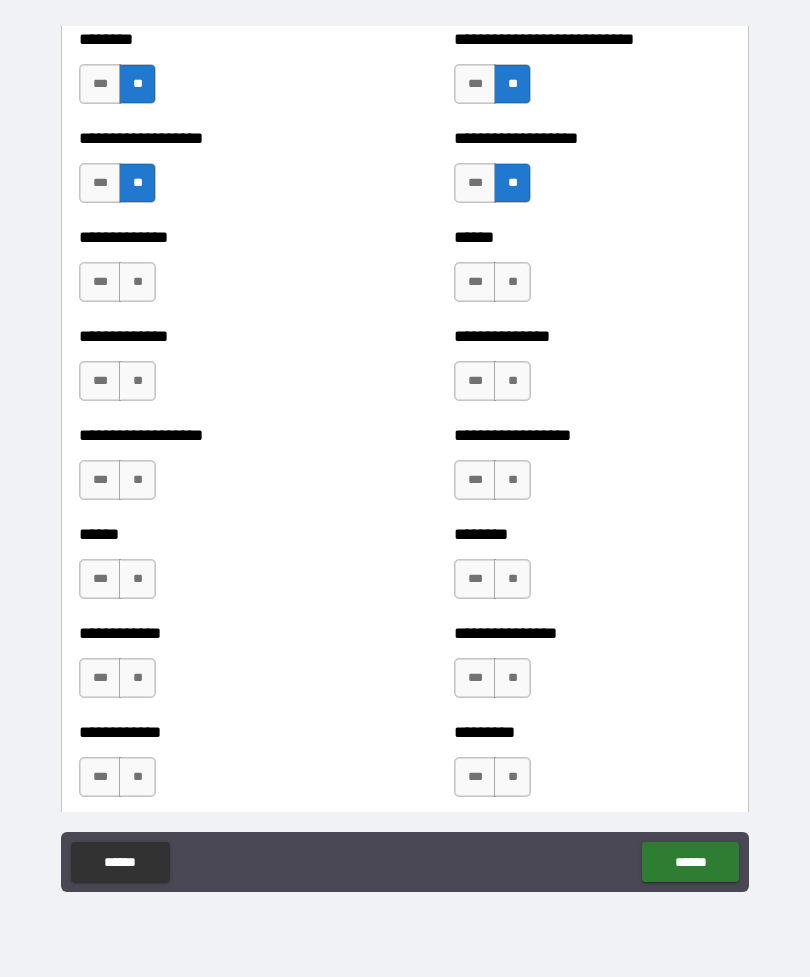 scroll, scrollTop: 4679, scrollLeft: 0, axis: vertical 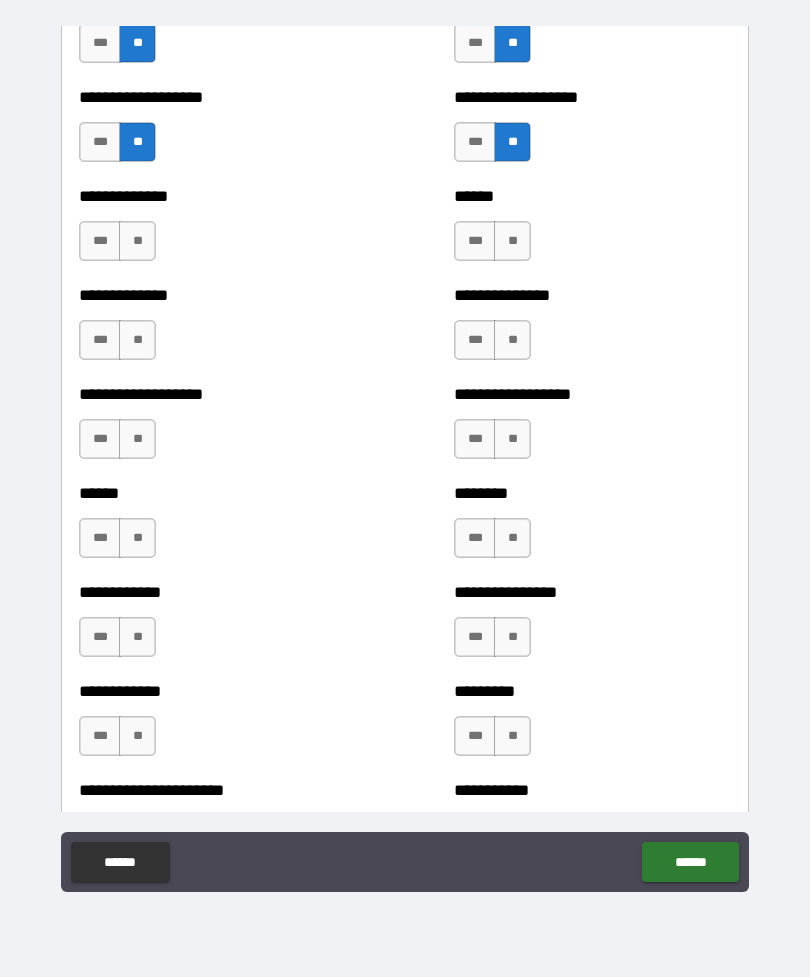 click on "**" at bounding box center (137, 241) 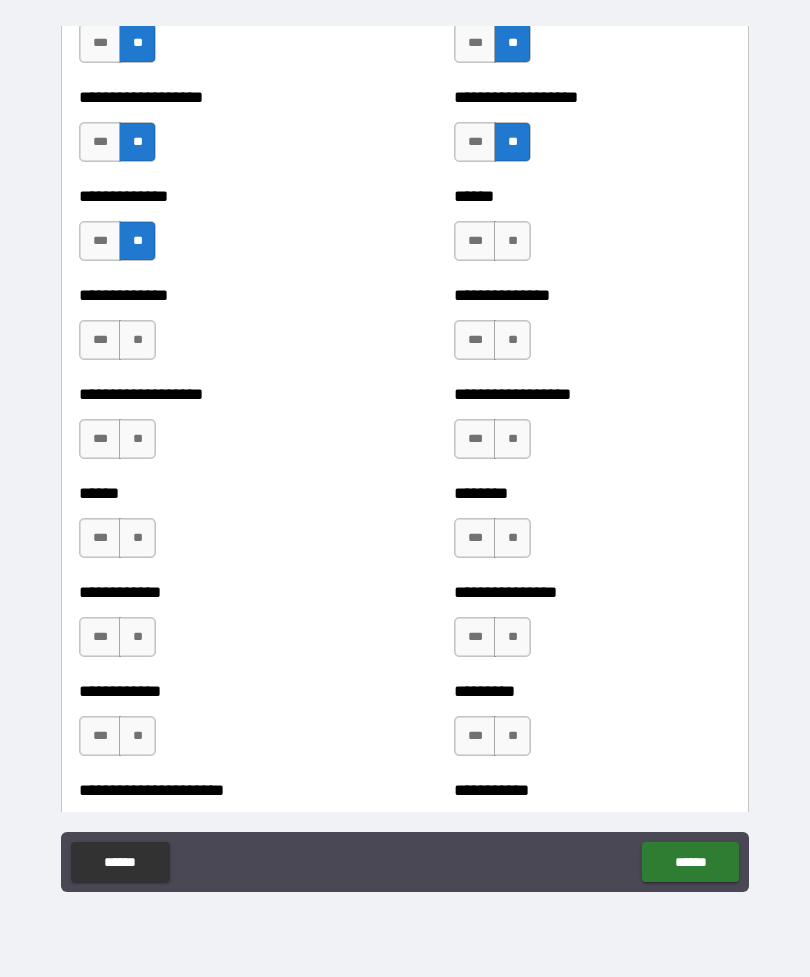 click on "**" at bounding box center (137, 340) 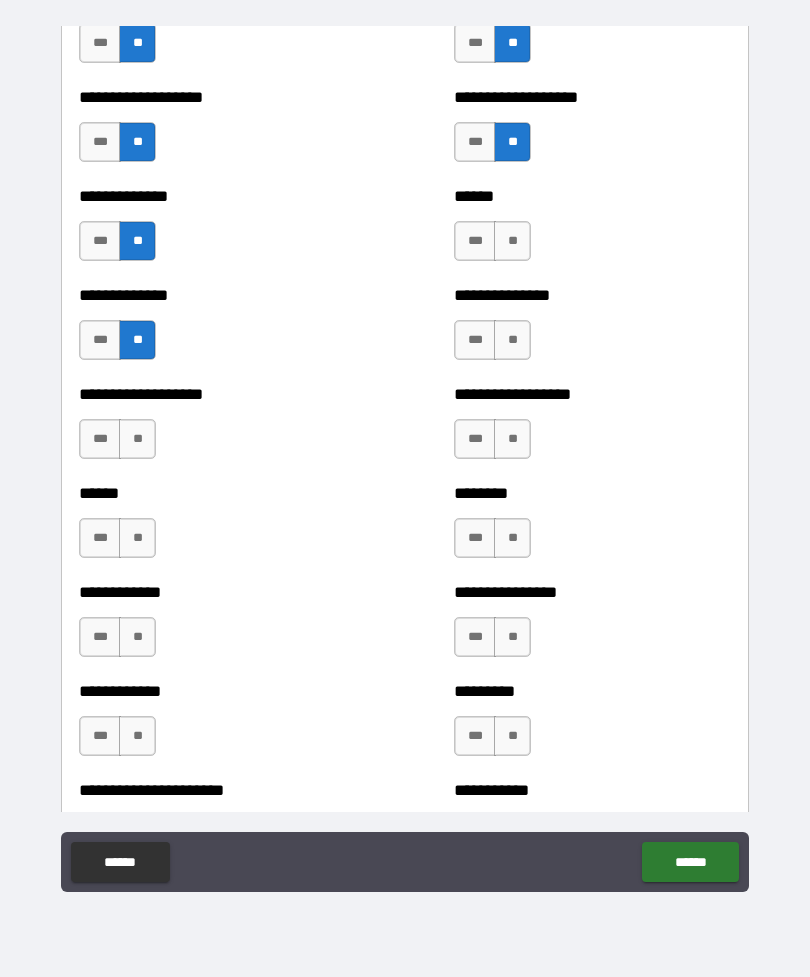 click on "**" at bounding box center (137, 439) 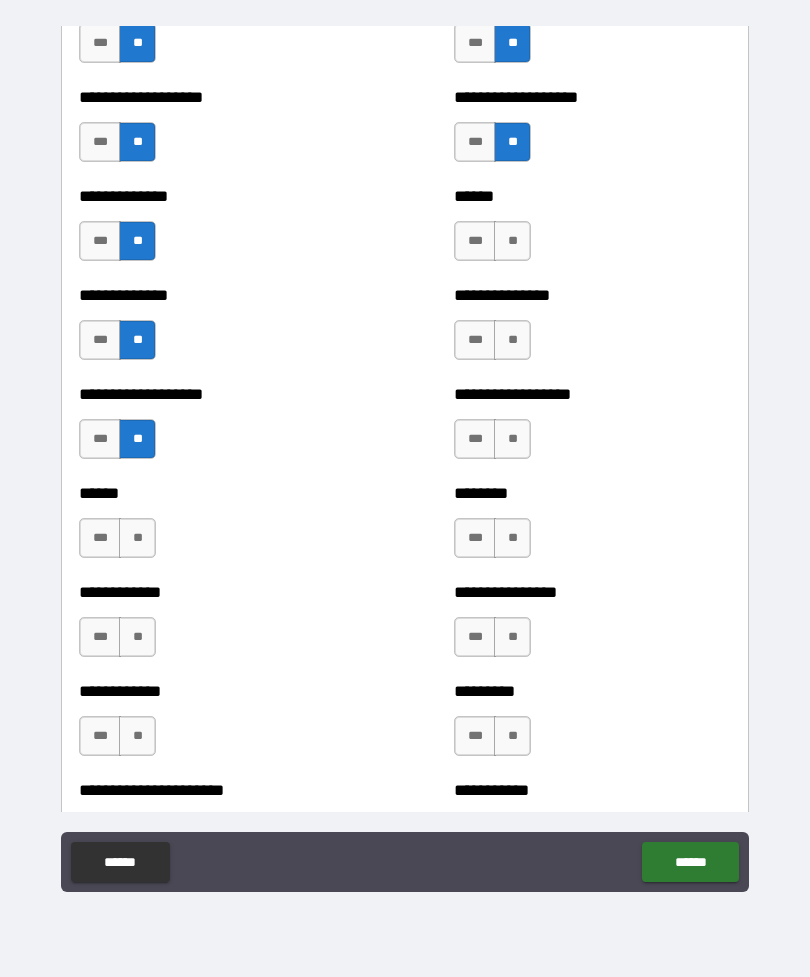 click on "**" at bounding box center [137, 538] 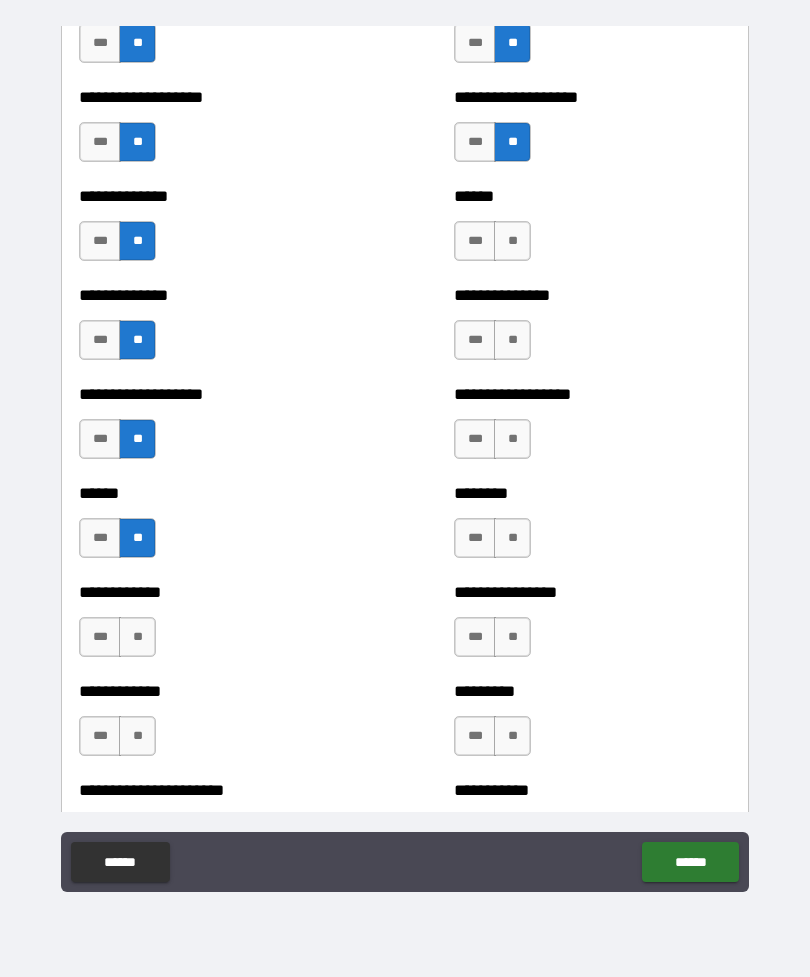 click on "**" at bounding box center [137, 637] 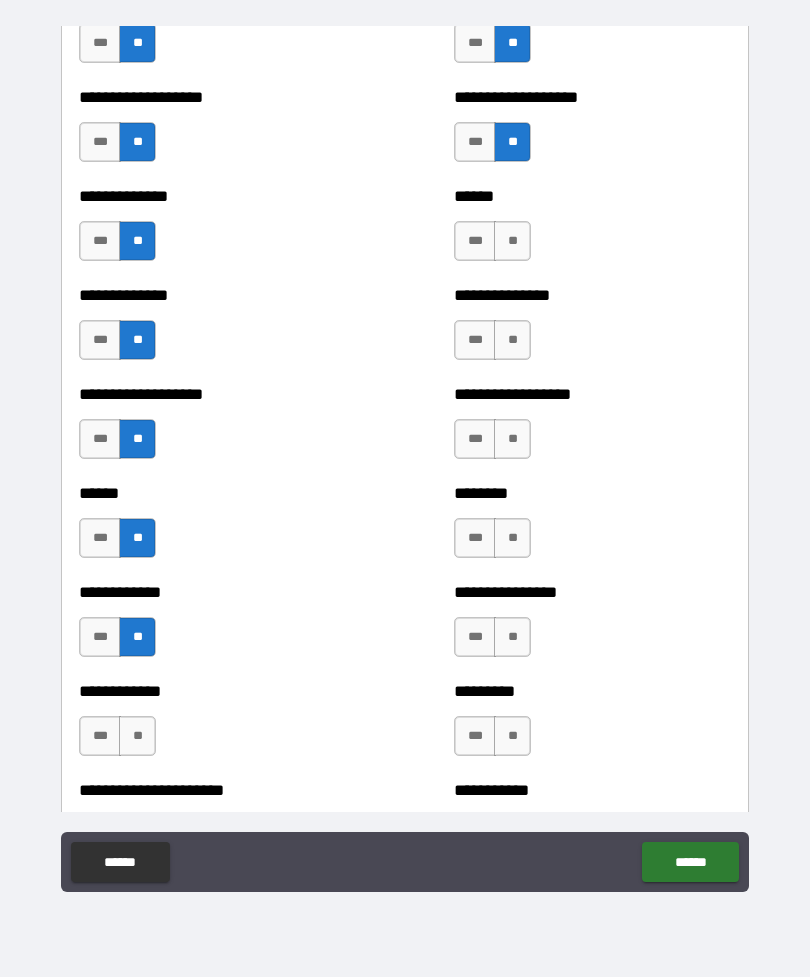 click on "**" at bounding box center [137, 736] 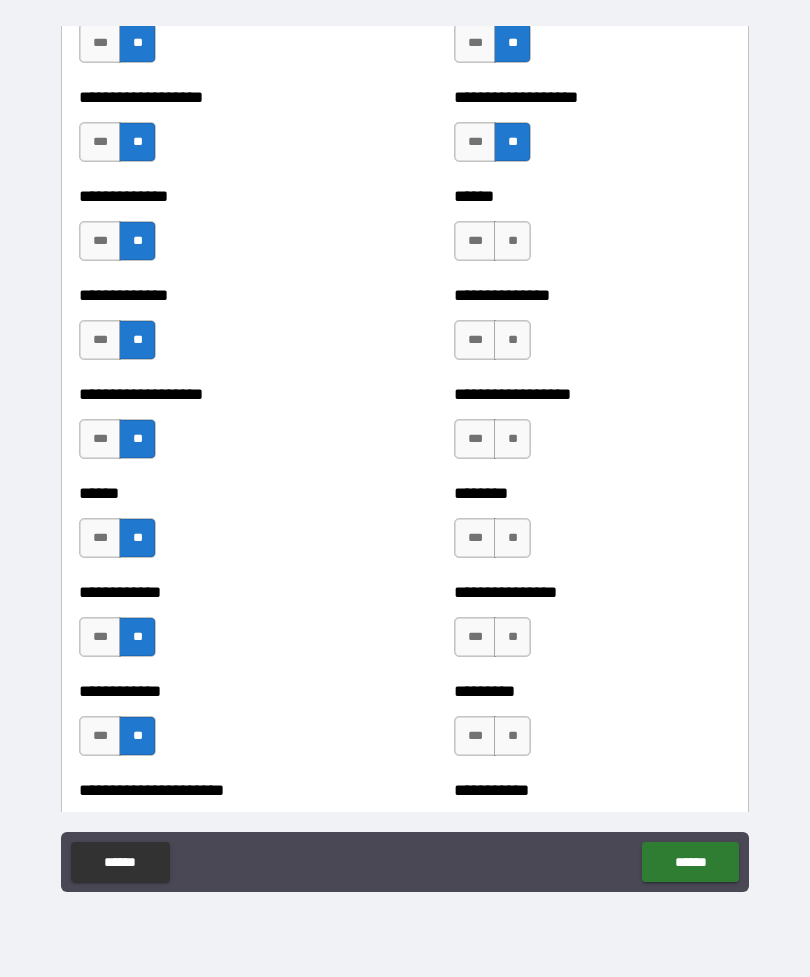 click on "**" at bounding box center (512, 736) 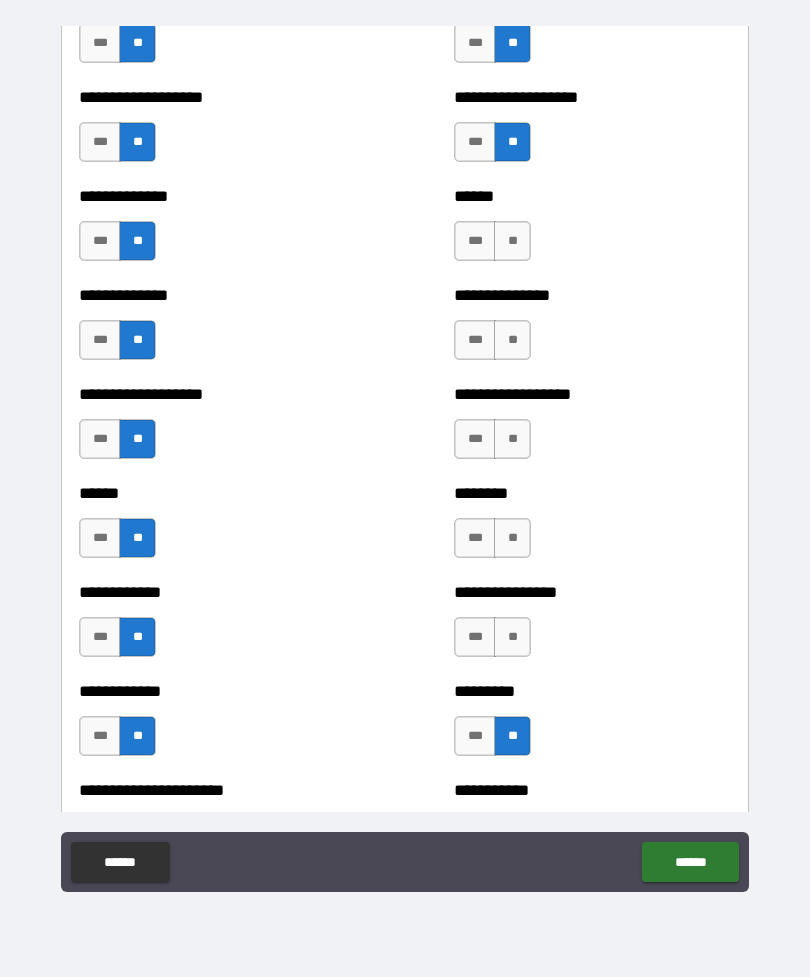 click on "***" at bounding box center (475, 637) 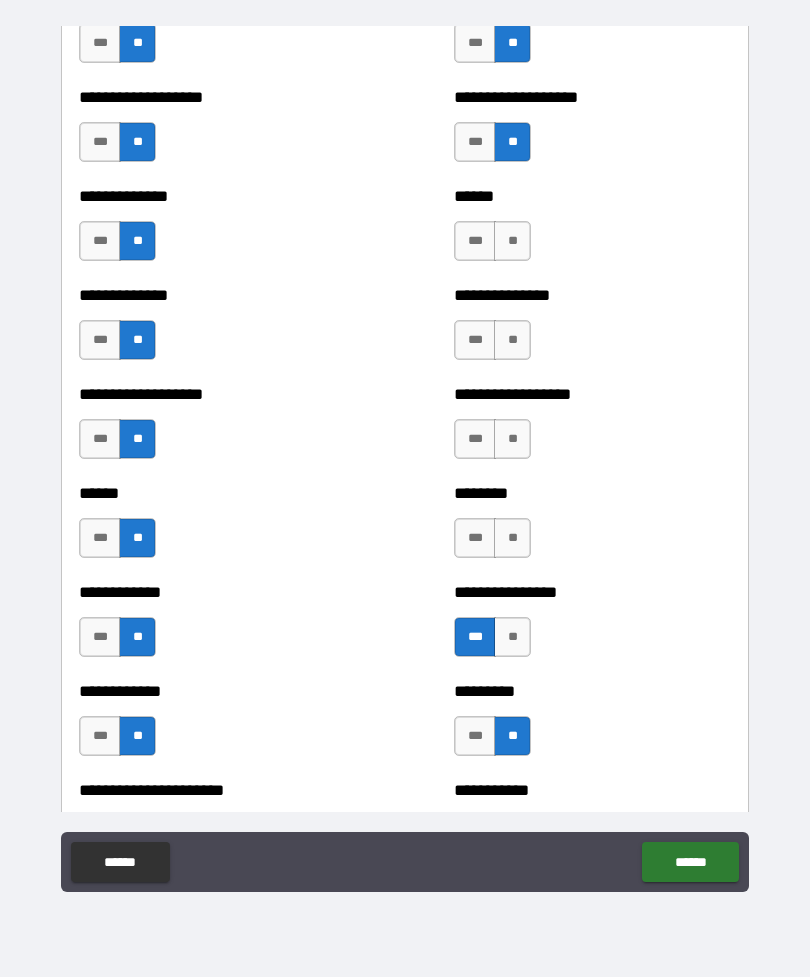 click on "**" at bounding box center (512, 538) 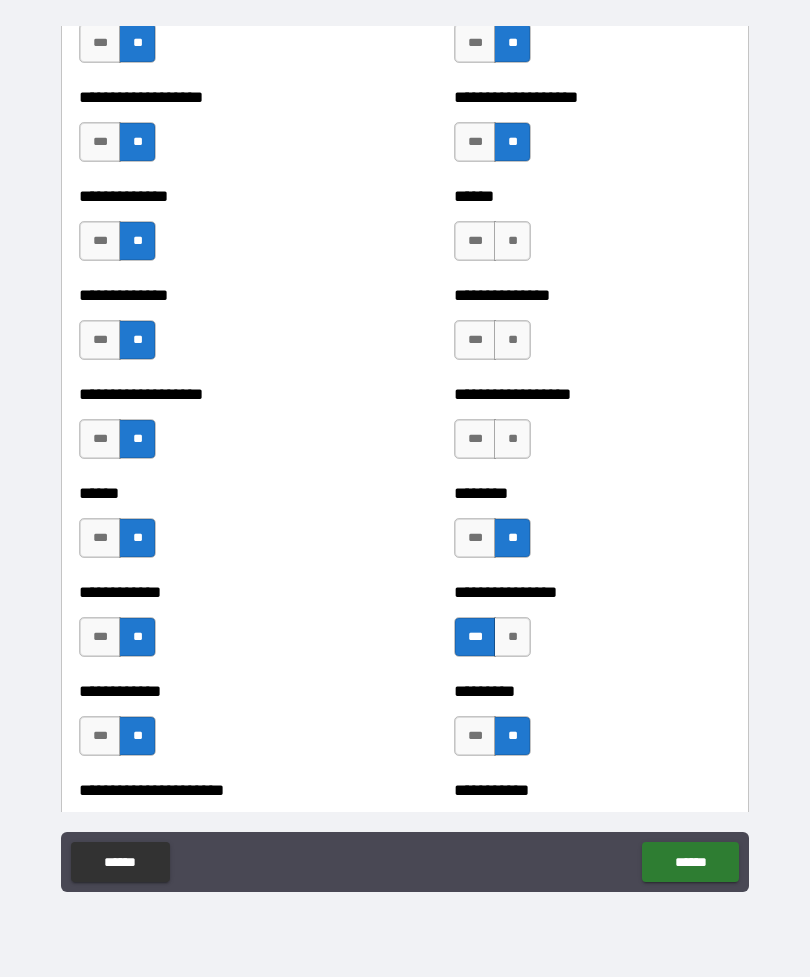 click on "**" at bounding box center [512, 439] 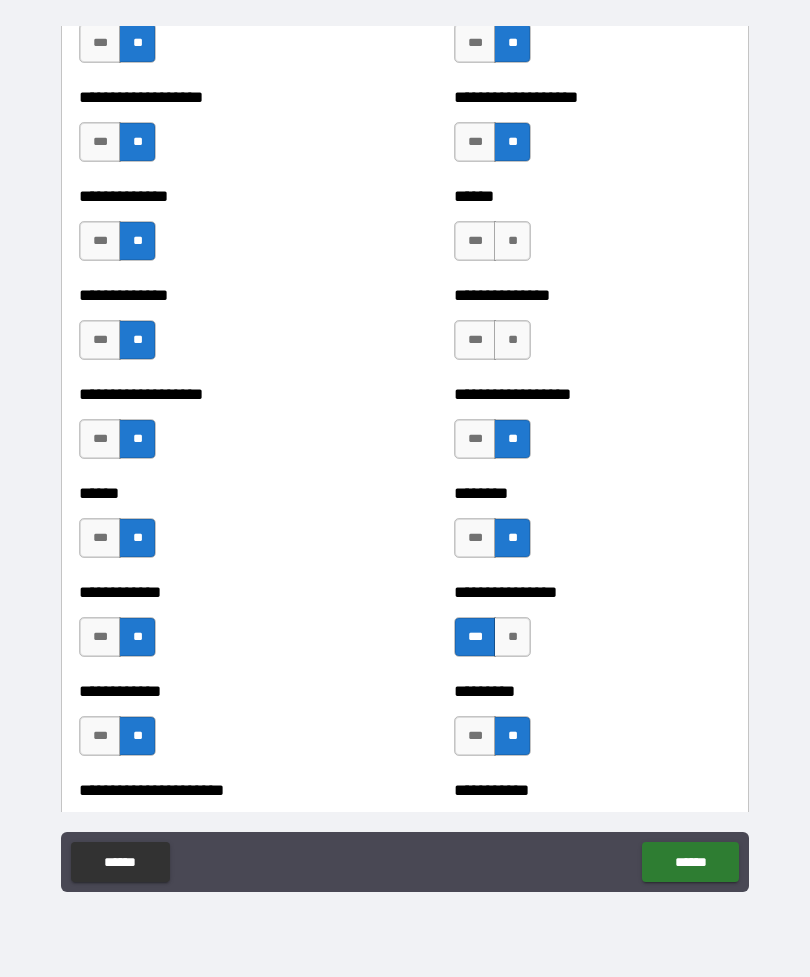 click on "**" at bounding box center [512, 340] 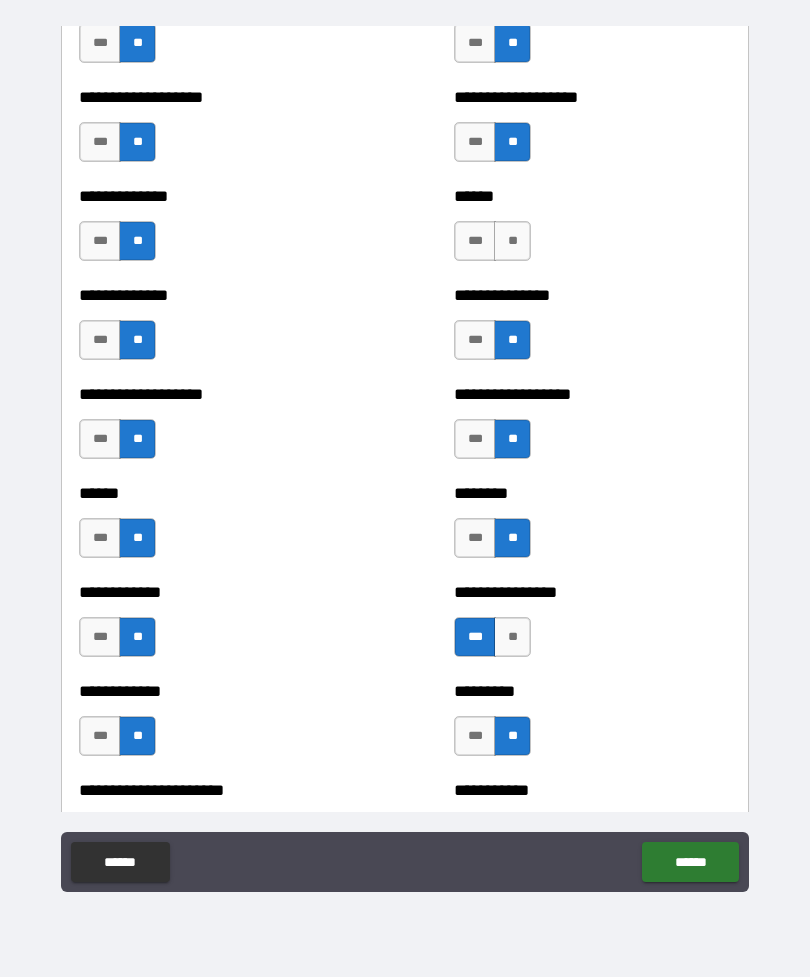 click on "**" at bounding box center [512, 241] 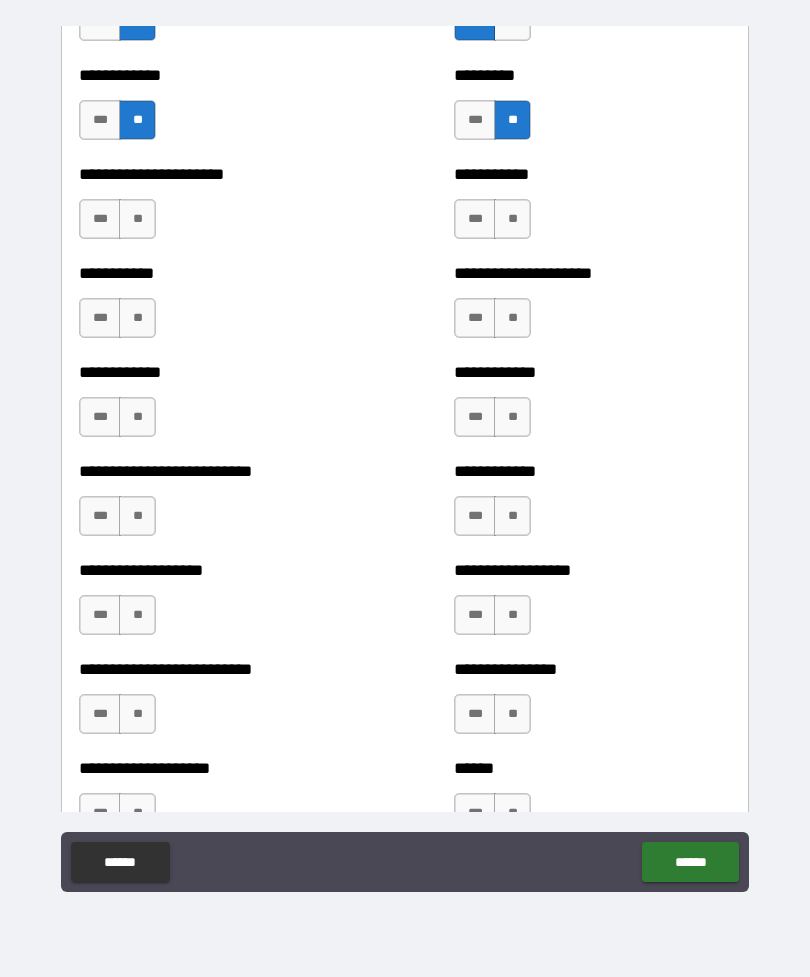 scroll, scrollTop: 5296, scrollLeft: 0, axis: vertical 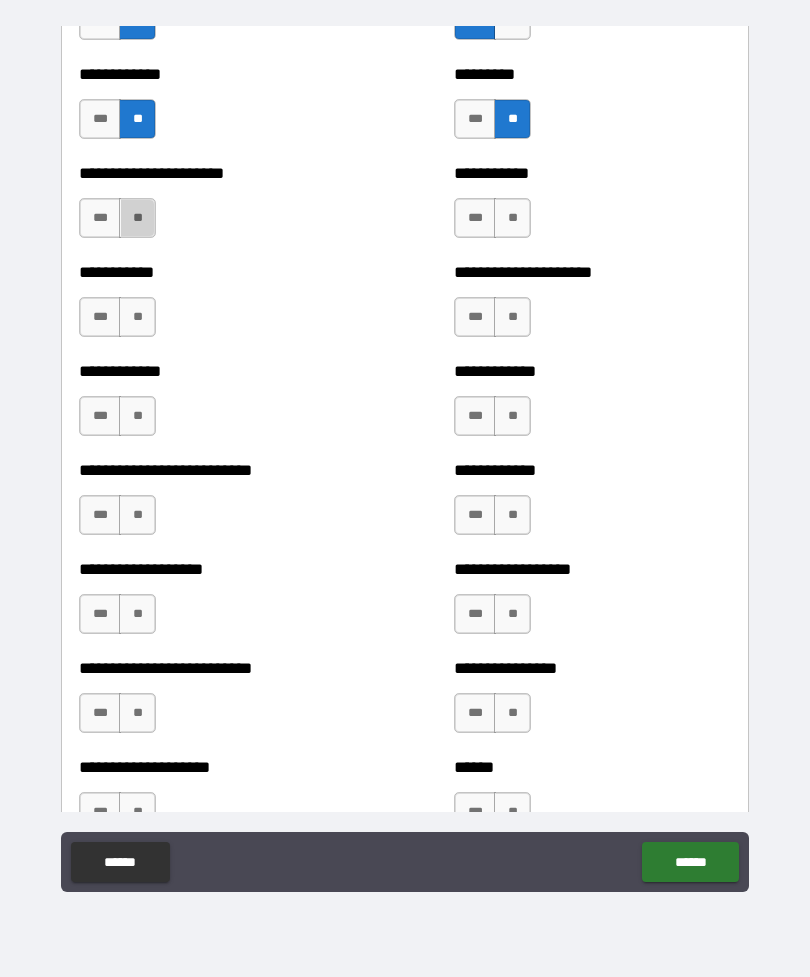 click on "**" at bounding box center (137, 218) 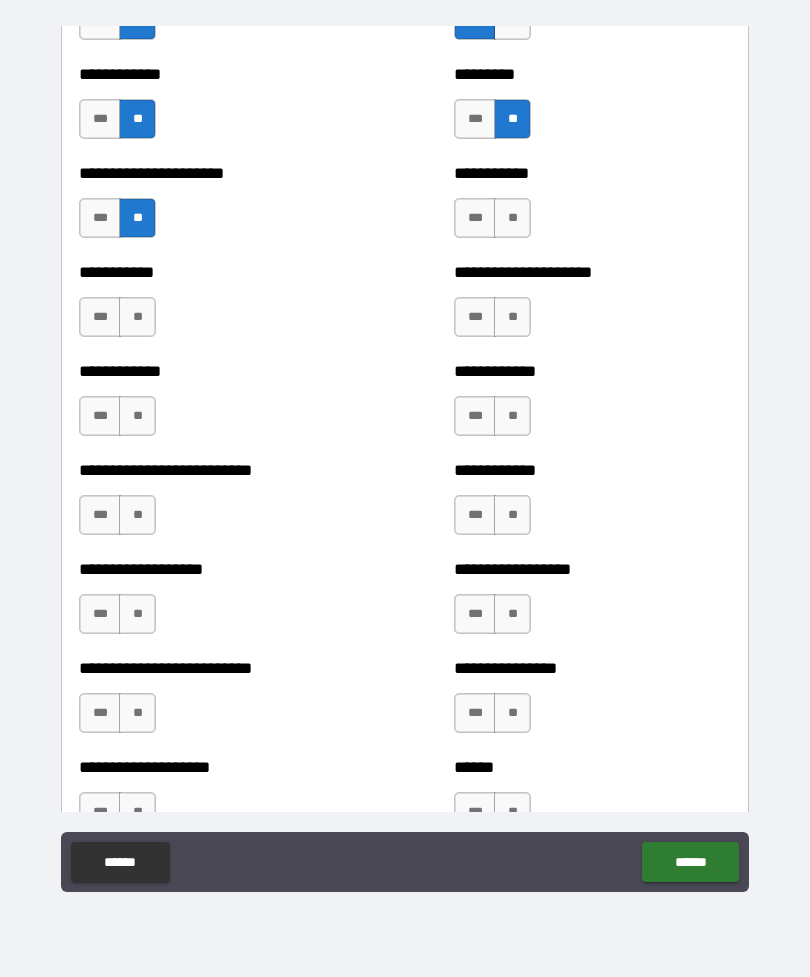 click on "**" at bounding box center [137, 317] 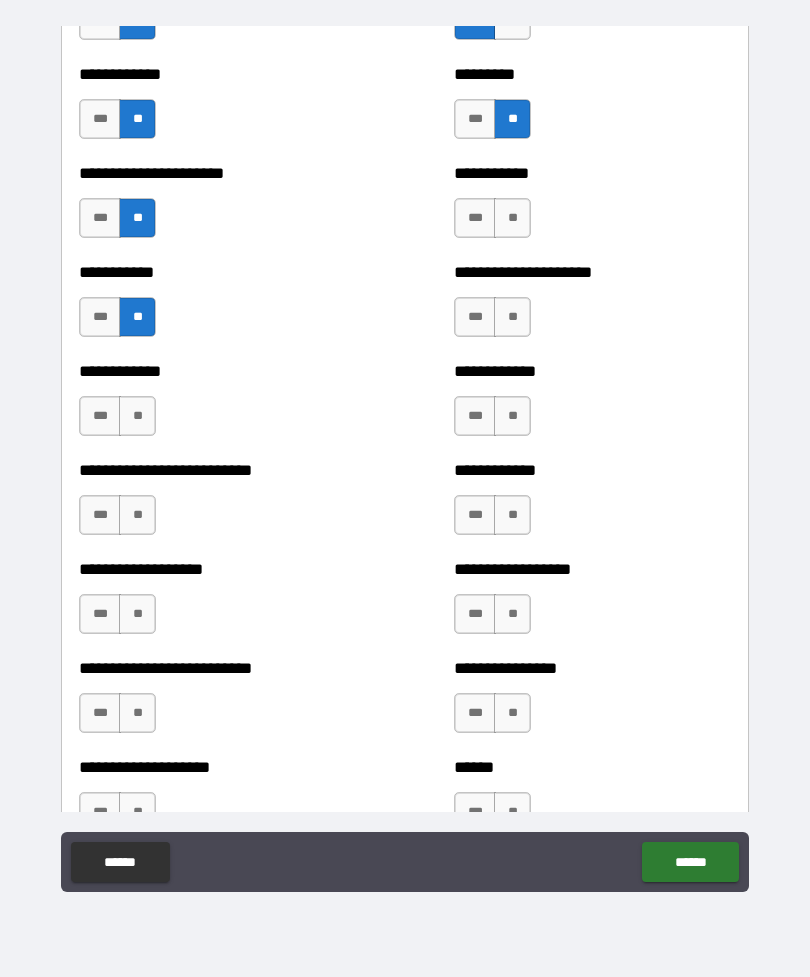 click on "**" at bounding box center (137, 416) 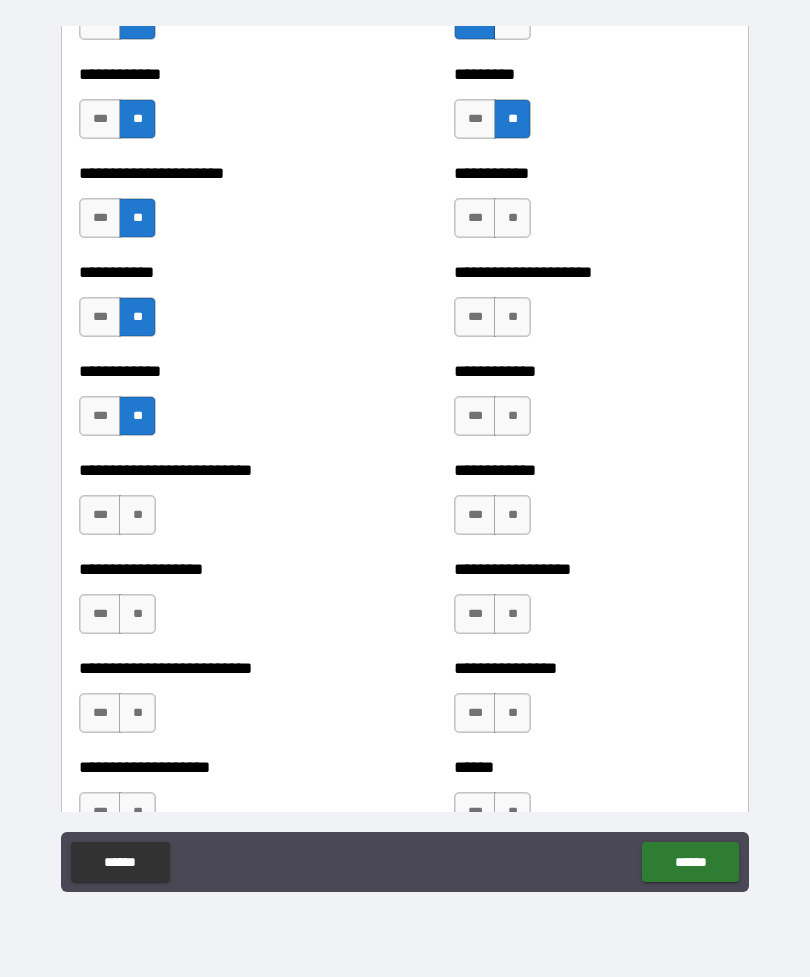 click on "**" at bounding box center (137, 515) 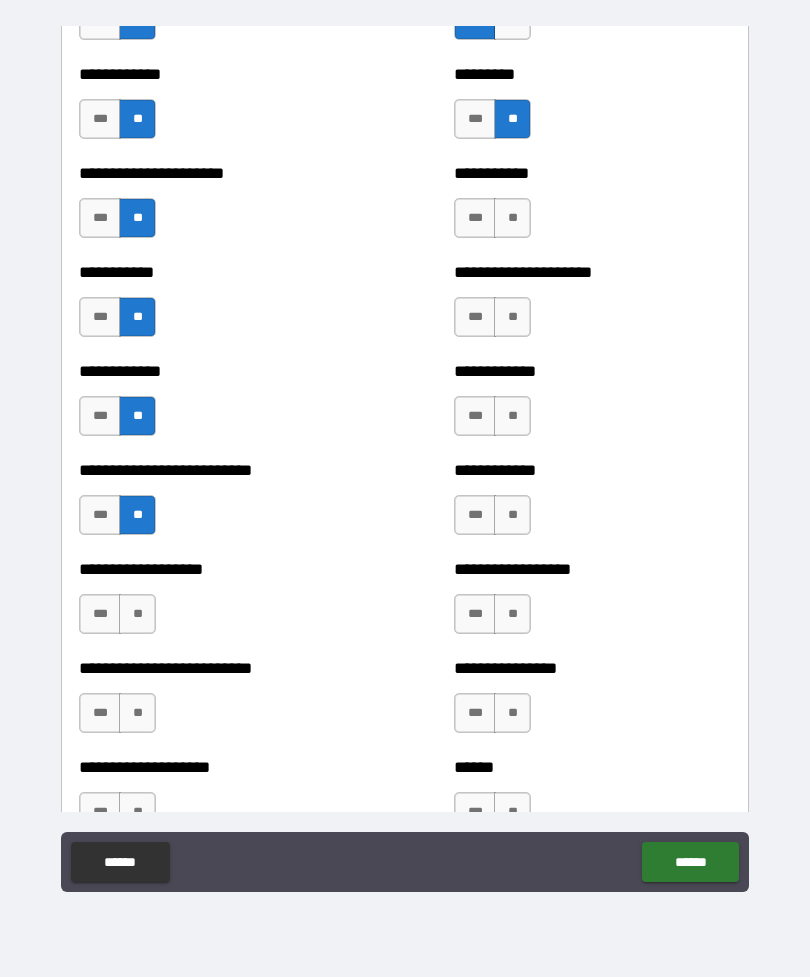click on "**" at bounding box center [137, 614] 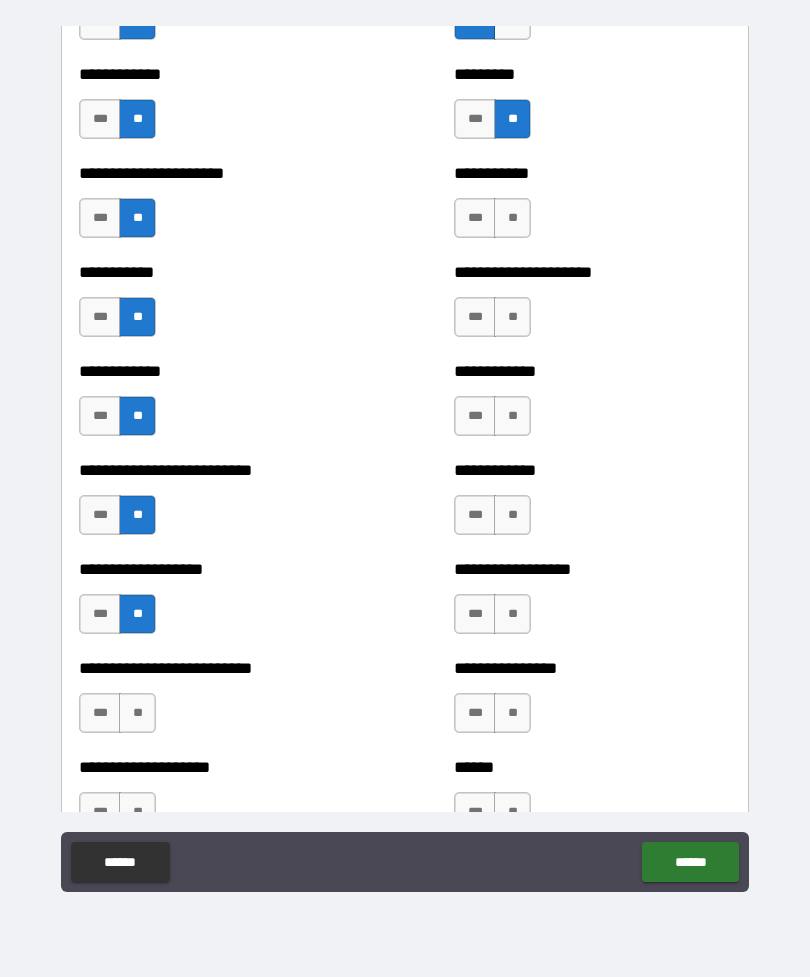 click on "**" at bounding box center (137, 713) 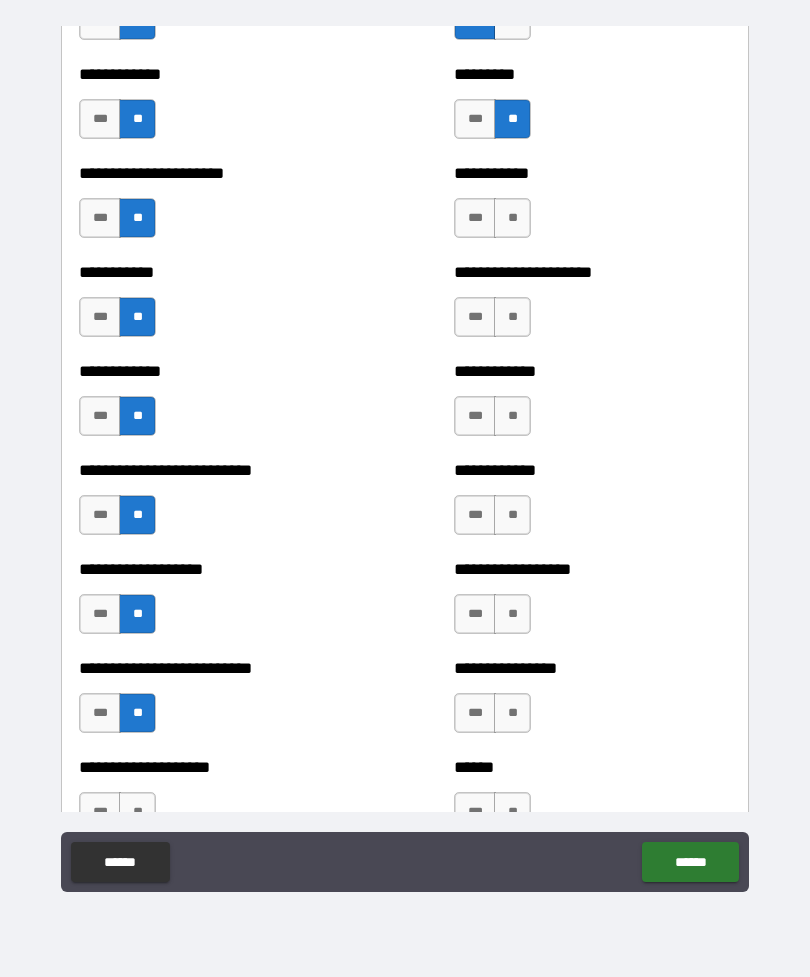 click on "**" at bounding box center [512, 713] 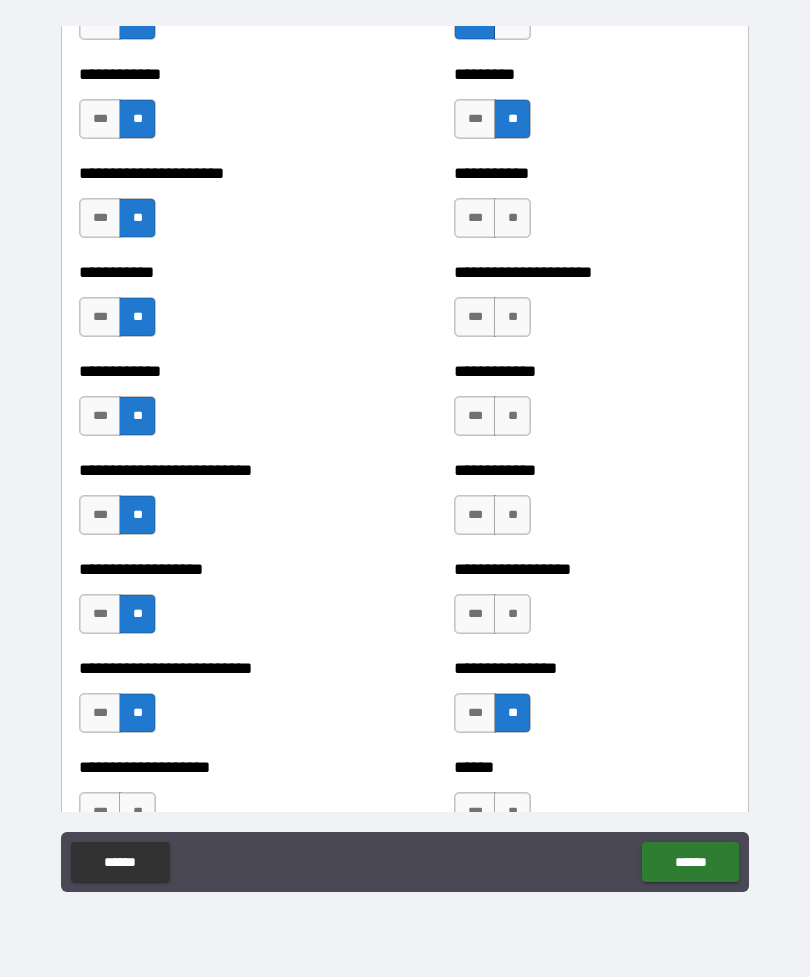 click on "**" at bounding box center [512, 614] 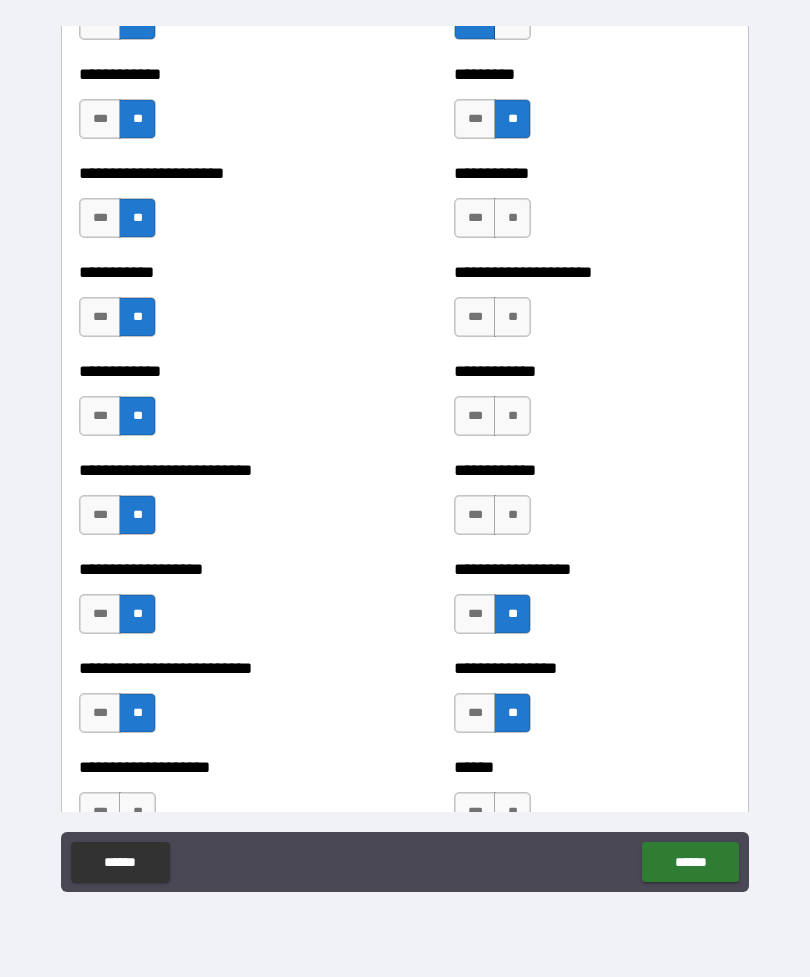 click on "**" at bounding box center (512, 515) 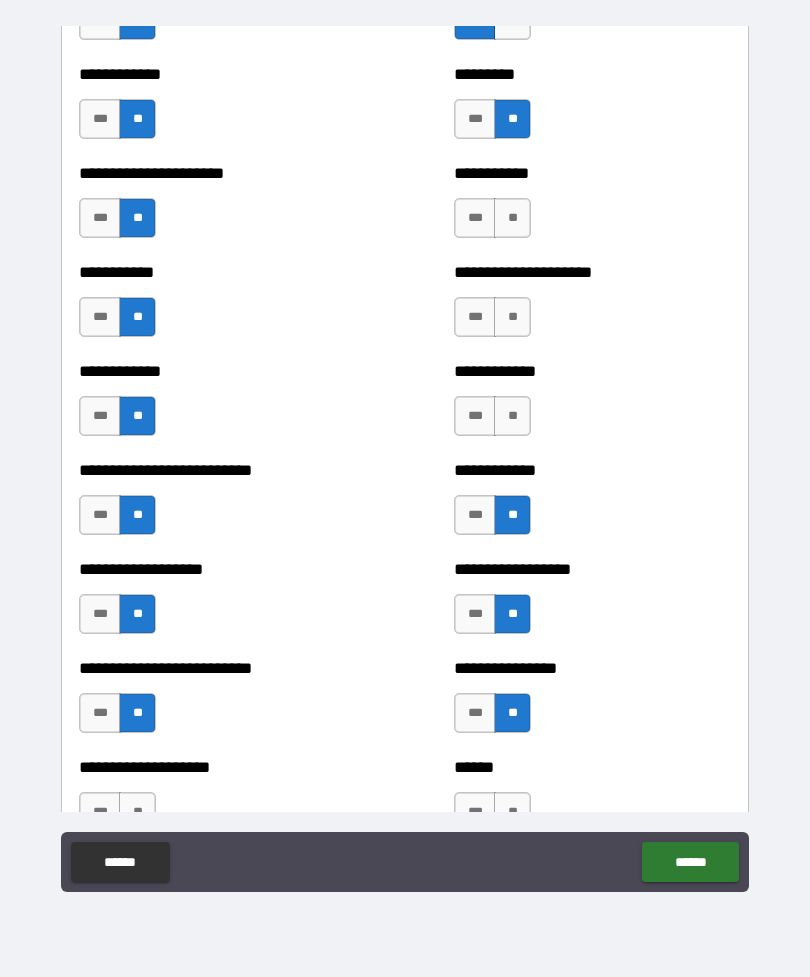 click on "**" at bounding box center (512, 416) 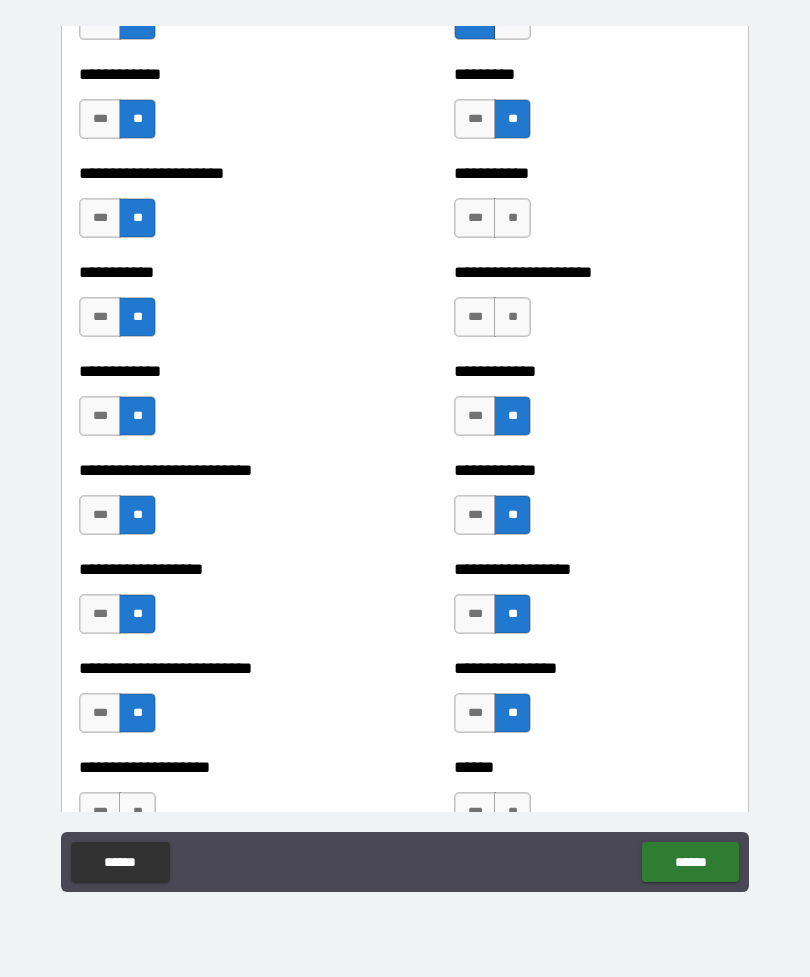 click on "**" at bounding box center (512, 317) 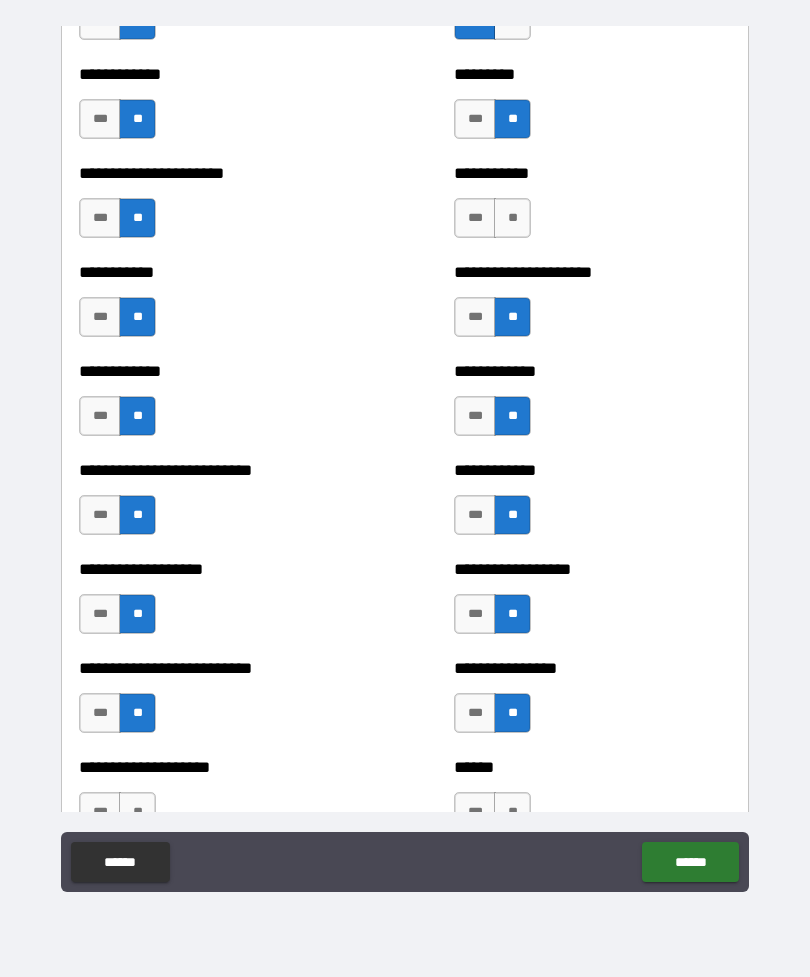 click on "**" at bounding box center (512, 218) 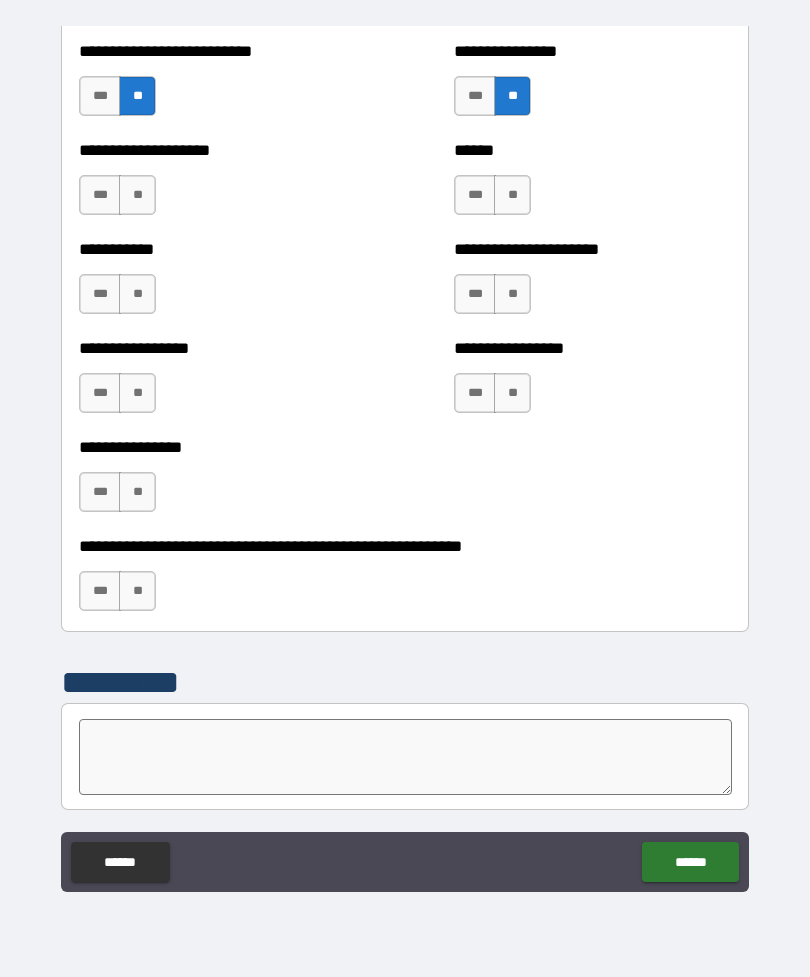 scroll, scrollTop: 5914, scrollLeft: 0, axis: vertical 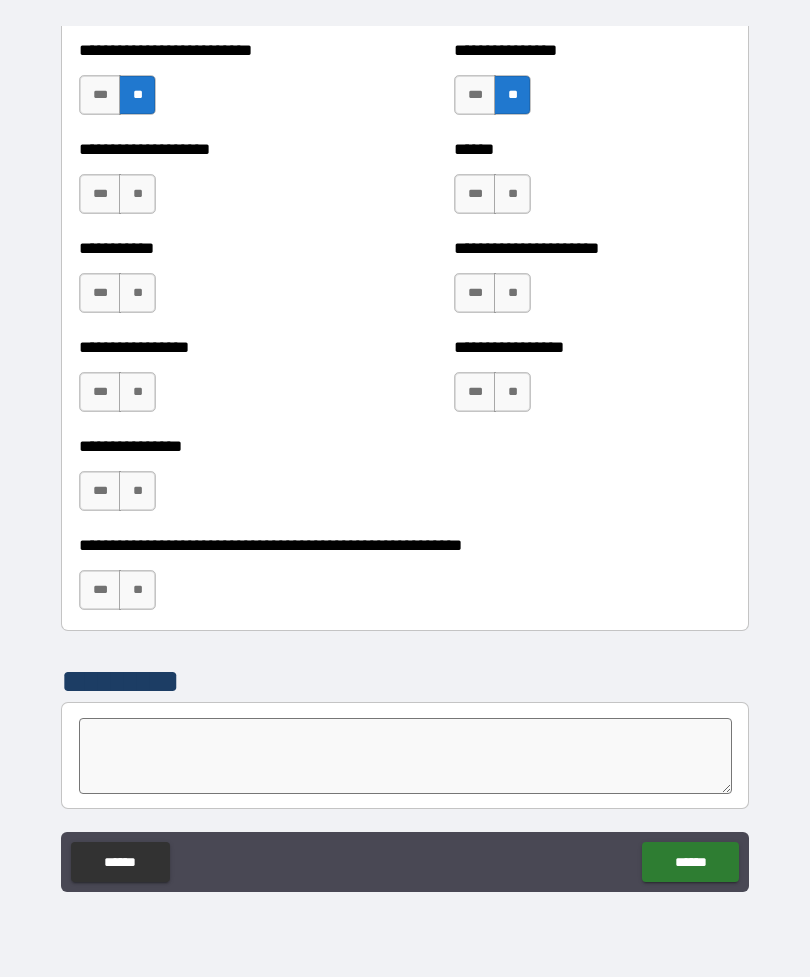 click on "**" at bounding box center (137, 194) 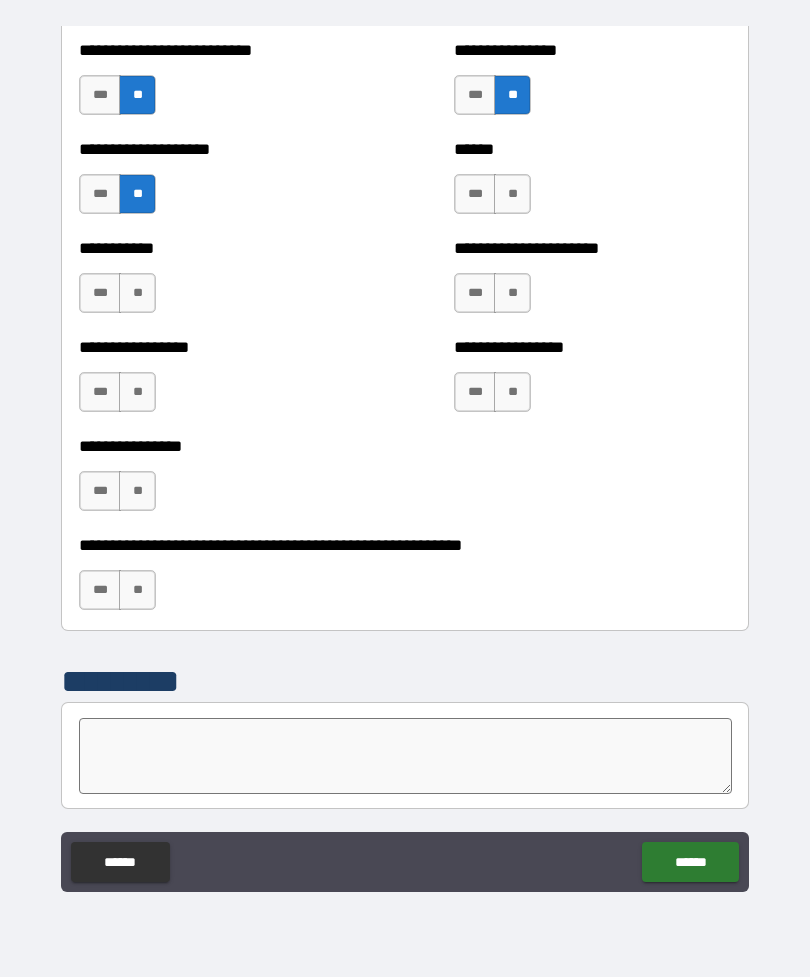 click on "**" at bounding box center [137, 293] 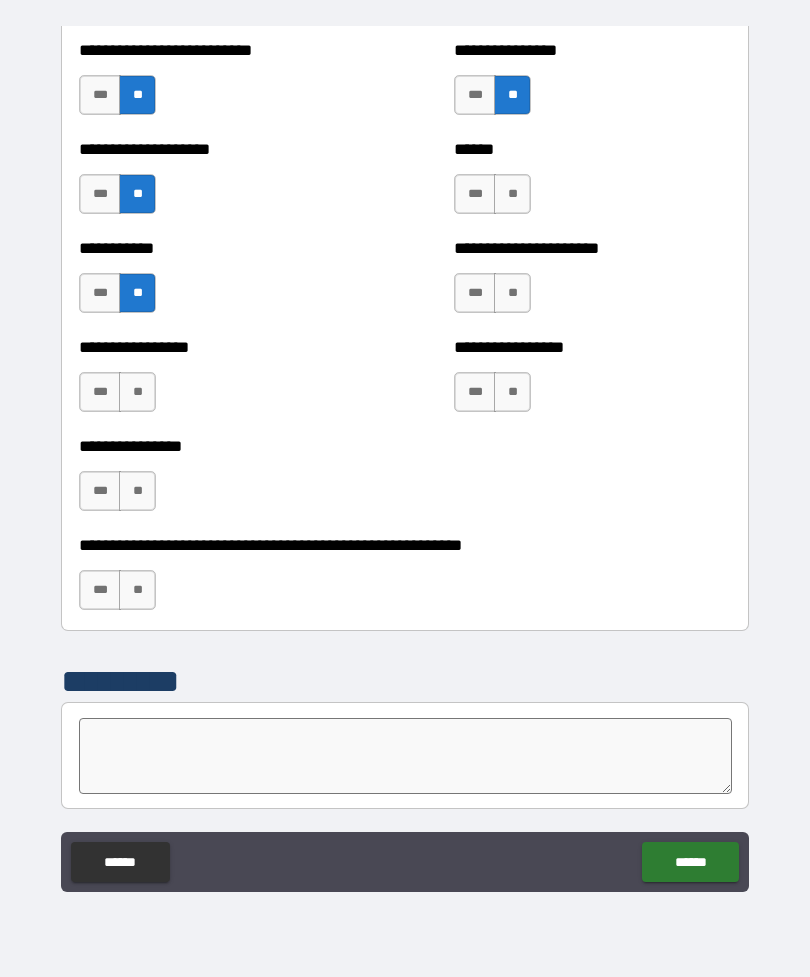 click on "**" at bounding box center [137, 392] 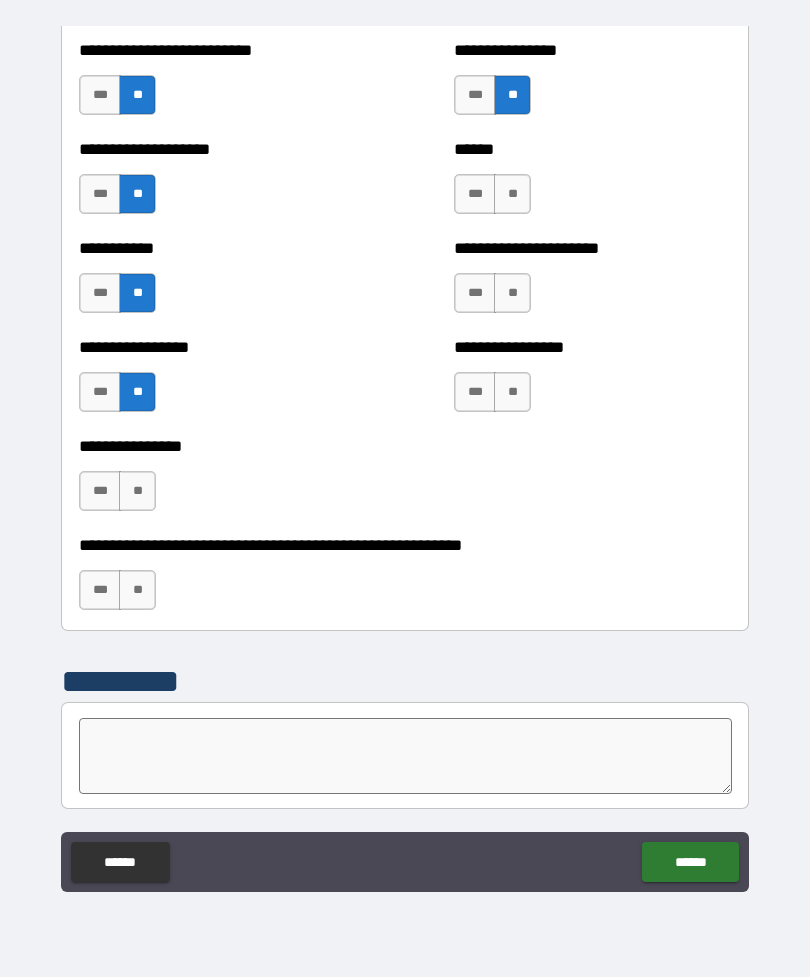 click on "**" at bounding box center [137, 491] 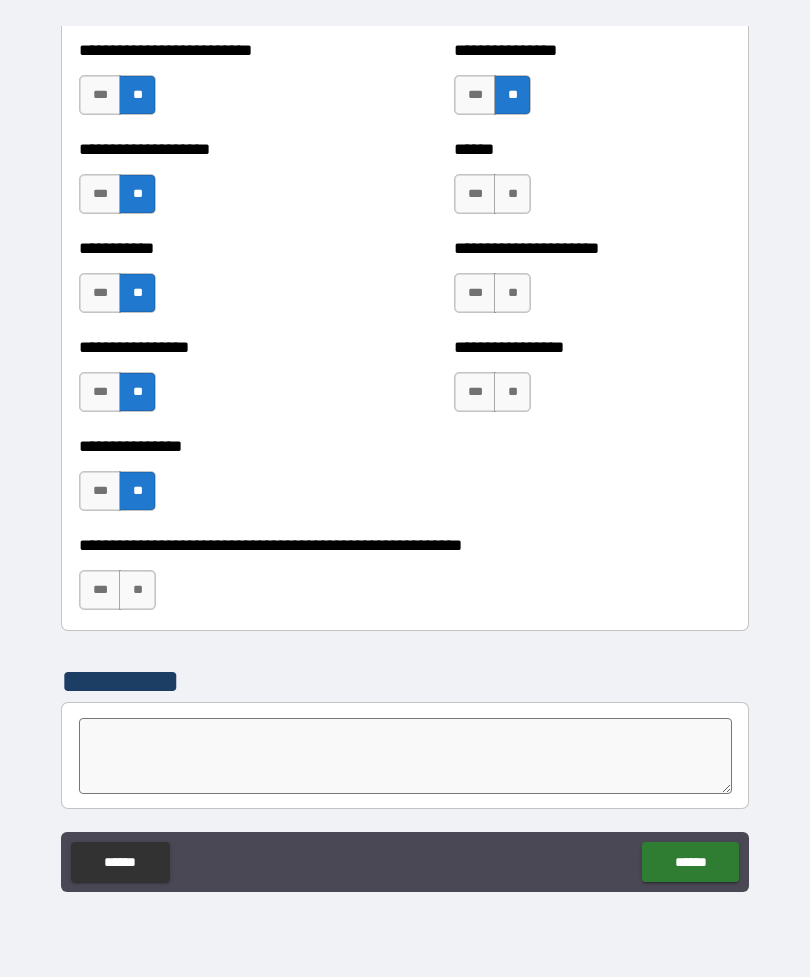 click on "**" at bounding box center (137, 590) 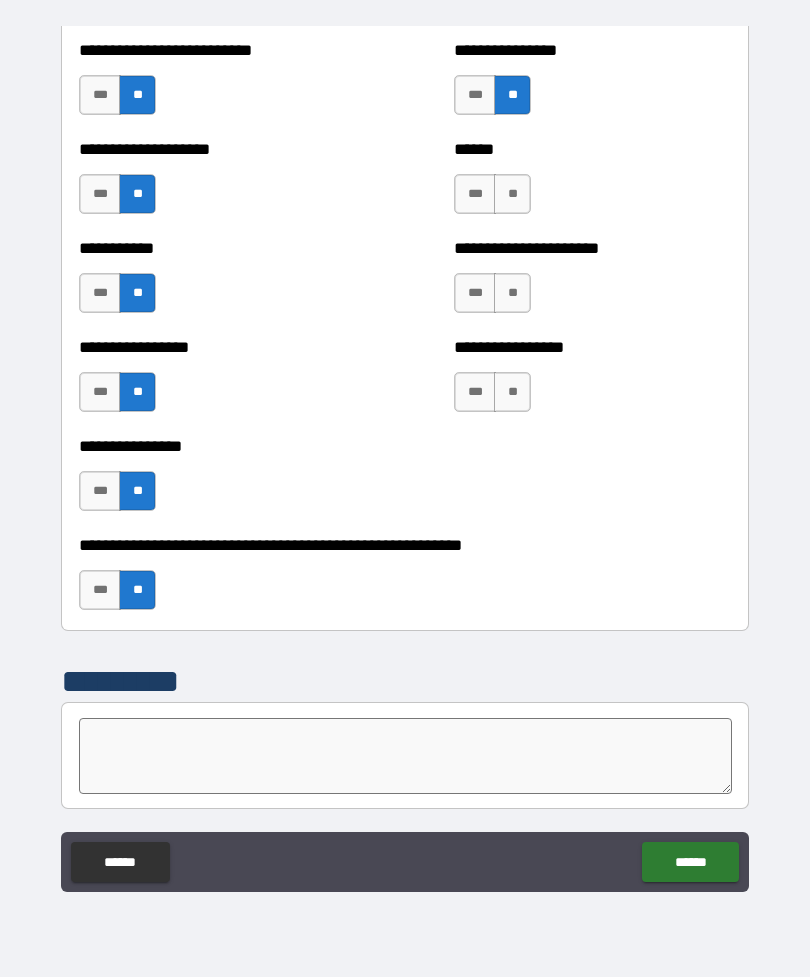 click on "**" at bounding box center [512, 392] 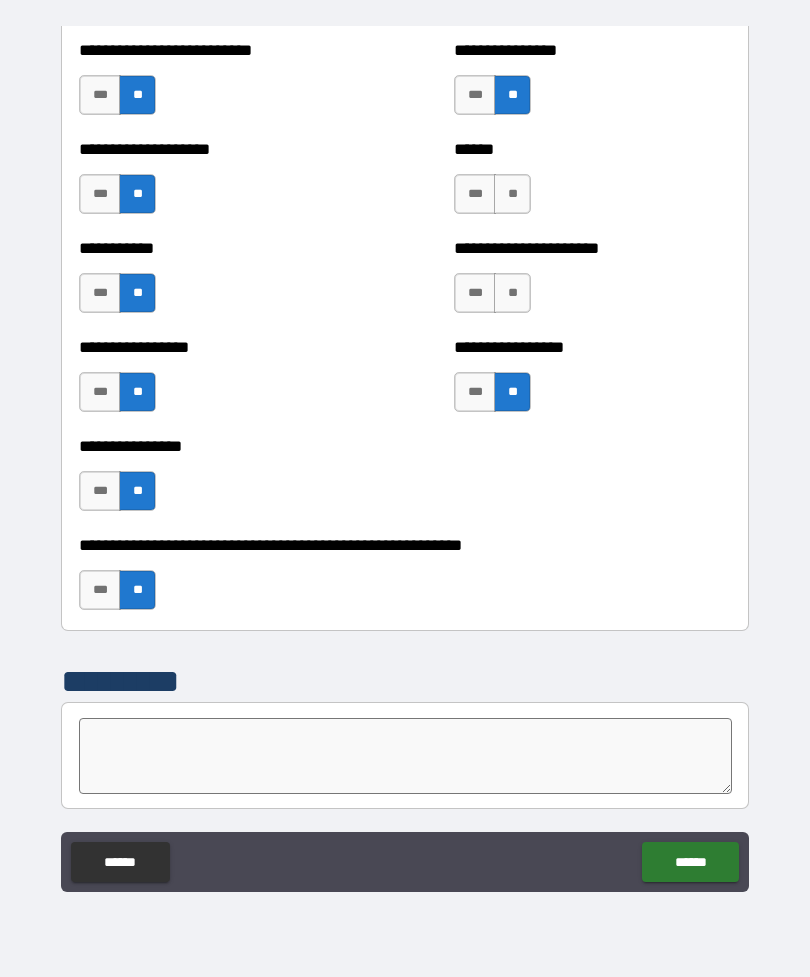 click on "**" at bounding box center (512, 293) 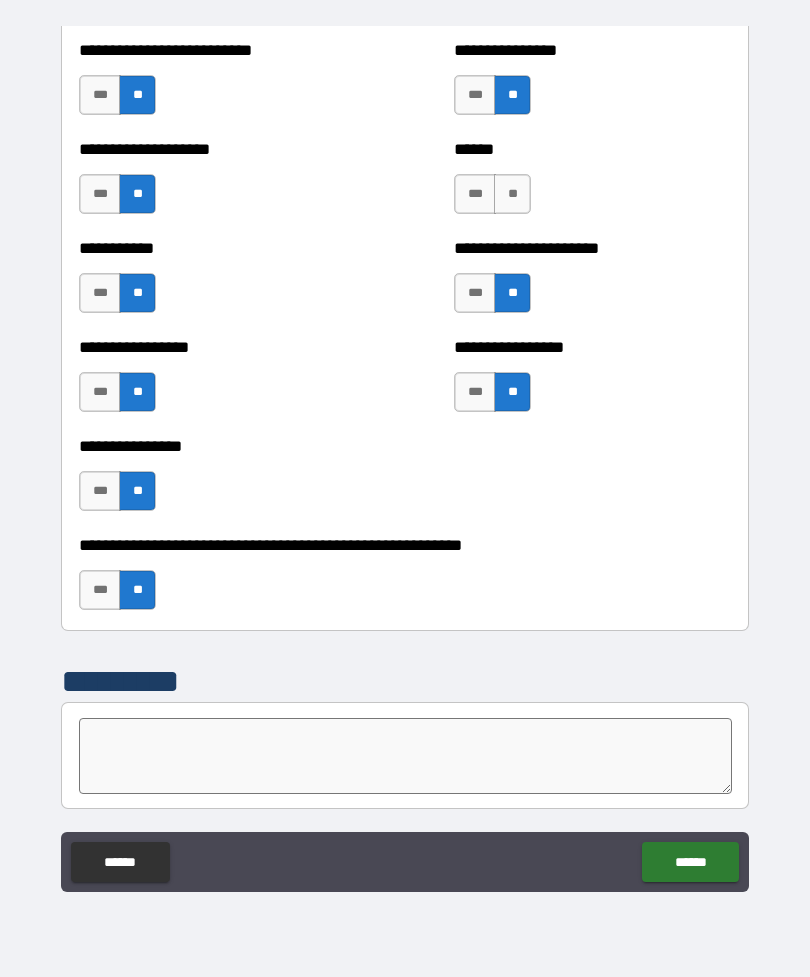 click on "**" at bounding box center [512, 194] 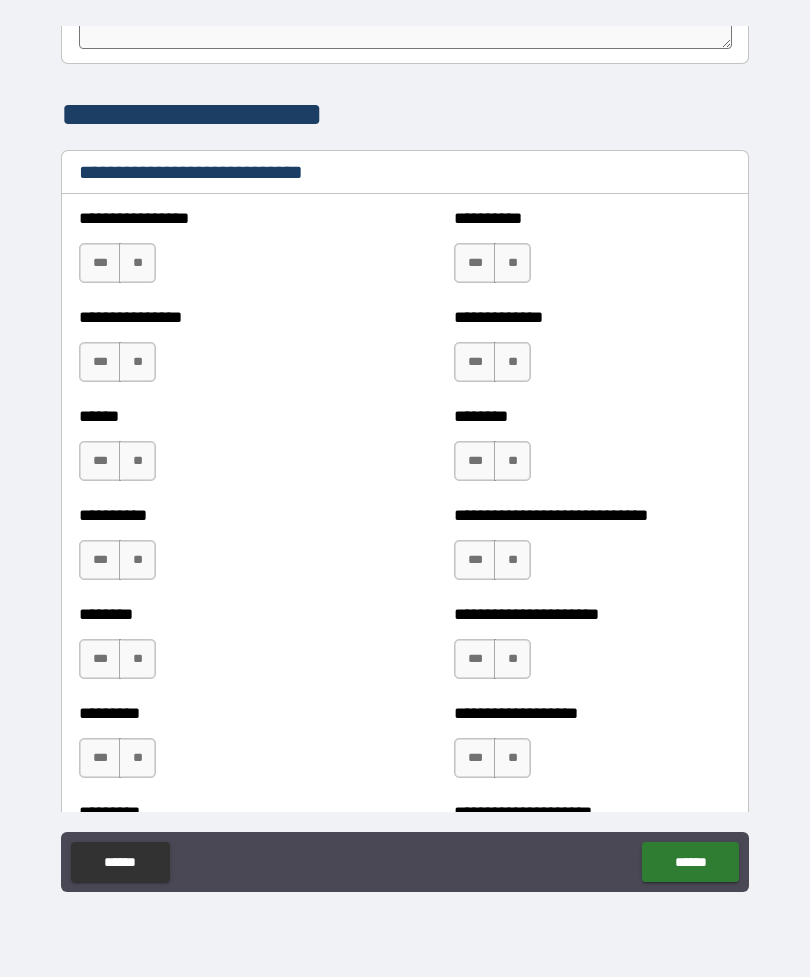 scroll, scrollTop: 6689, scrollLeft: 0, axis: vertical 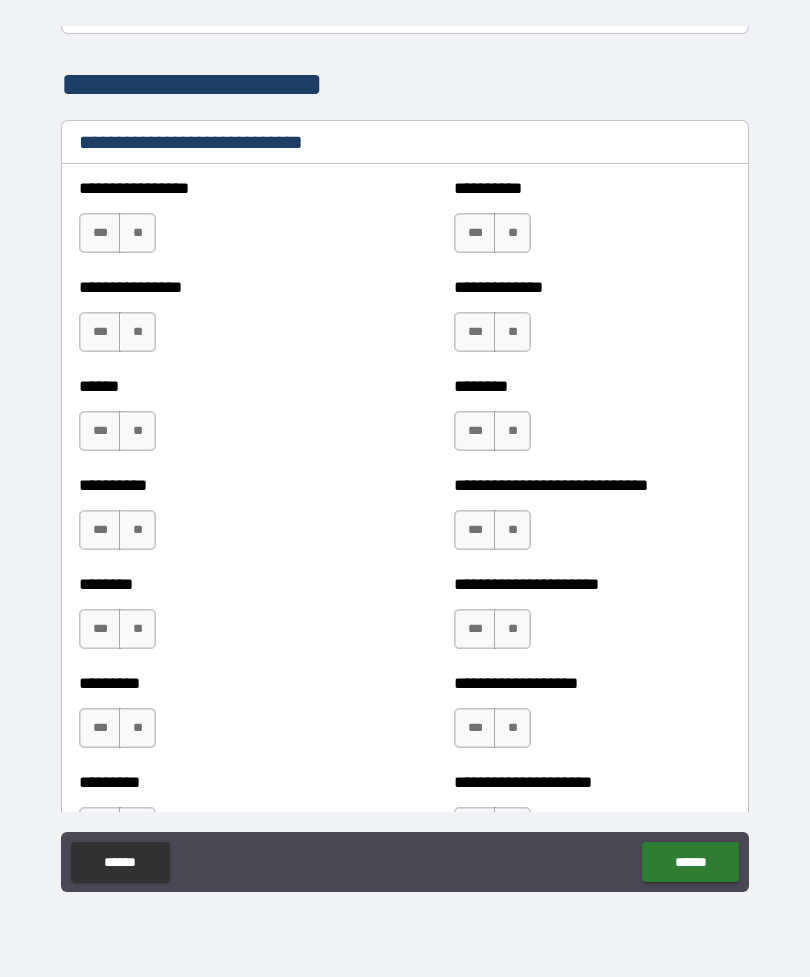 click on "**" at bounding box center (137, 233) 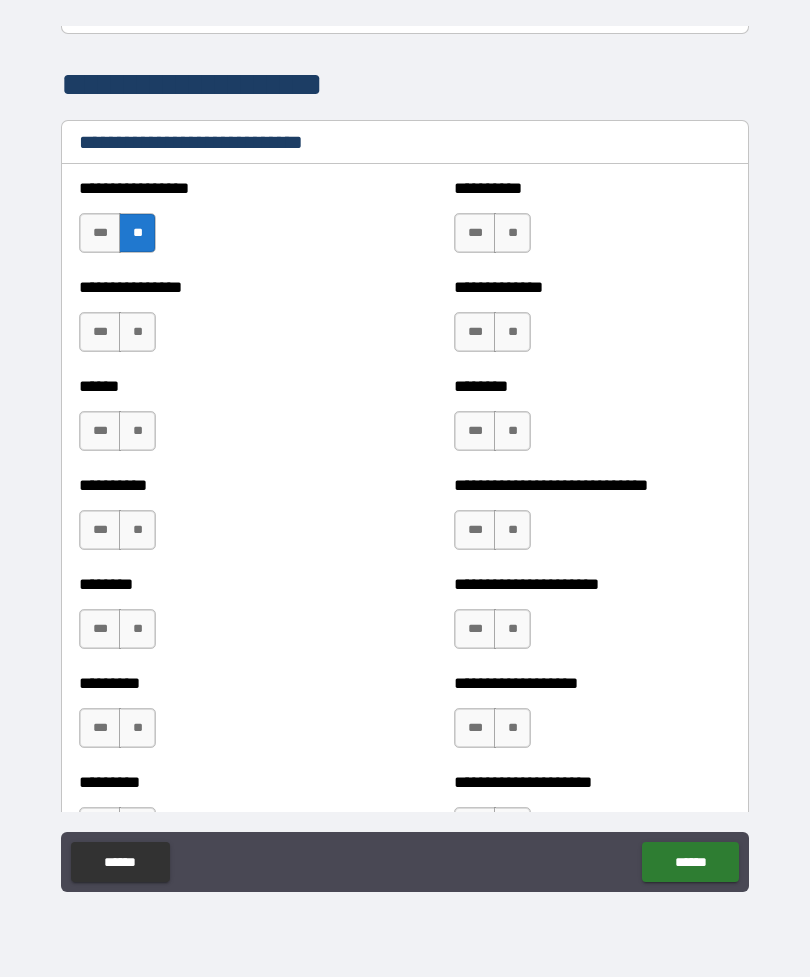 click on "**" at bounding box center [137, 332] 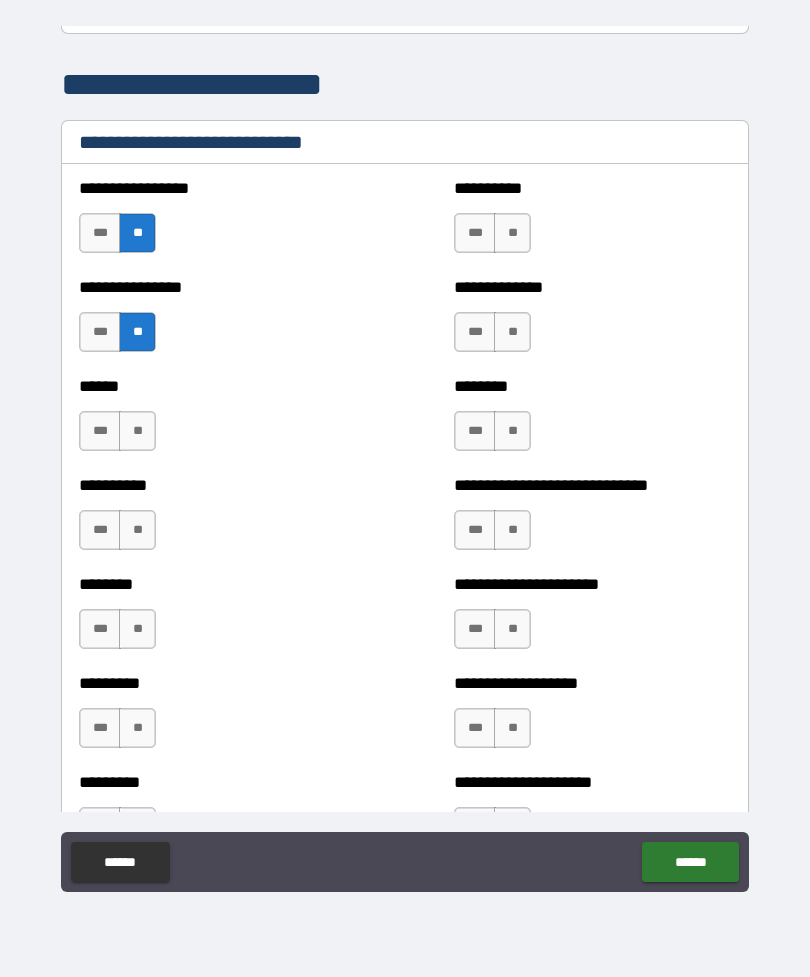 click on "**" at bounding box center (137, 431) 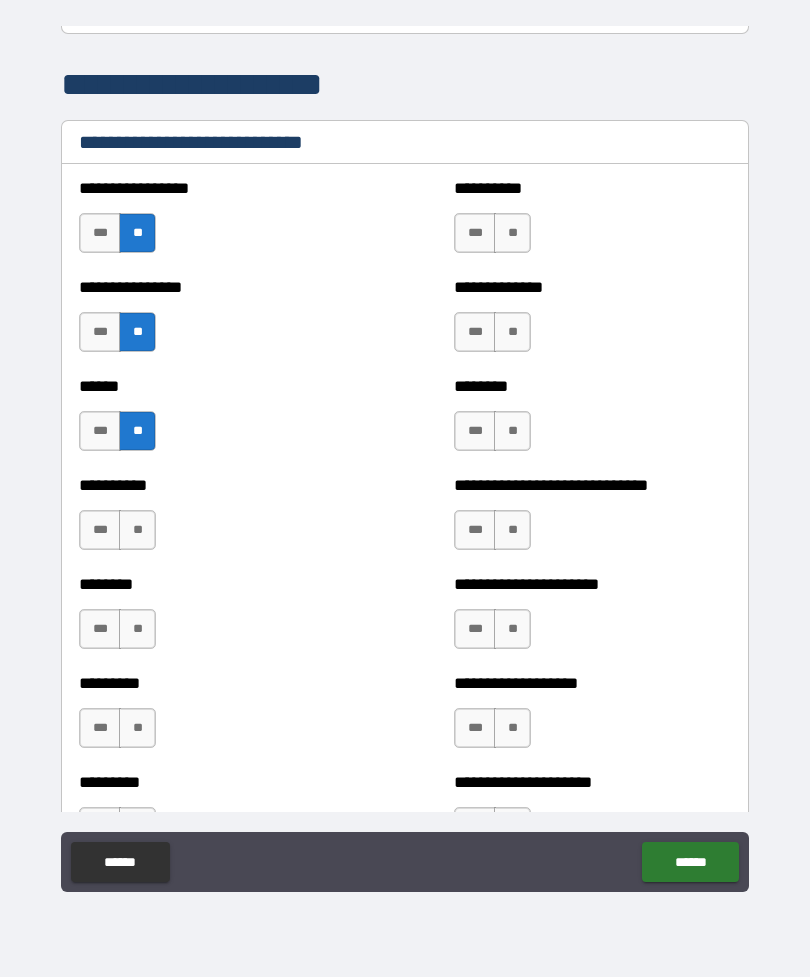 click on "**" at bounding box center (137, 530) 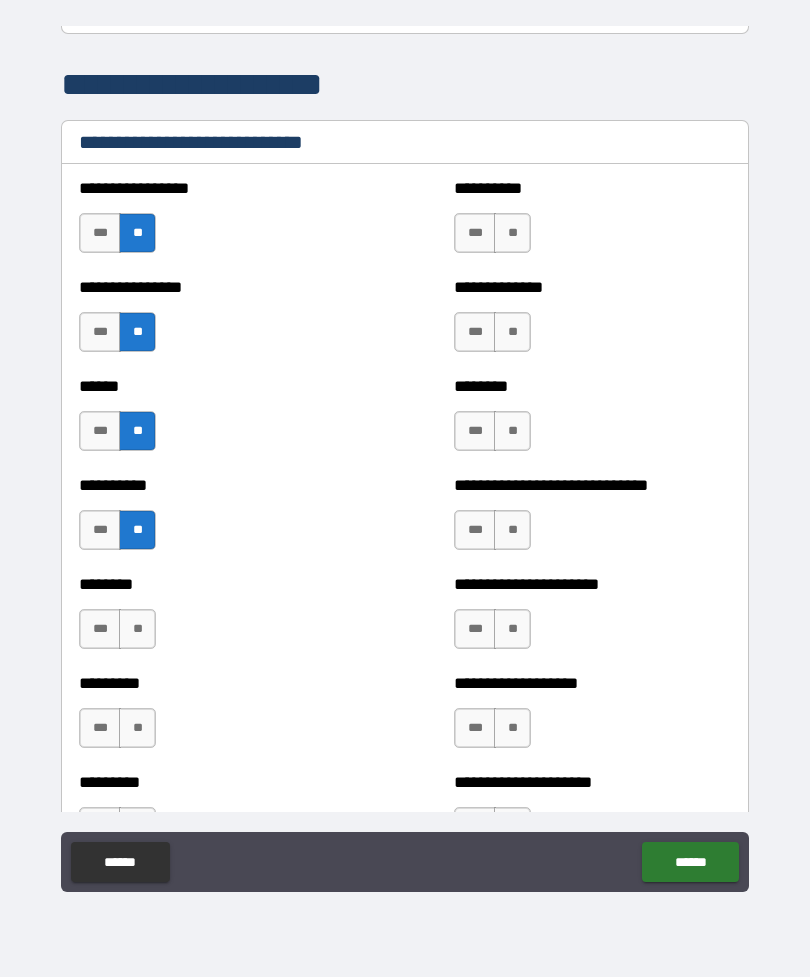 click on "**" at bounding box center (137, 629) 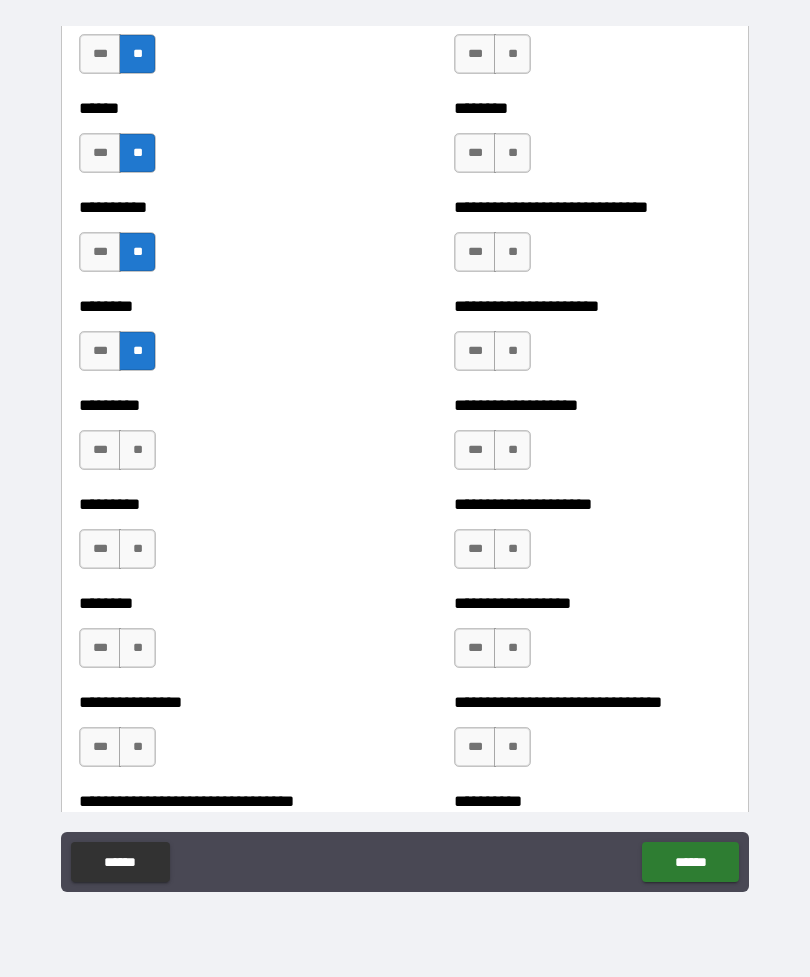 scroll, scrollTop: 7005, scrollLeft: 0, axis: vertical 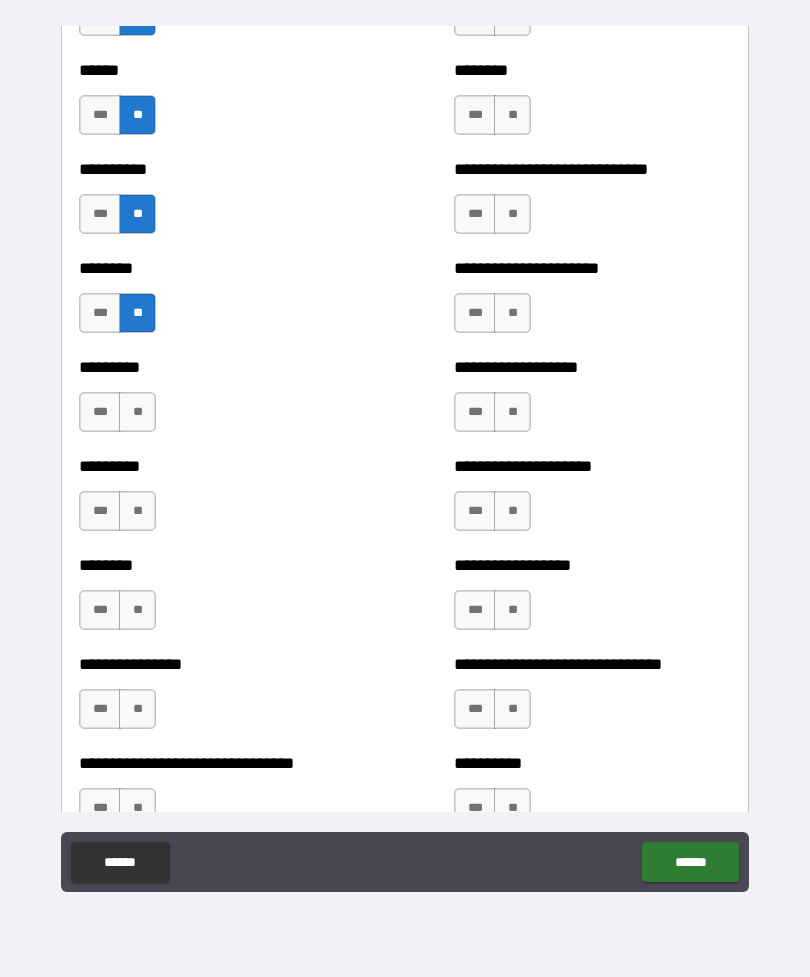 click on "**" at bounding box center [137, 412] 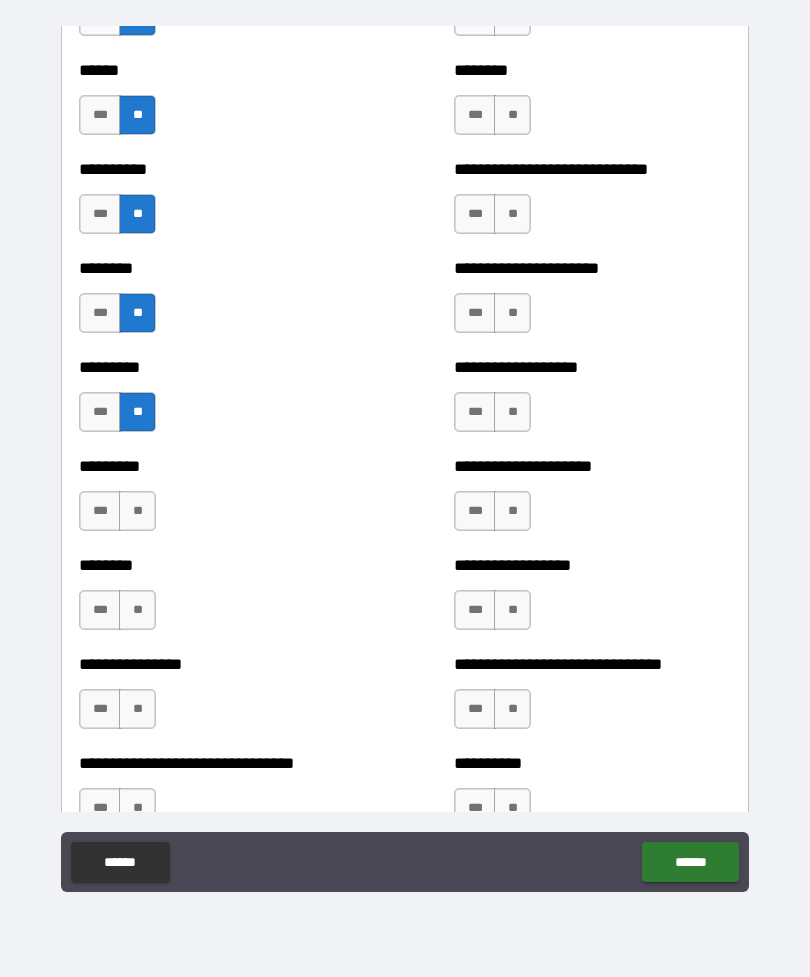 click on "***" at bounding box center [100, 511] 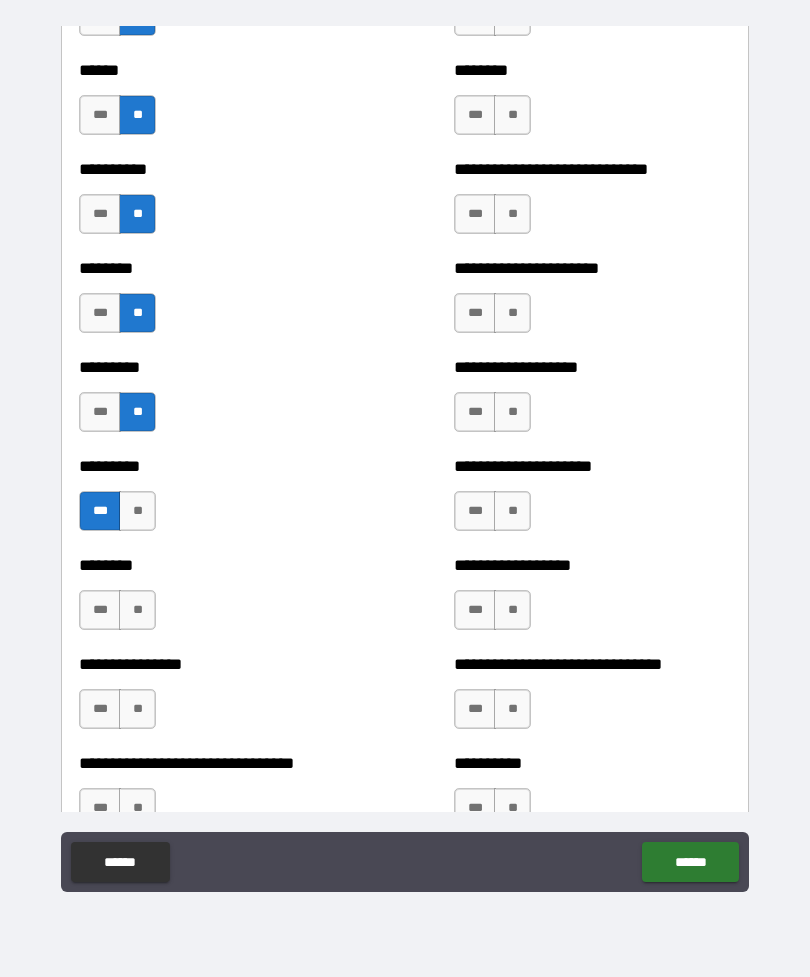 click on "**" at bounding box center [137, 610] 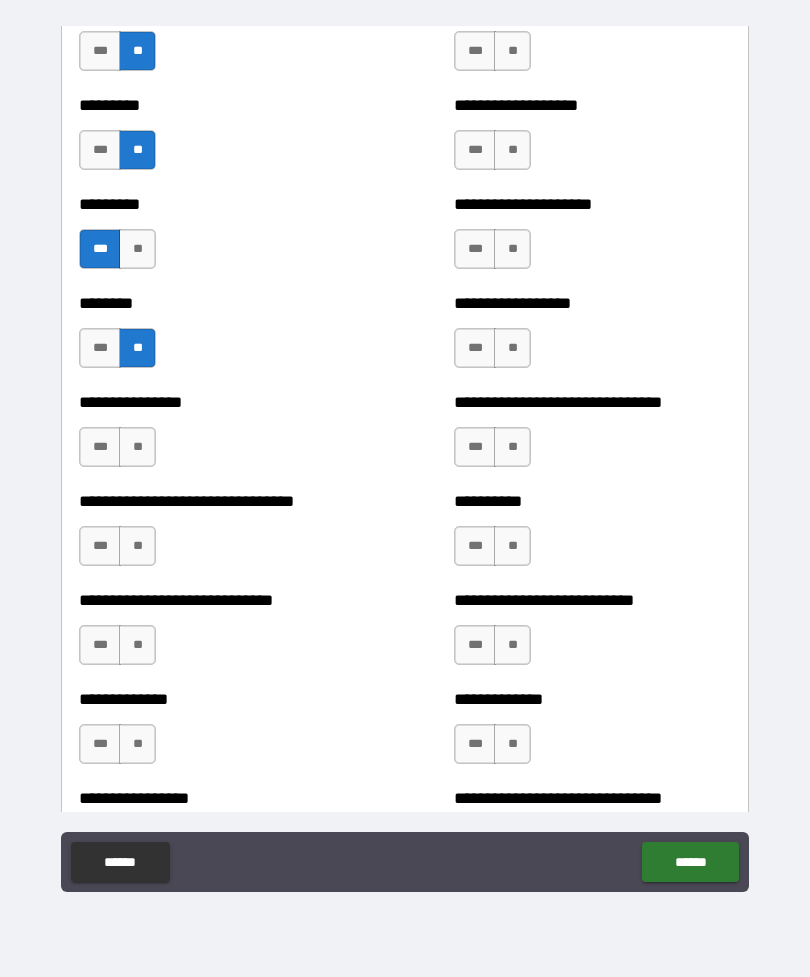 scroll, scrollTop: 7274, scrollLeft: 0, axis: vertical 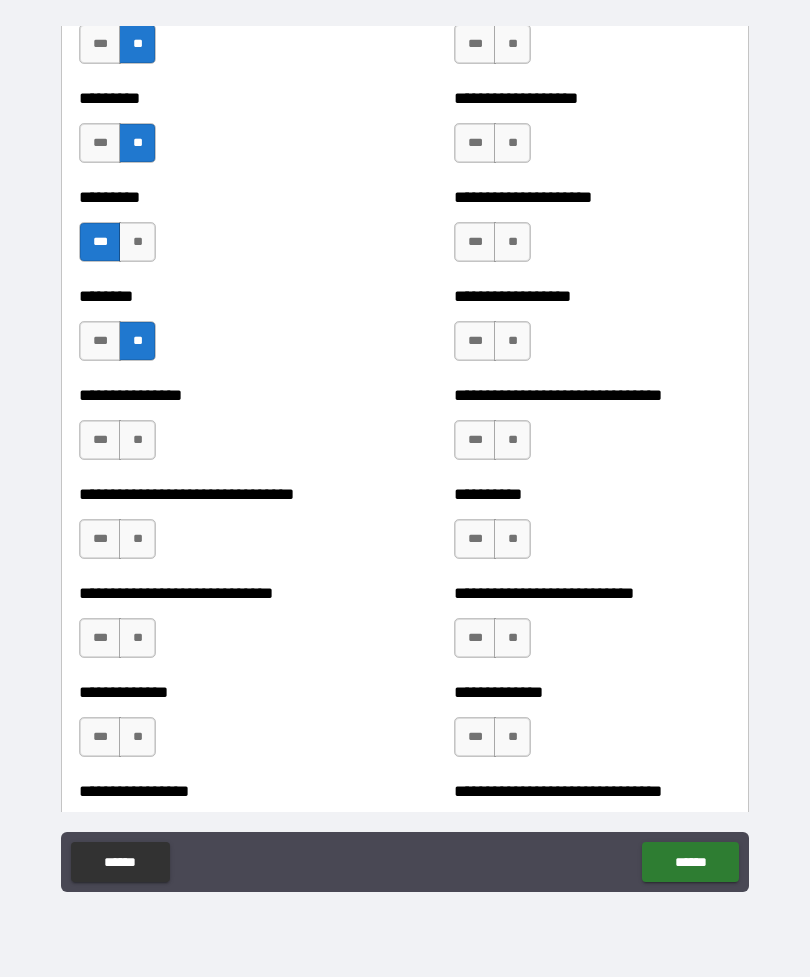 click on "**" at bounding box center (137, 440) 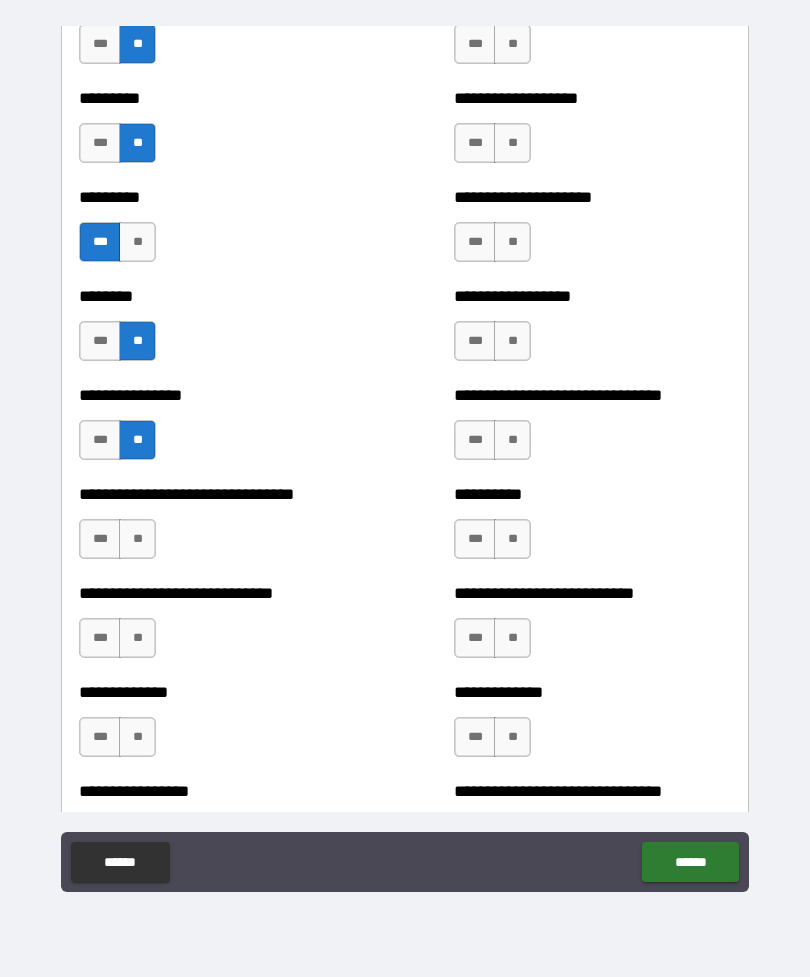 click on "**" at bounding box center (137, 539) 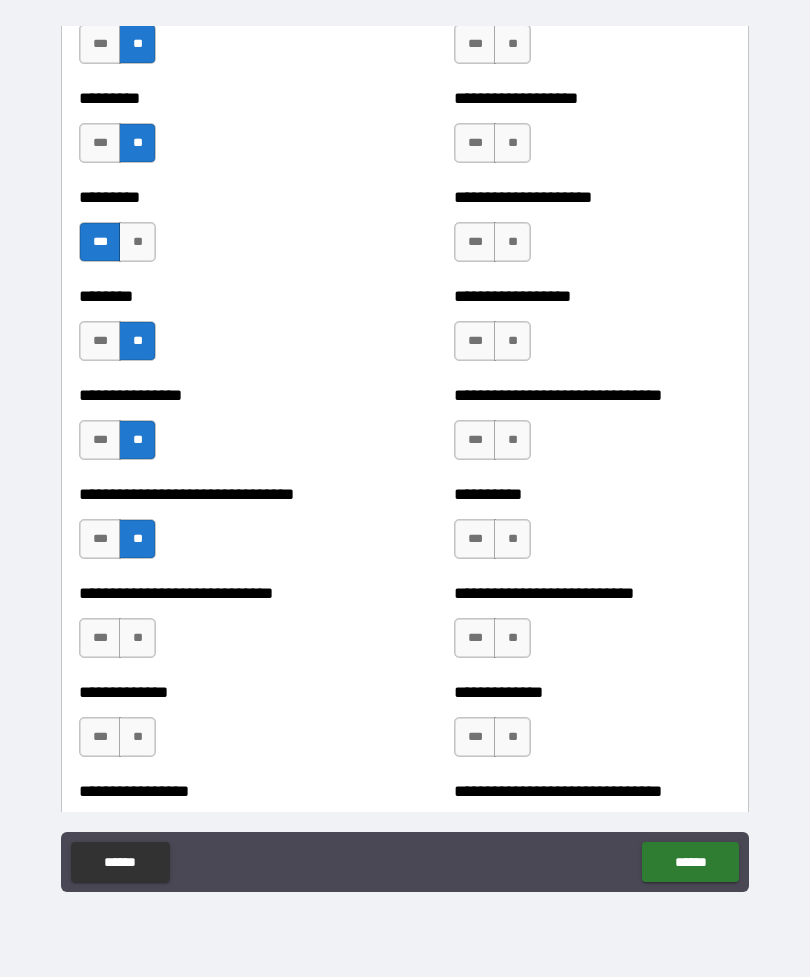 click on "**" at bounding box center (137, 638) 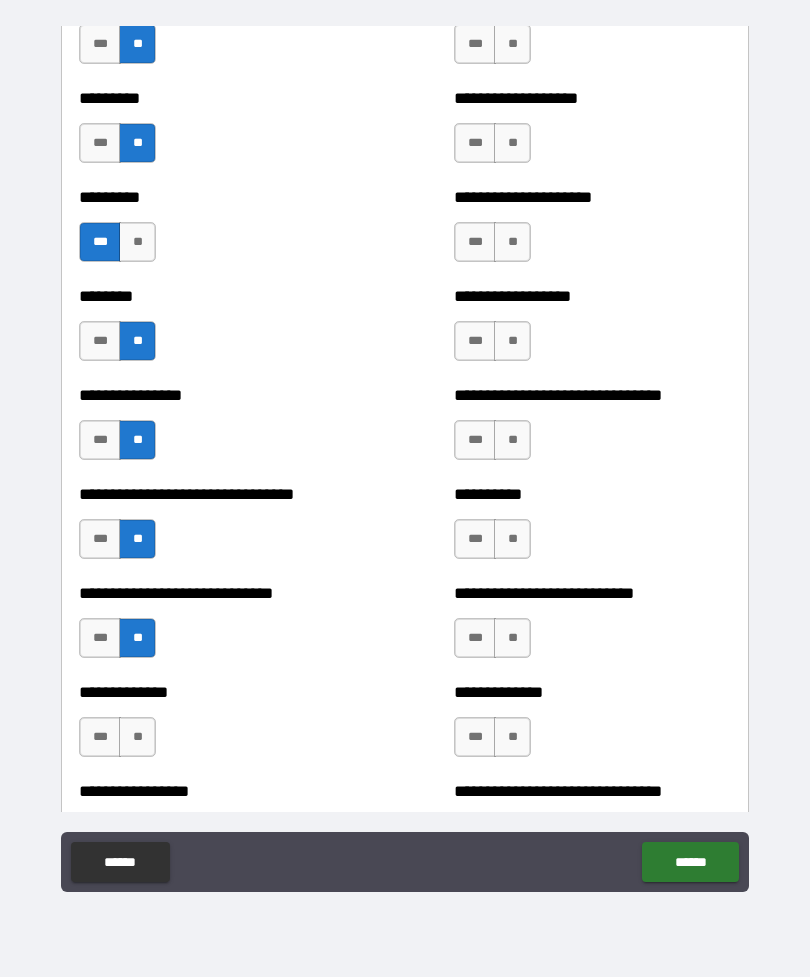 click on "**" at bounding box center (137, 737) 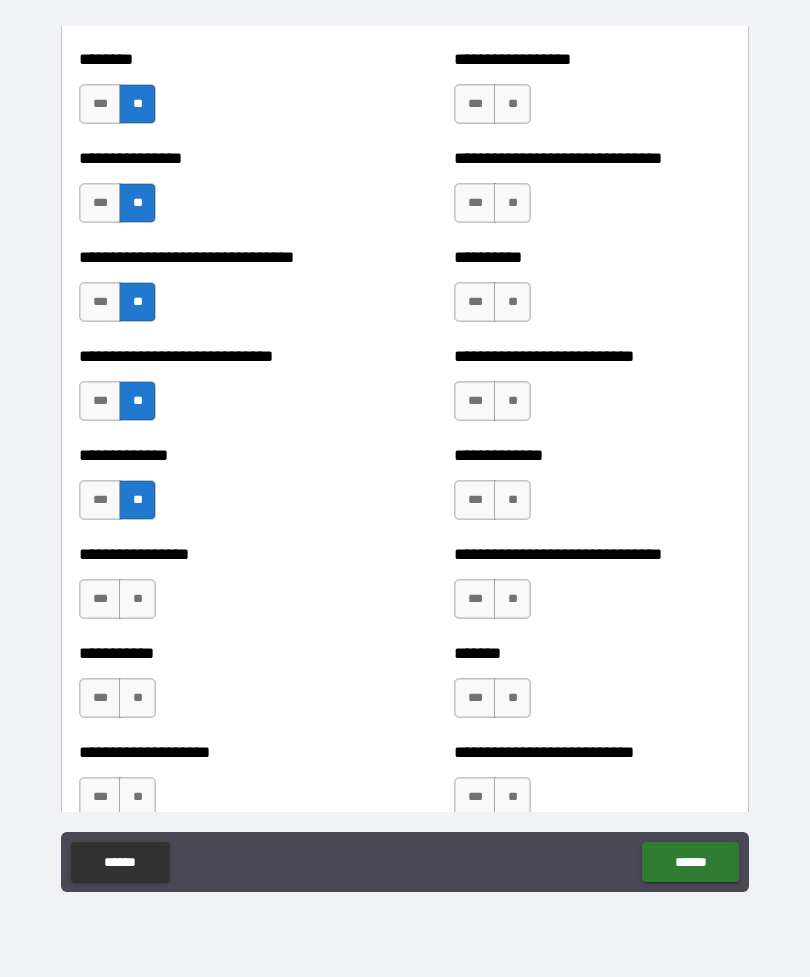 scroll, scrollTop: 7512, scrollLeft: 0, axis: vertical 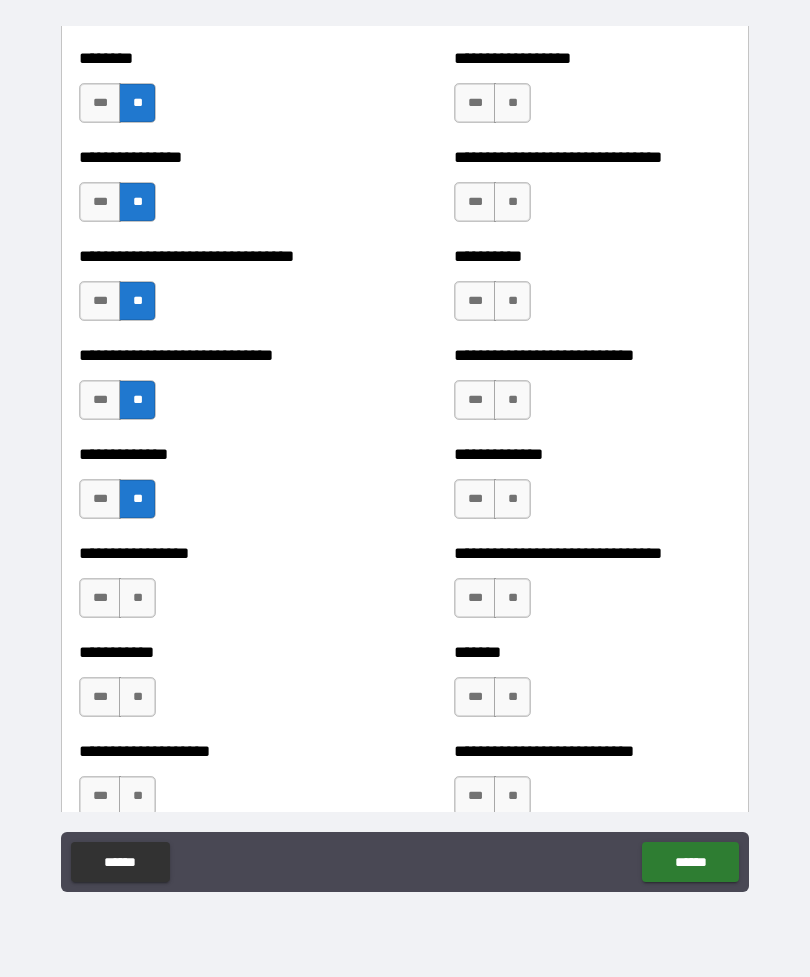 click on "**" at bounding box center (137, 598) 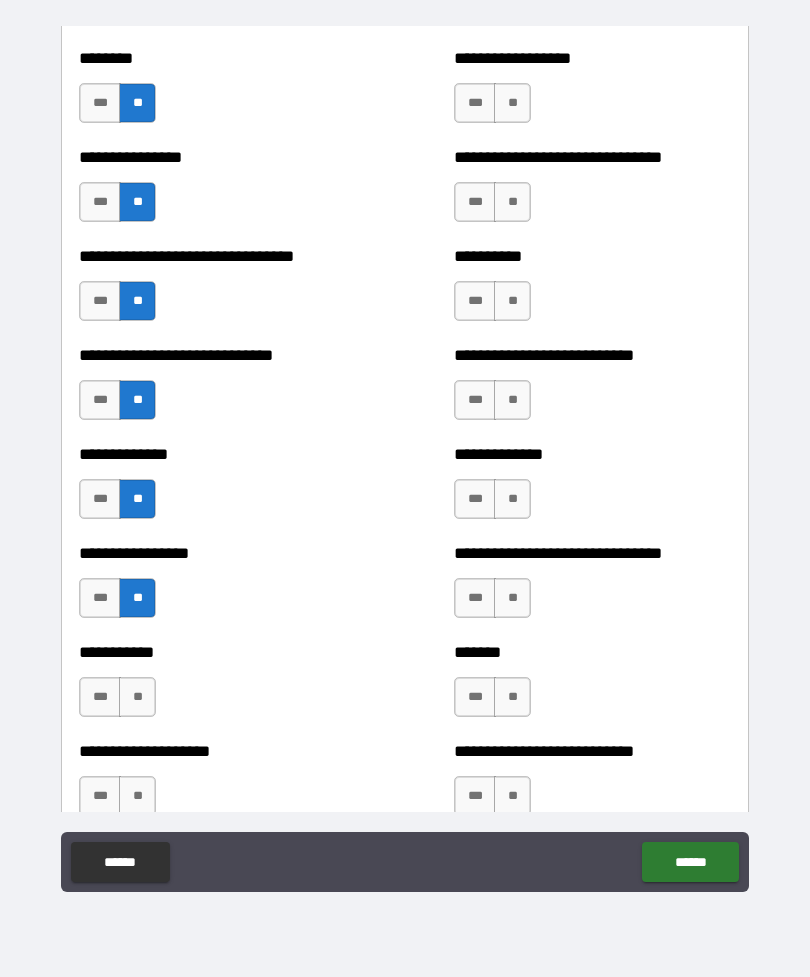 click on "**" at bounding box center [137, 697] 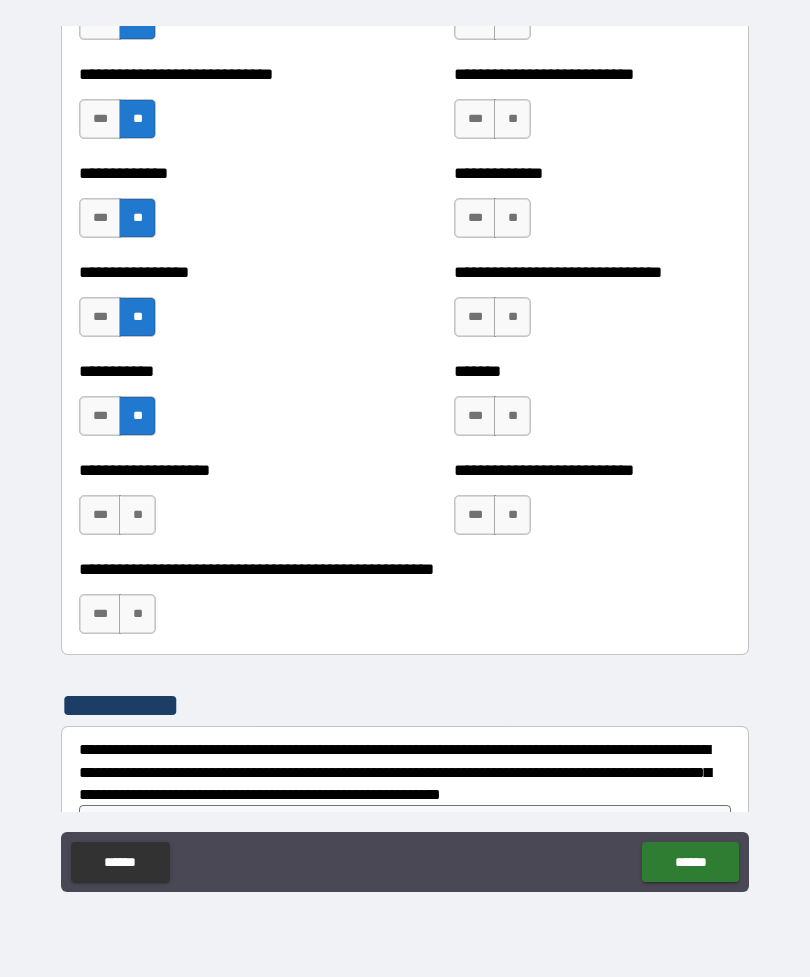 scroll, scrollTop: 7794, scrollLeft: 0, axis: vertical 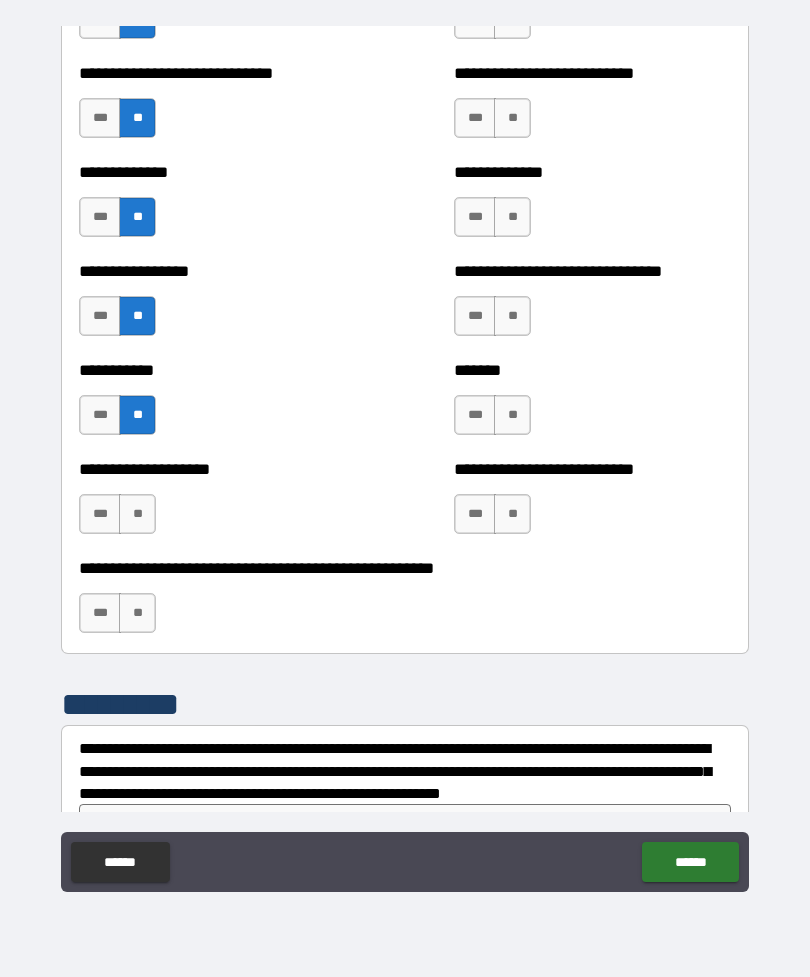 click on "**" at bounding box center (137, 514) 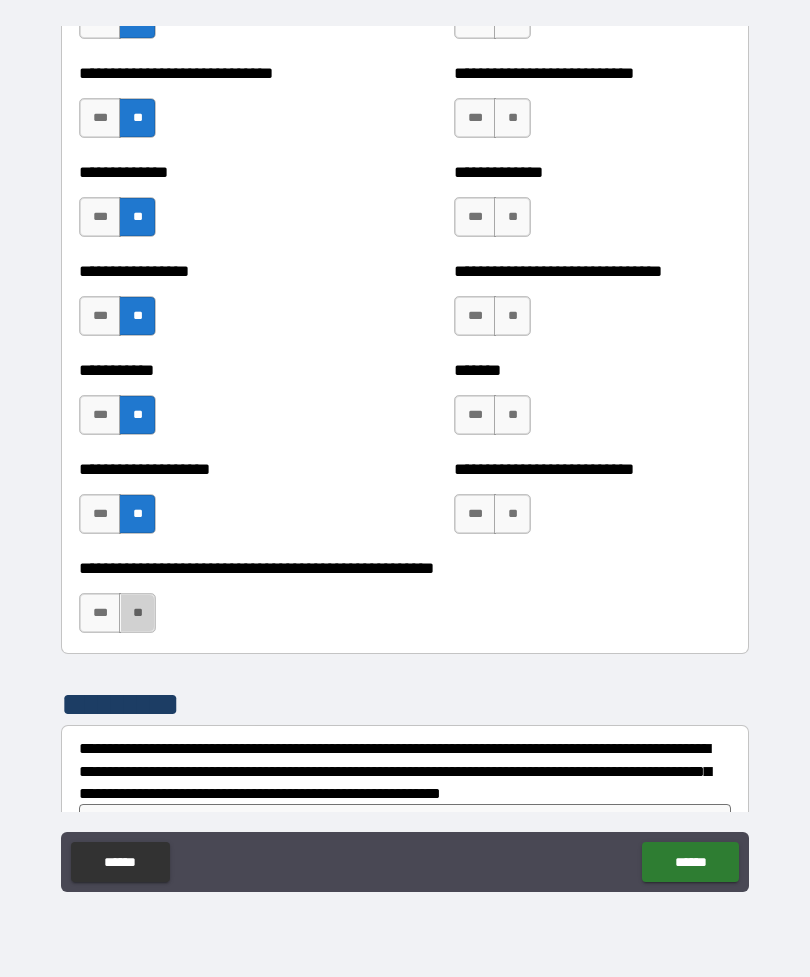 click on "**" at bounding box center [137, 613] 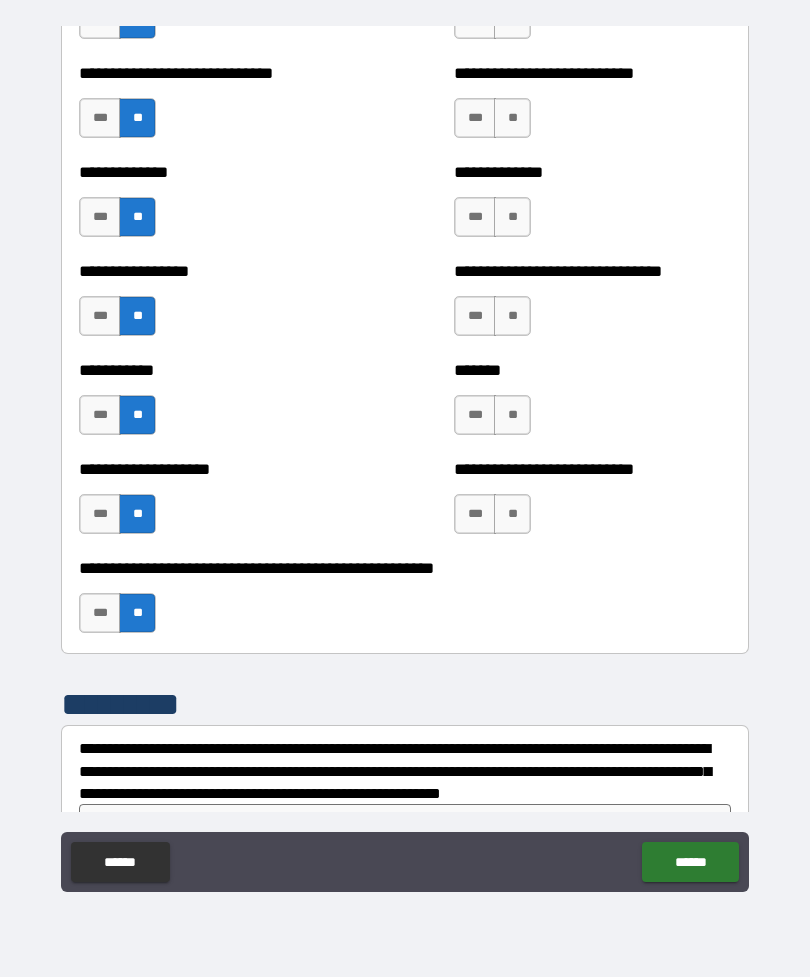 click on "**" at bounding box center [512, 514] 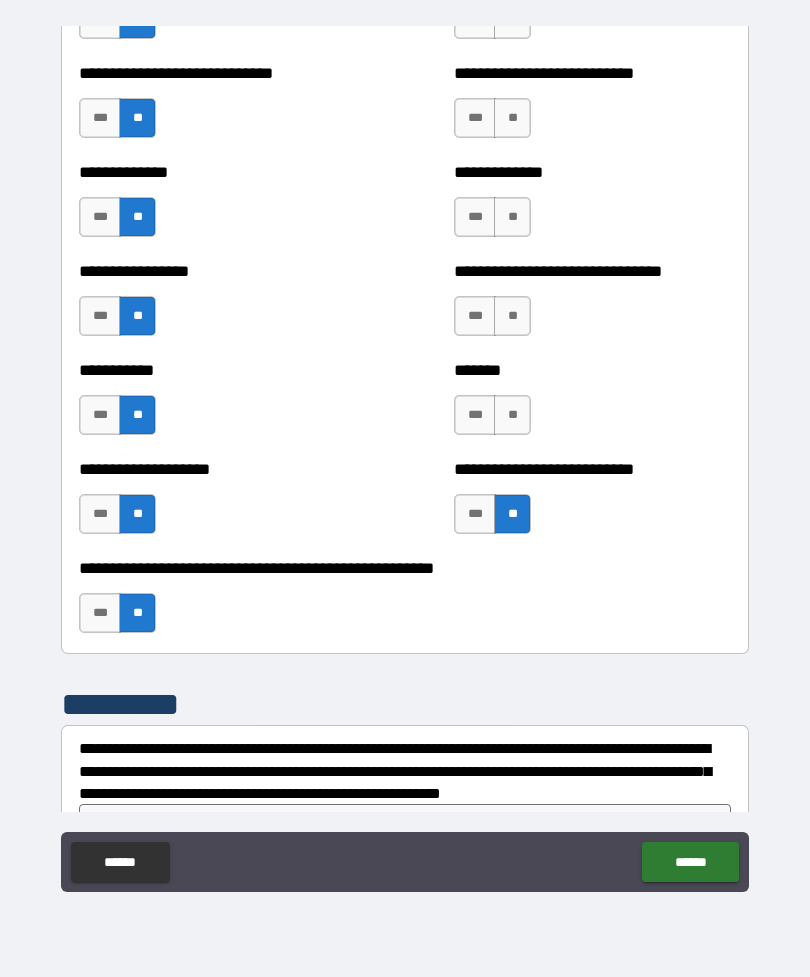 click on "**" at bounding box center (512, 415) 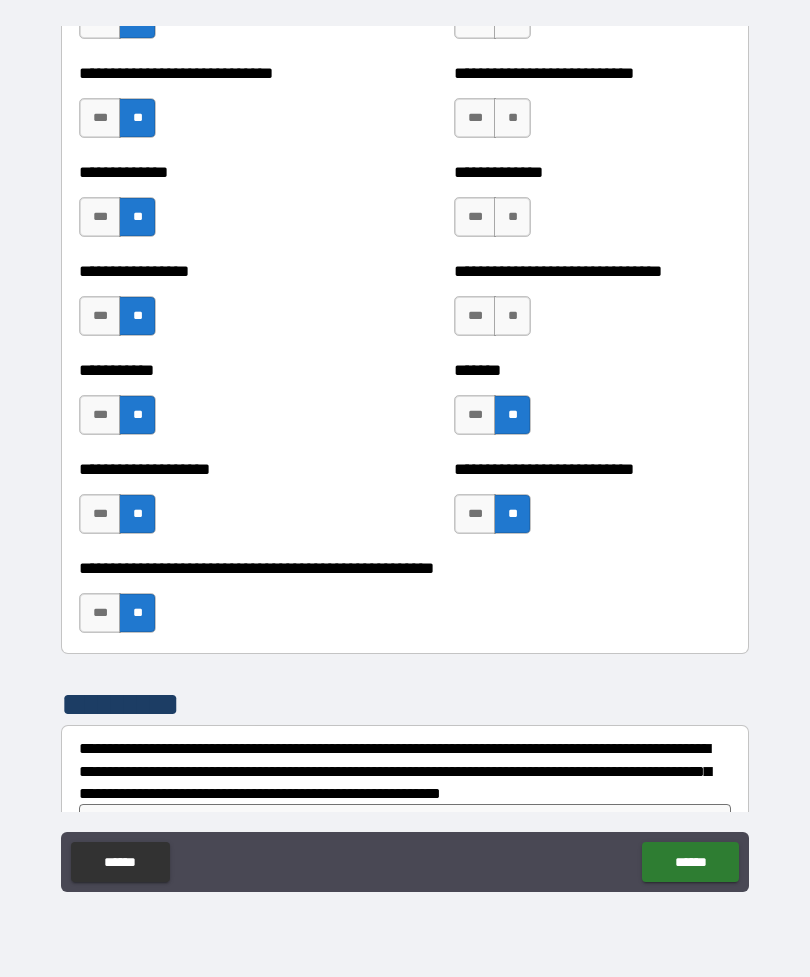 click on "**" at bounding box center [512, 316] 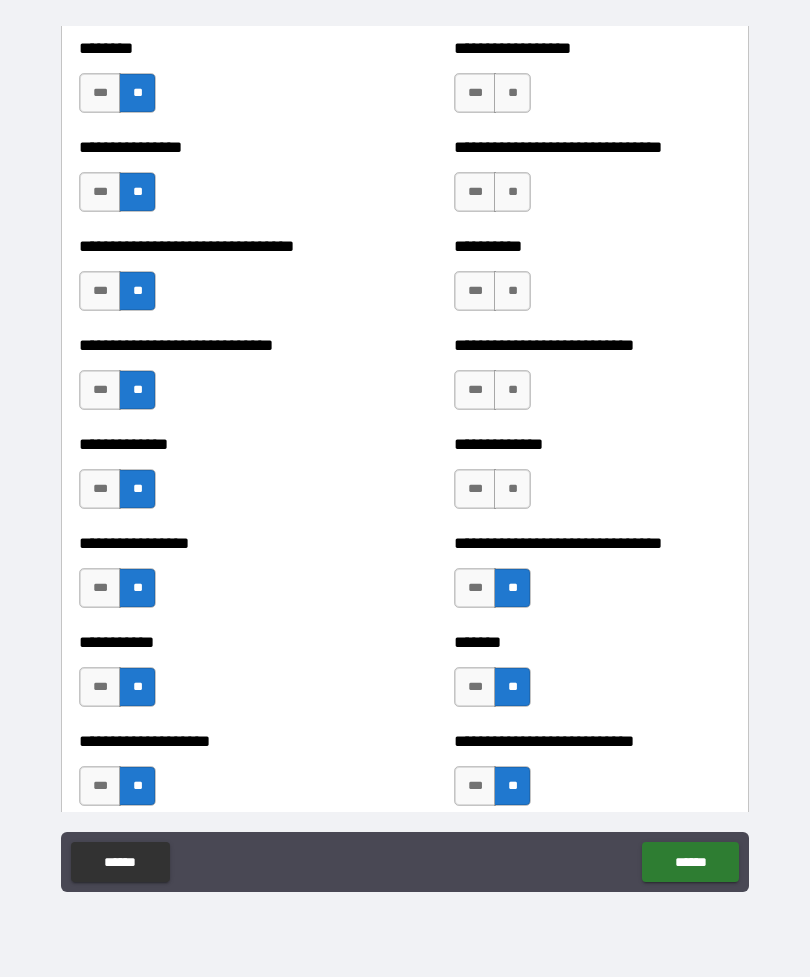 scroll, scrollTop: 7517, scrollLeft: 0, axis: vertical 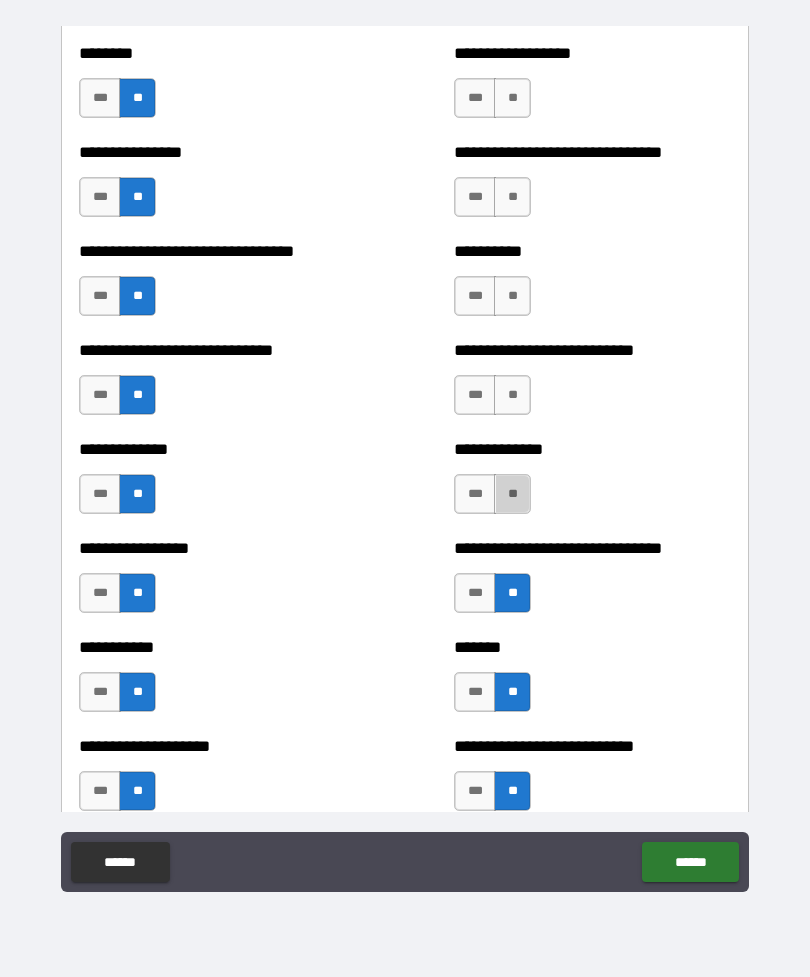 click on "**" at bounding box center (512, 494) 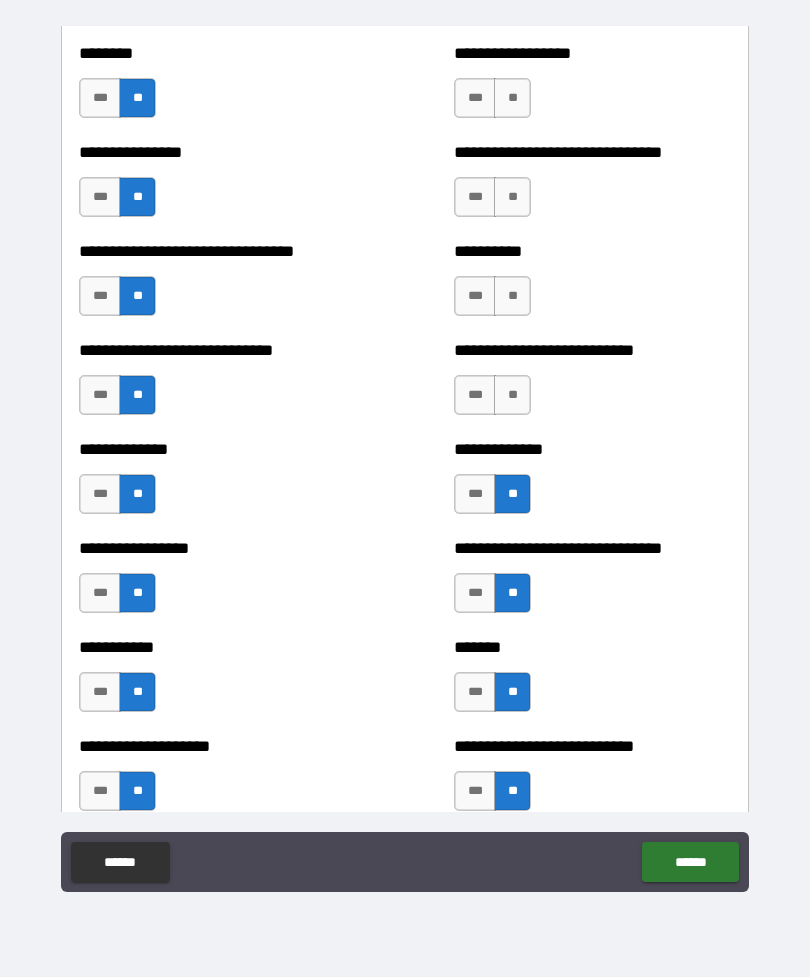 click on "**" at bounding box center [512, 395] 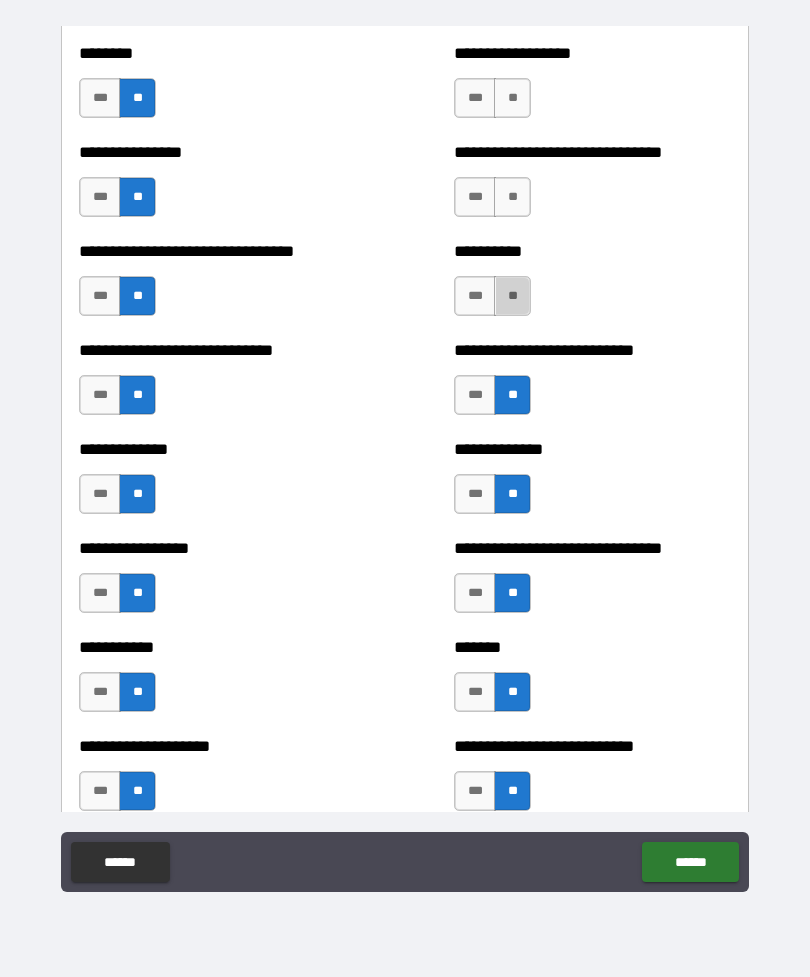 click on "**" at bounding box center (512, 296) 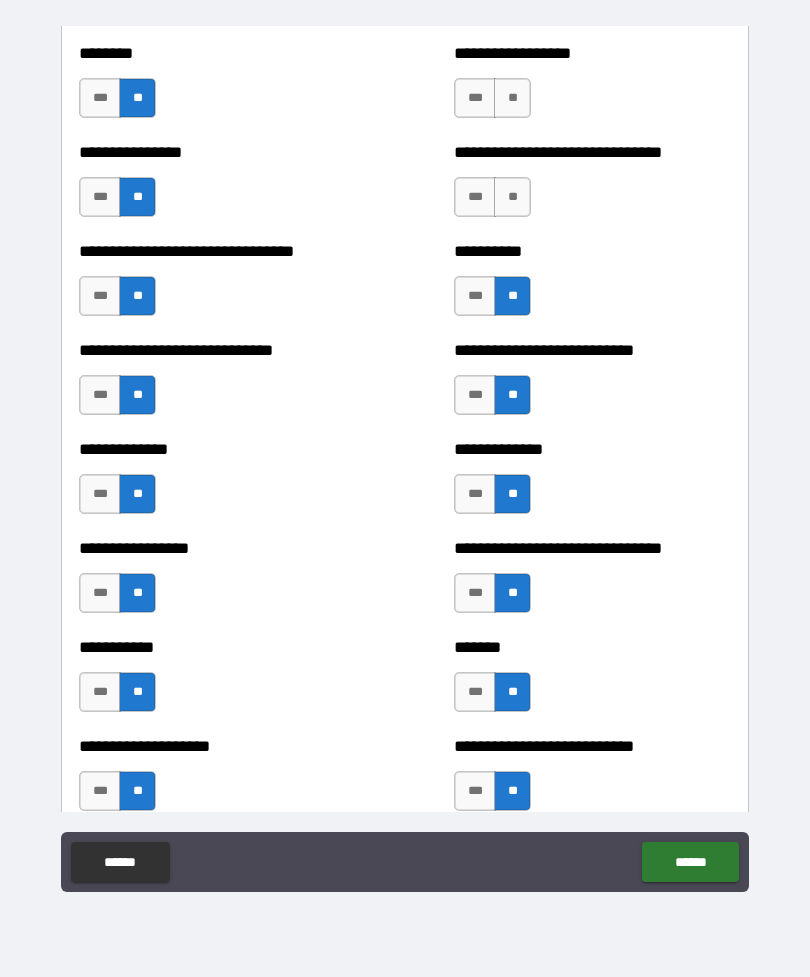 click on "**" at bounding box center [512, 197] 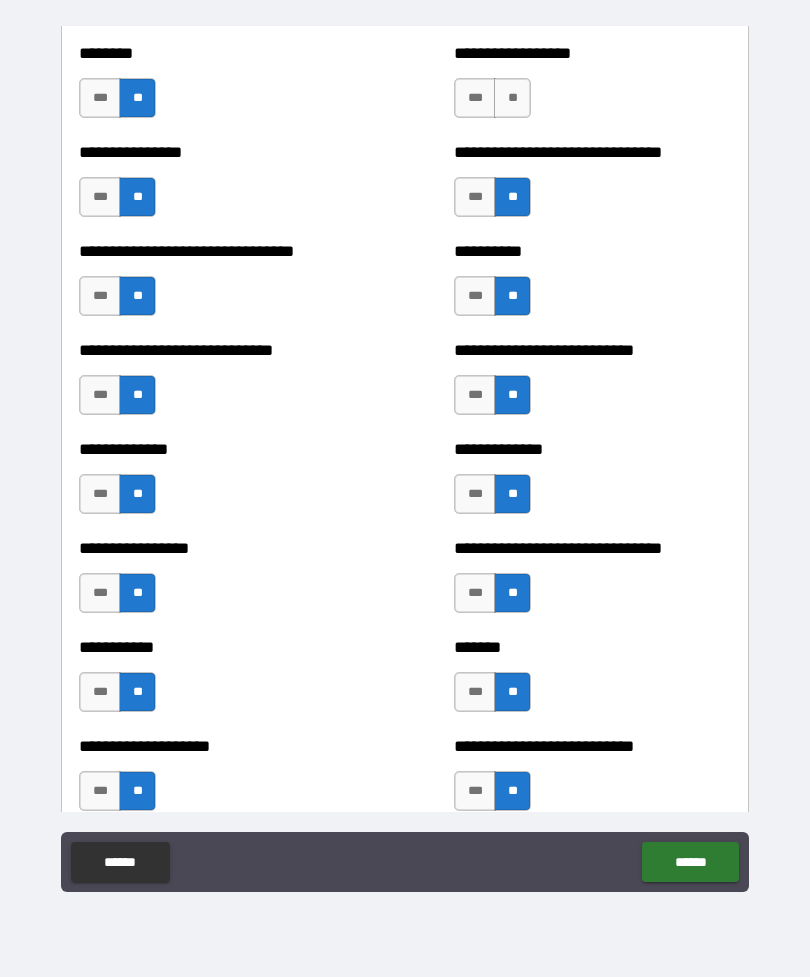 click on "**" at bounding box center [512, 98] 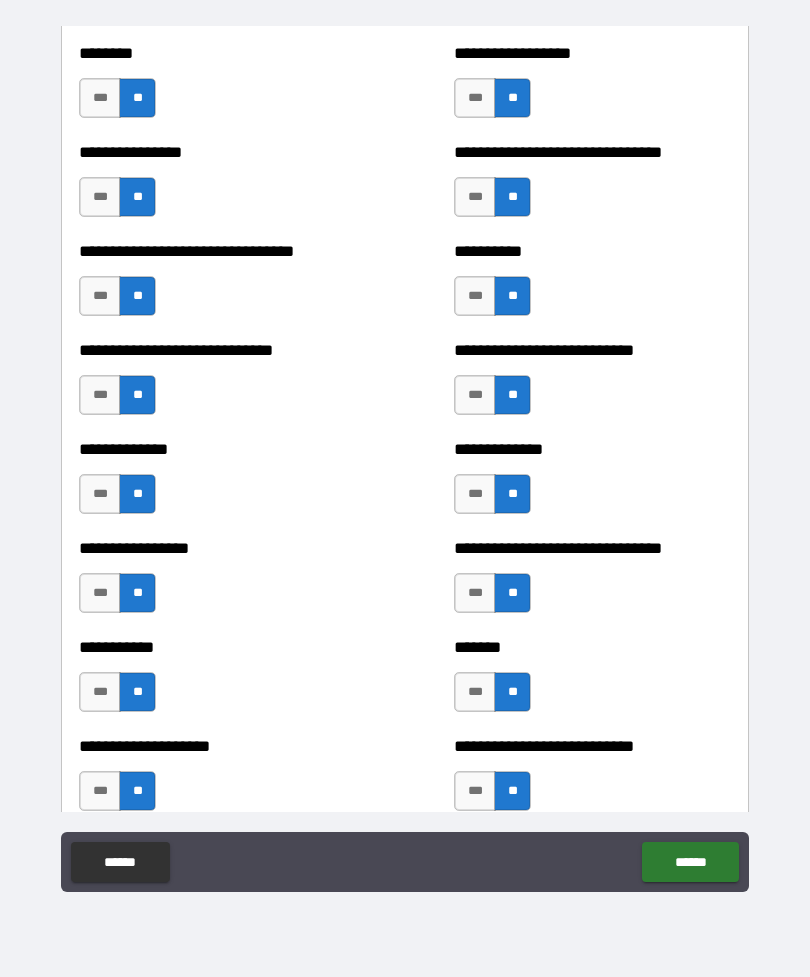 click on "***" at bounding box center (475, 197) 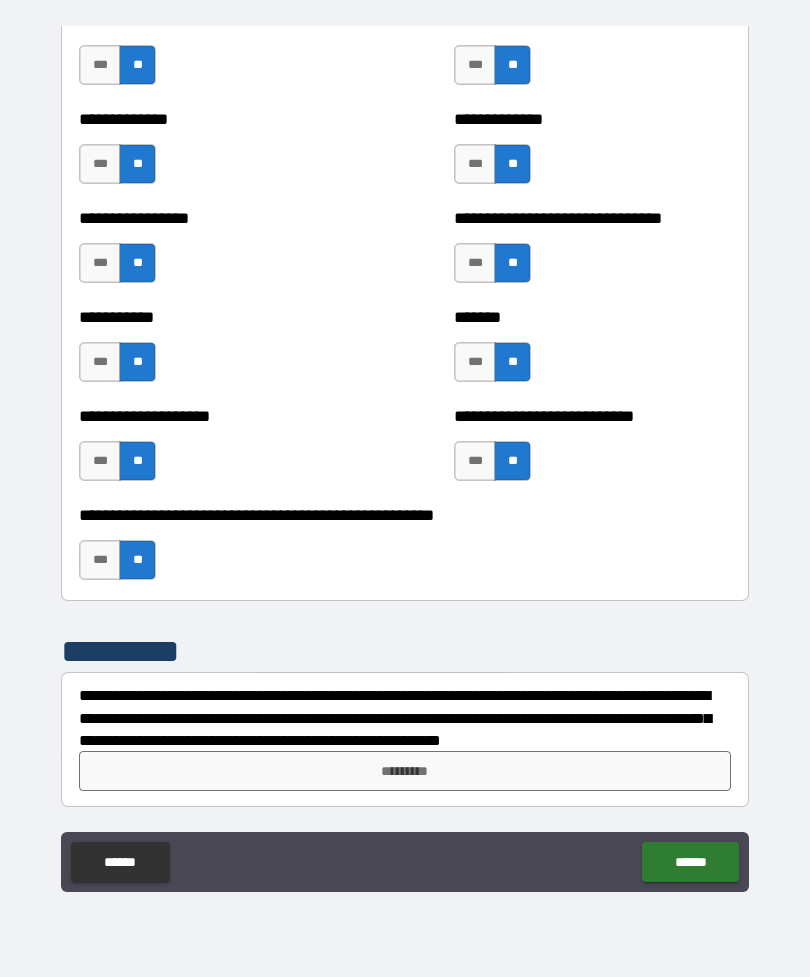 scroll, scrollTop: 7847, scrollLeft: 0, axis: vertical 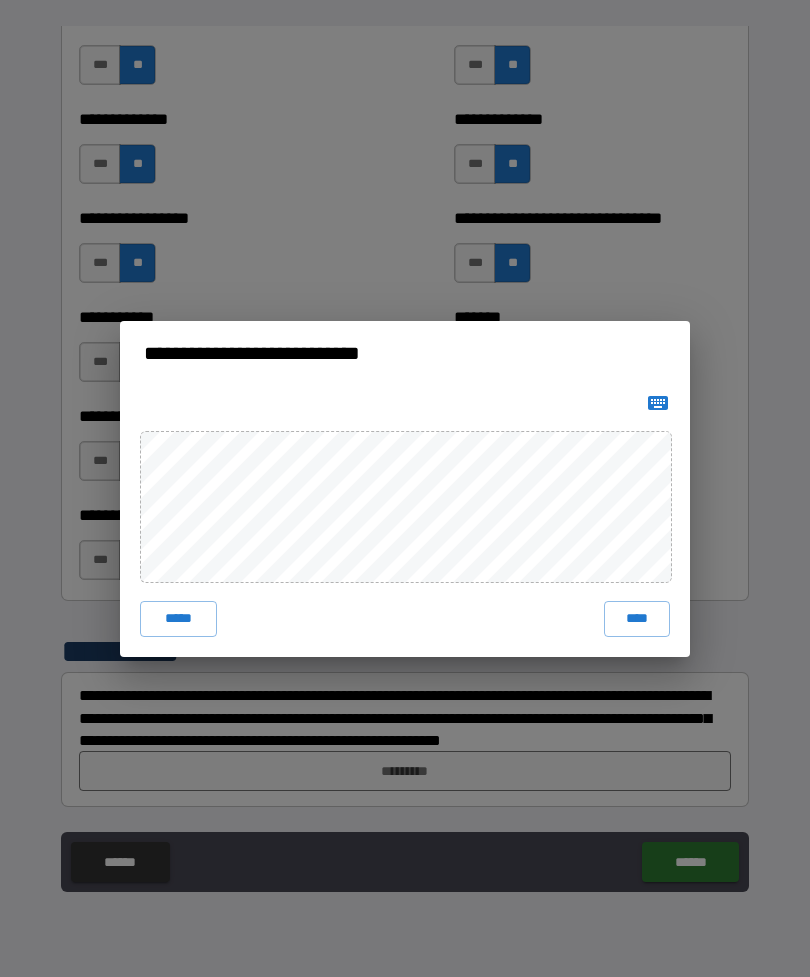 click on "****" at bounding box center [637, 619] 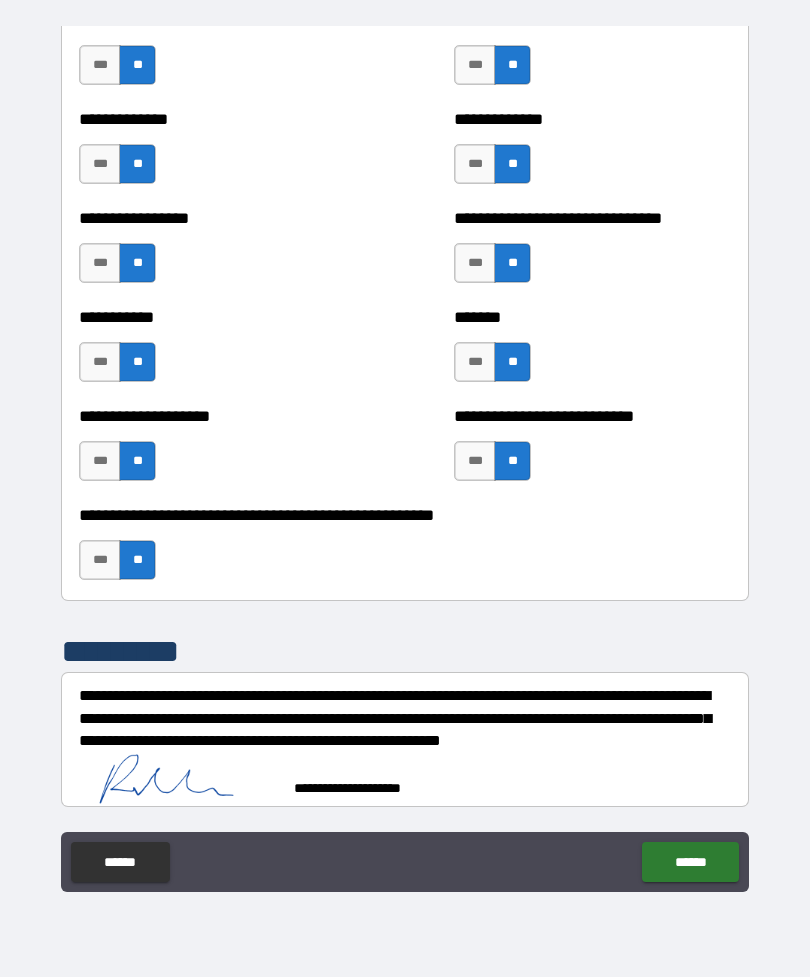 scroll, scrollTop: 7837, scrollLeft: 0, axis: vertical 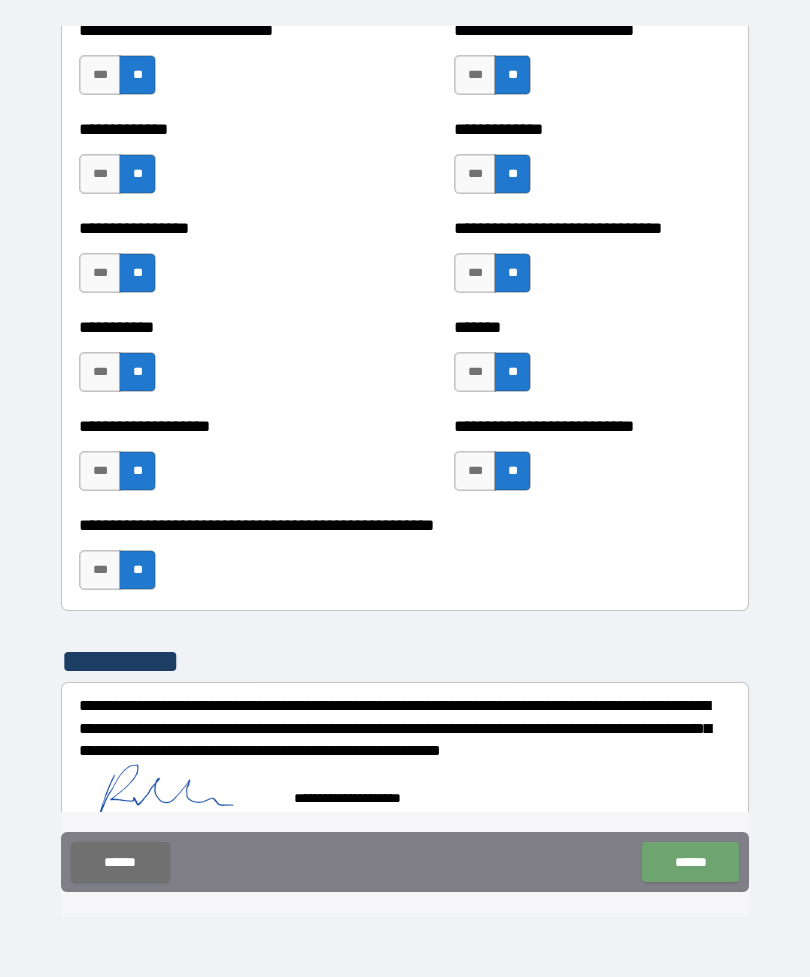 click on "******" at bounding box center [690, 862] 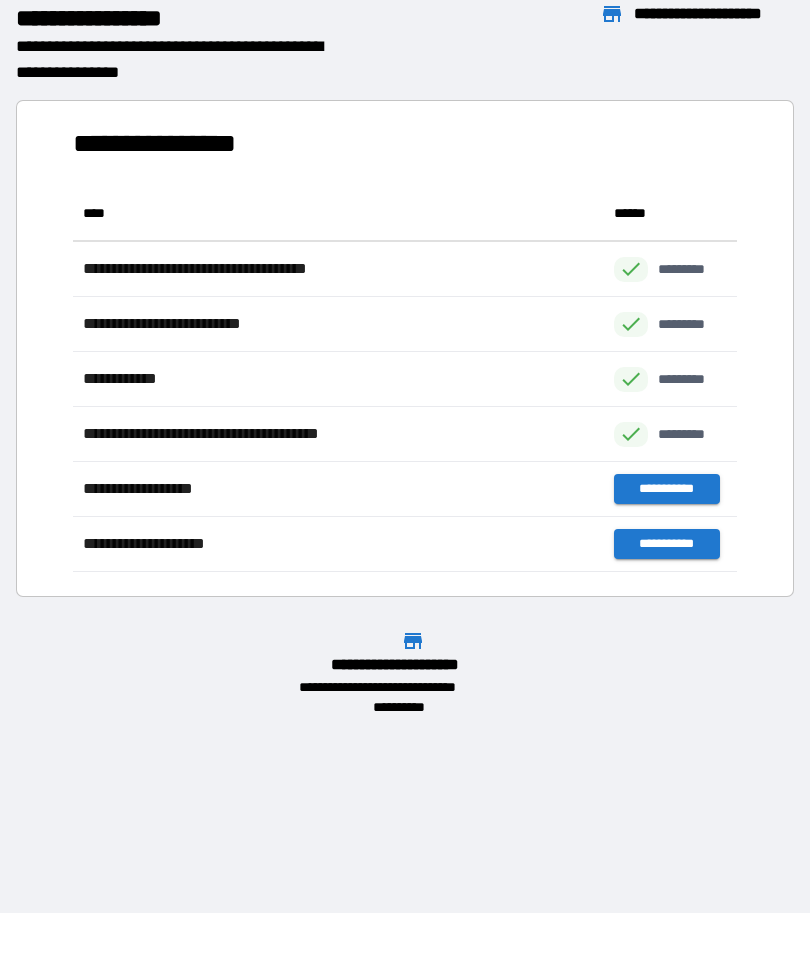scroll, scrollTop: 1, scrollLeft: 1, axis: both 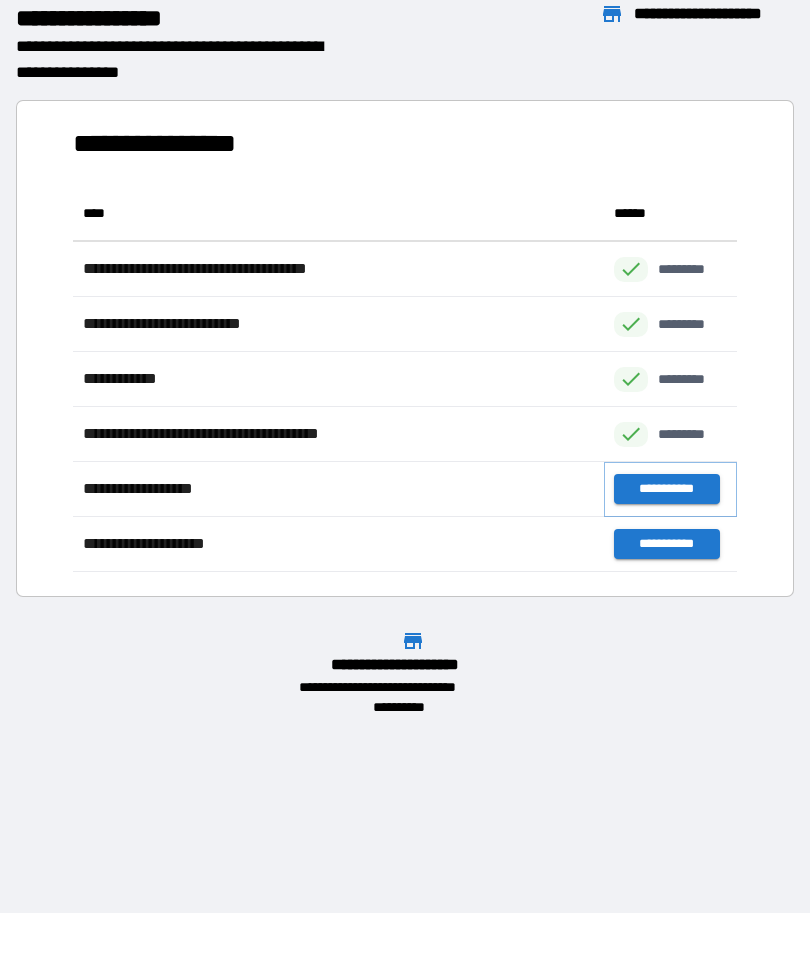 click on "**********" at bounding box center [666, 489] 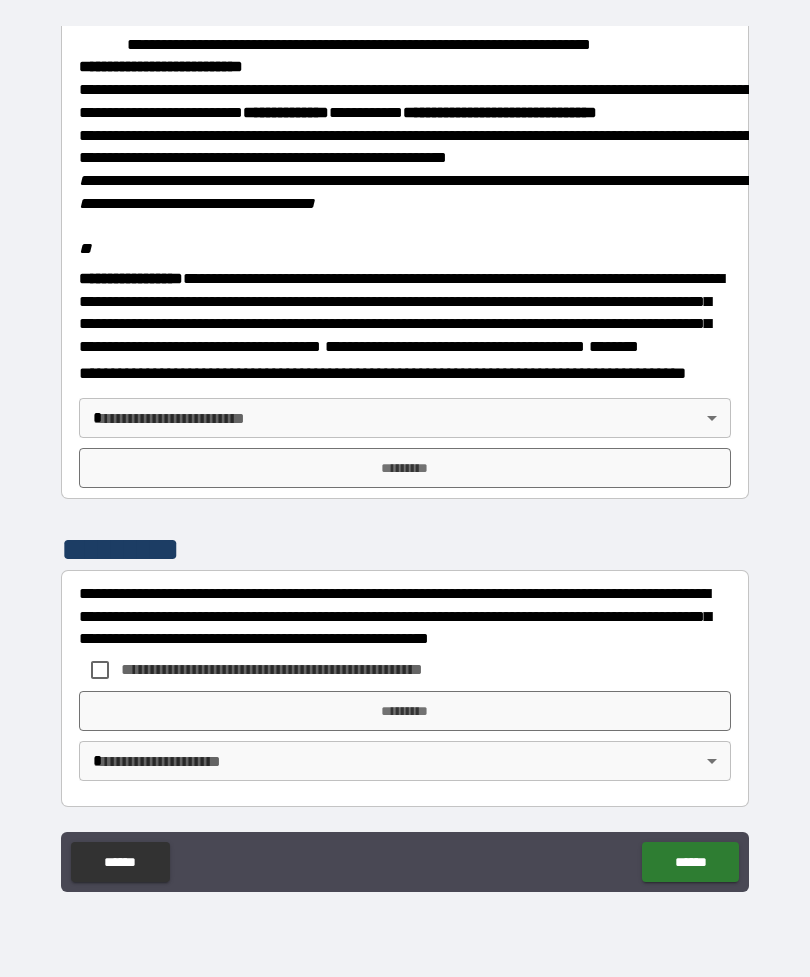 scroll, scrollTop: 2323, scrollLeft: 0, axis: vertical 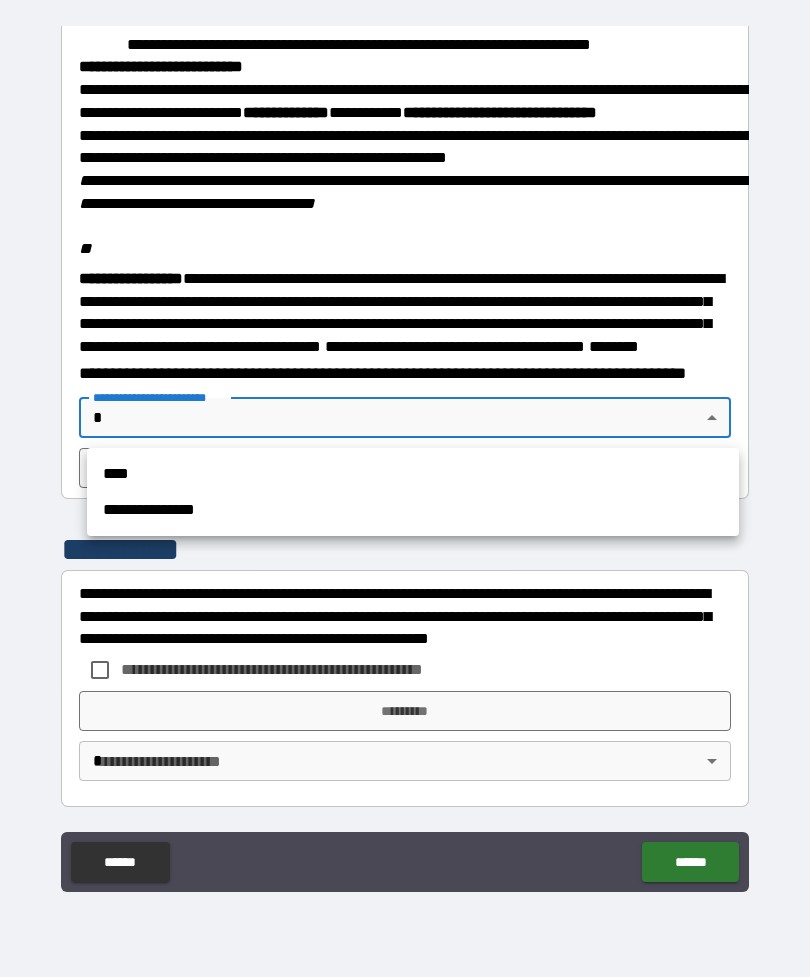 click on "****" at bounding box center (413, 474) 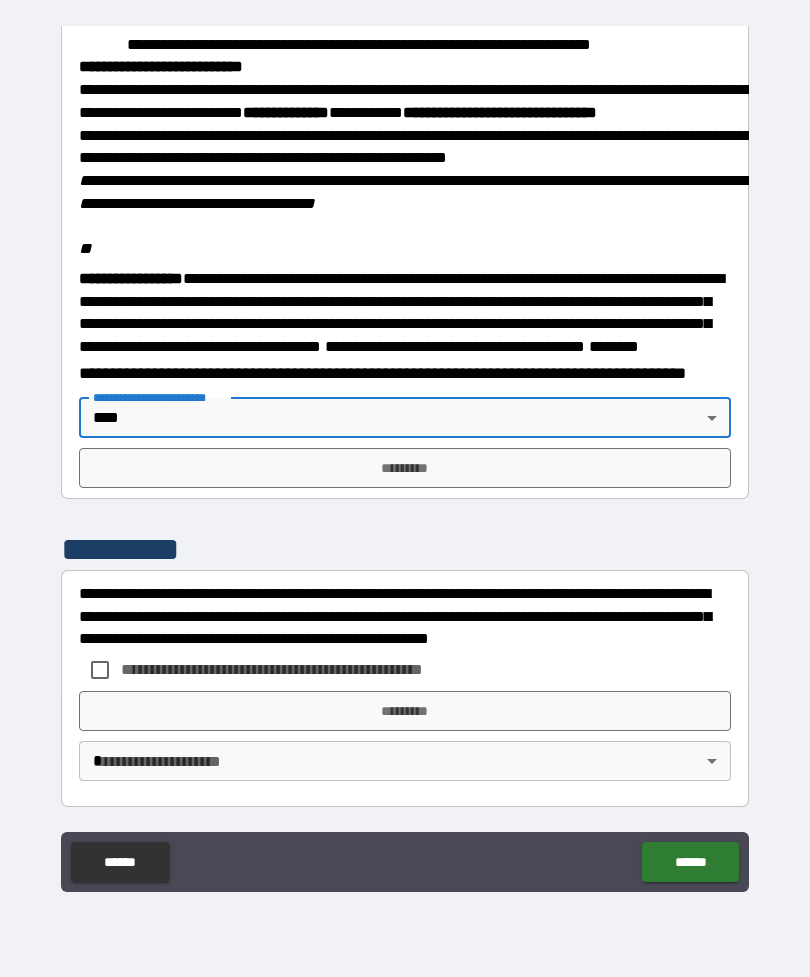 click on "*********" at bounding box center (405, 468) 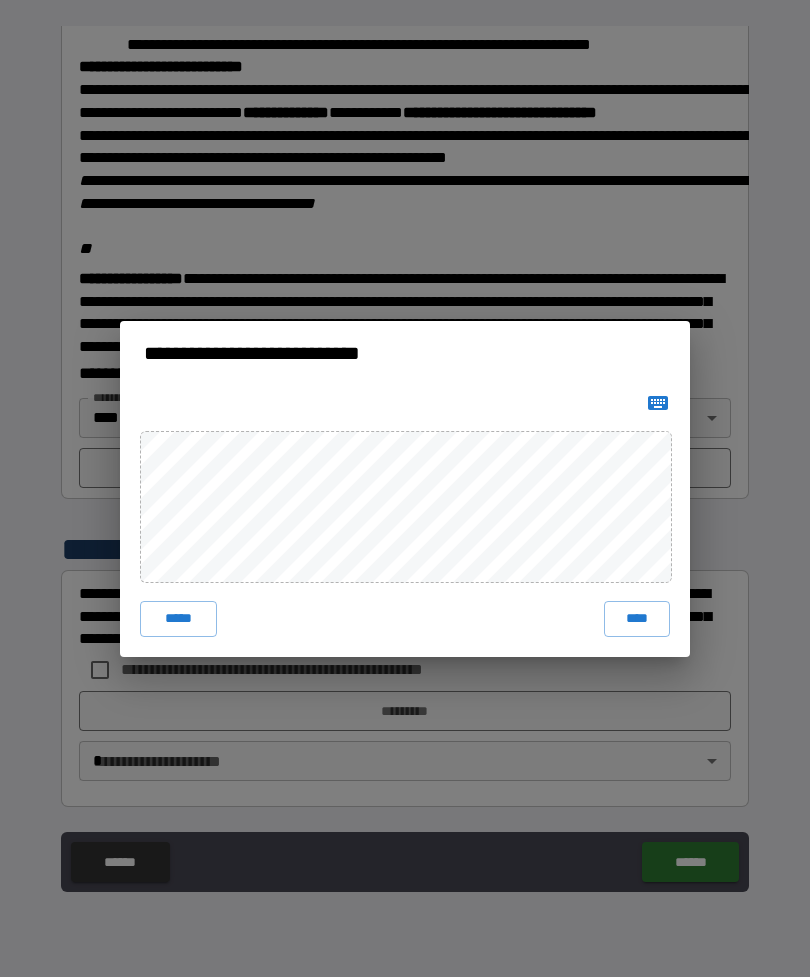click on "****" at bounding box center (637, 619) 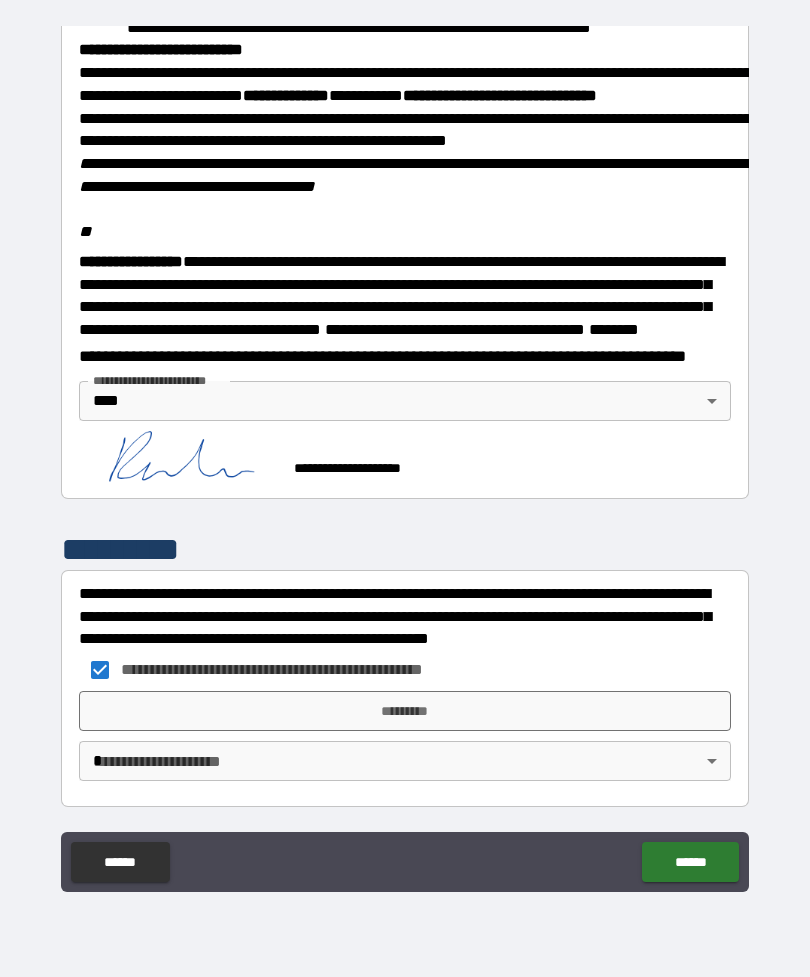 click on "*********" at bounding box center (405, 711) 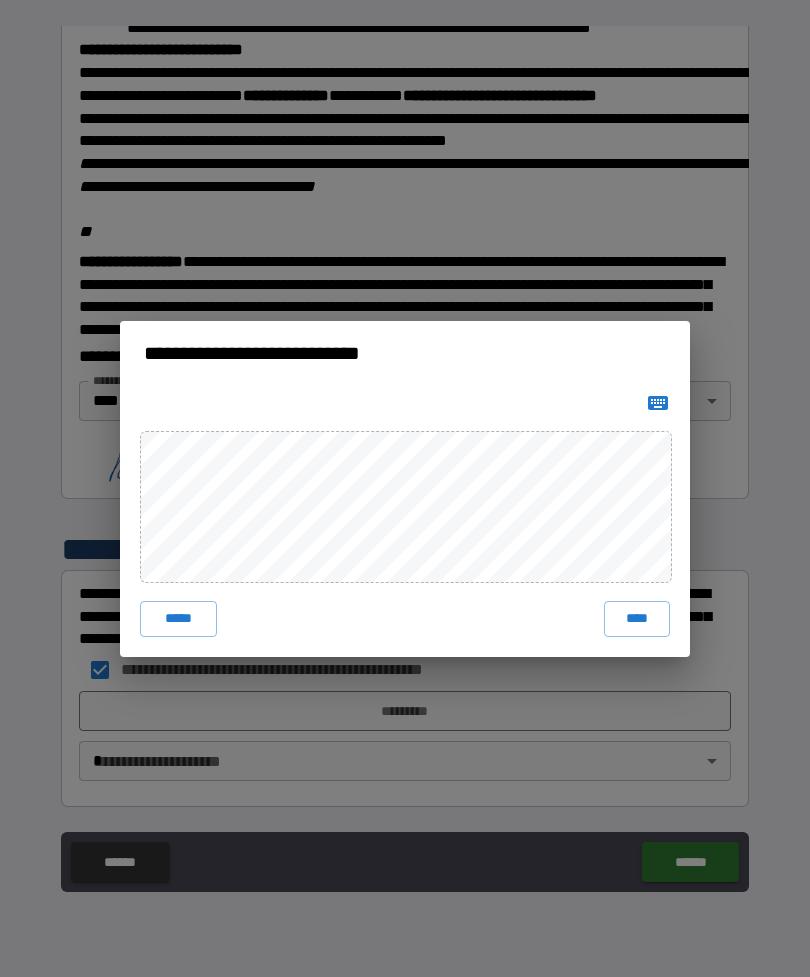 click on "****" at bounding box center (637, 619) 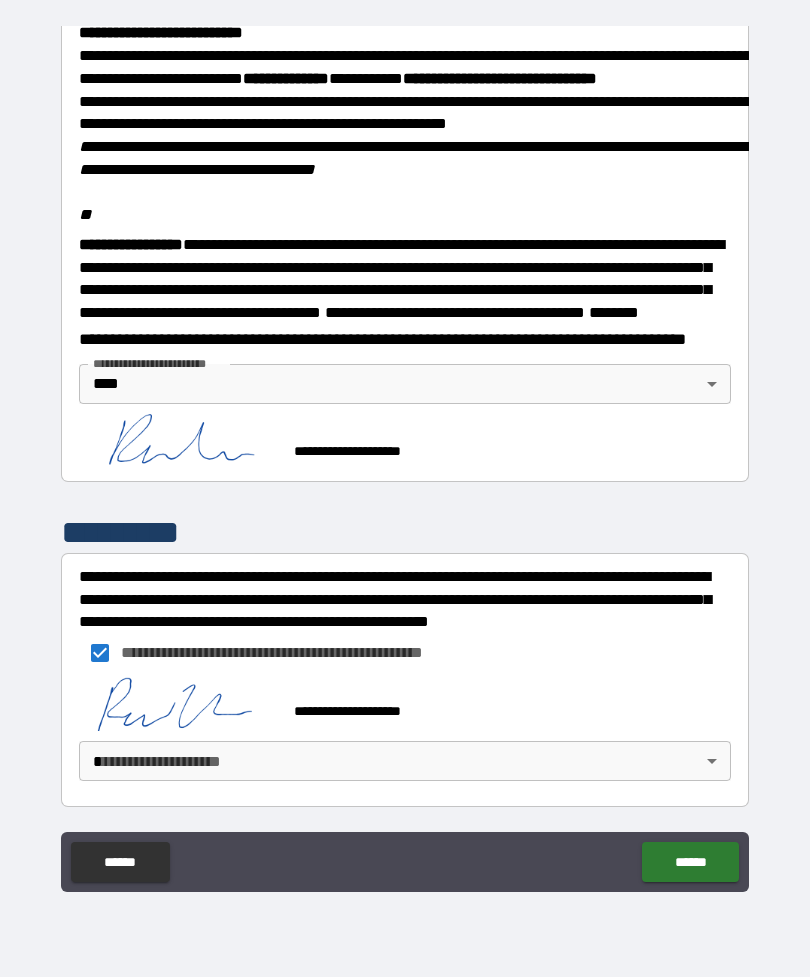 scroll, scrollTop: 2357, scrollLeft: 0, axis: vertical 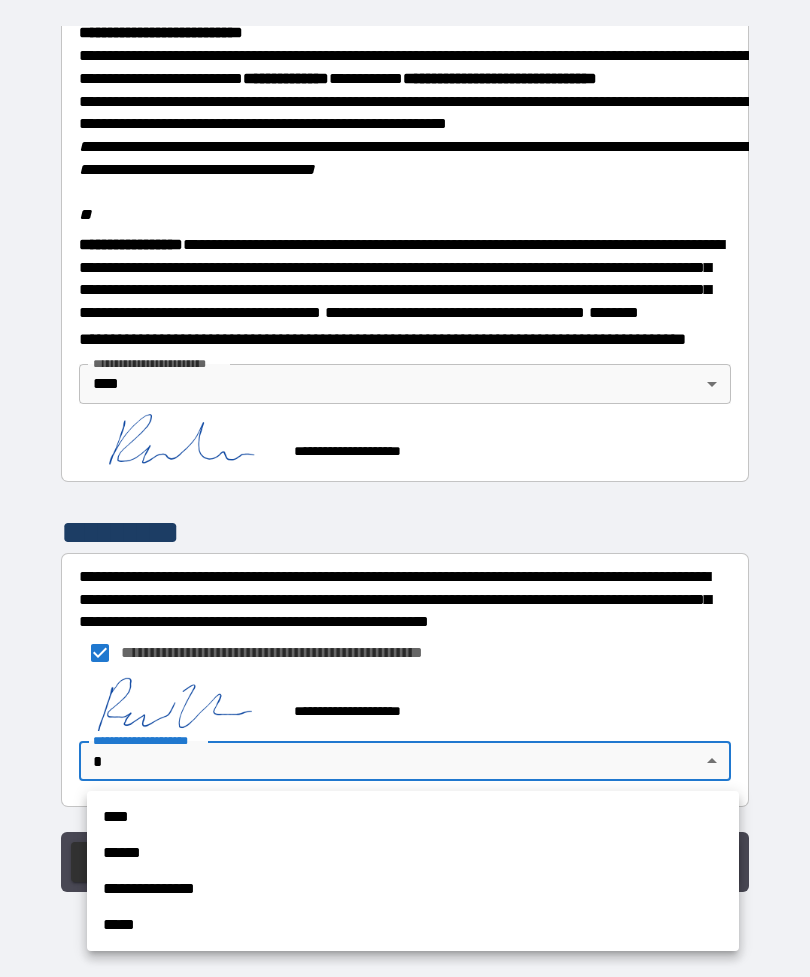 click on "****" at bounding box center (413, 817) 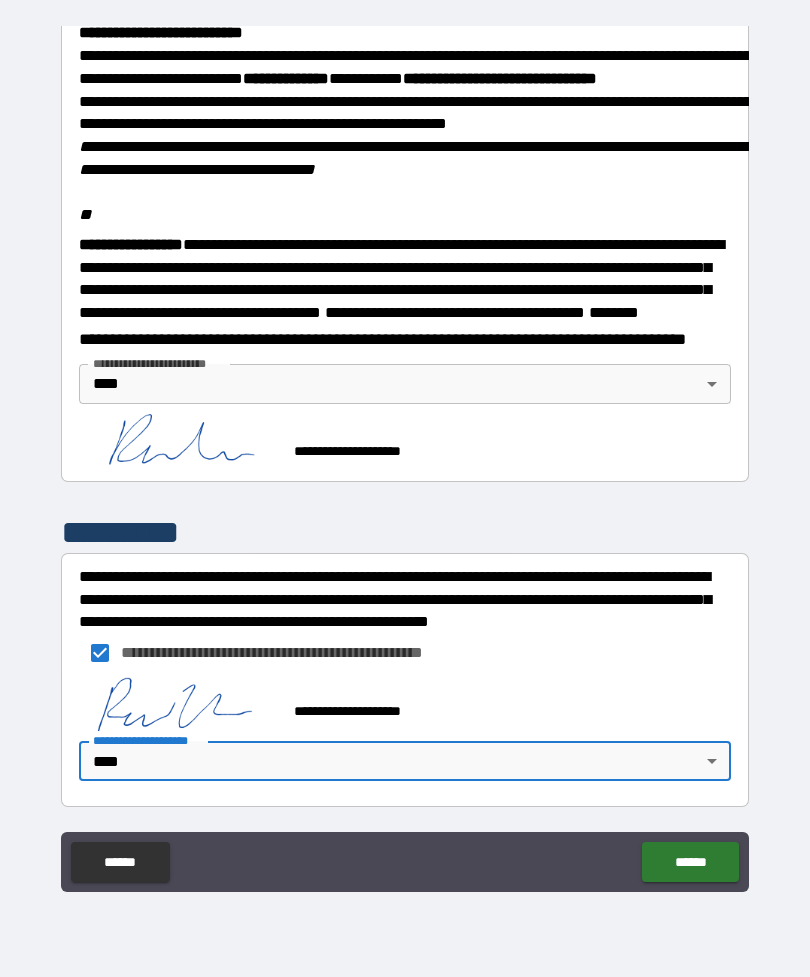 click on "******" at bounding box center (690, 862) 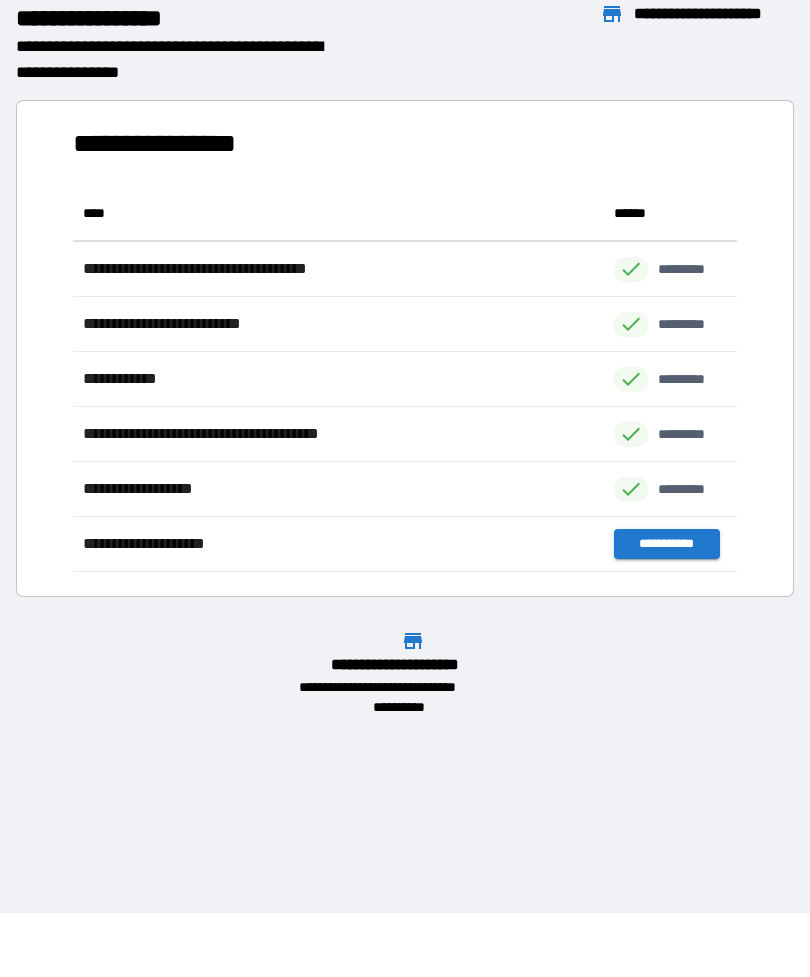 scroll, scrollTop: 386, scrollLeft: 664, axis: both 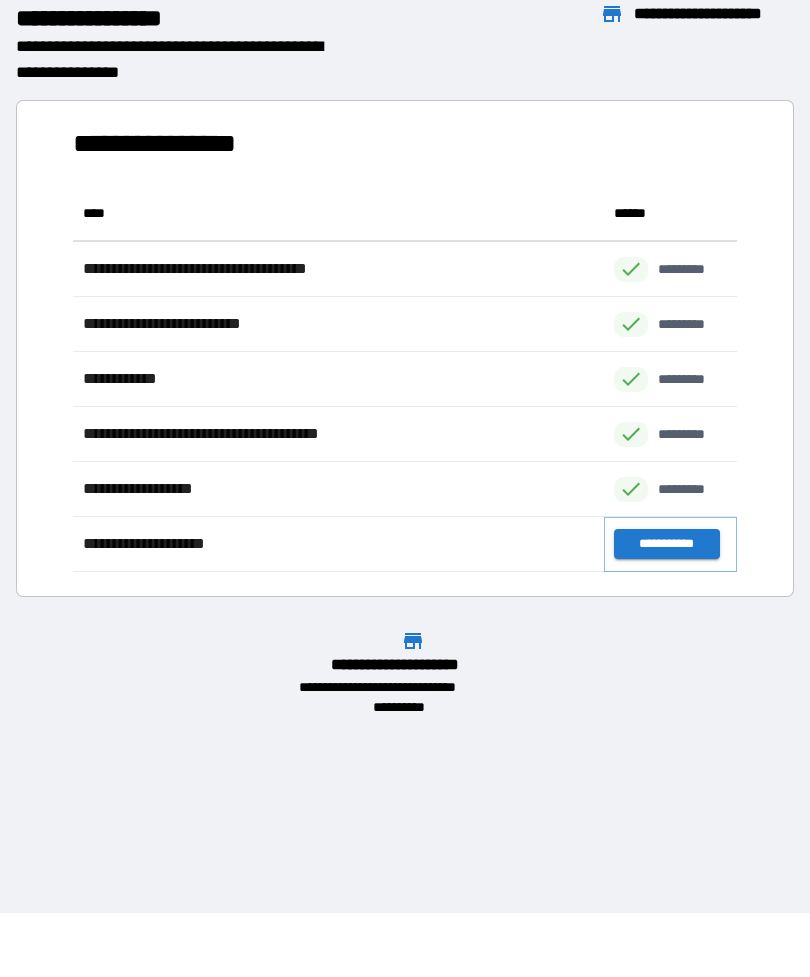 click on "**********" at bounding box center [666, 544] 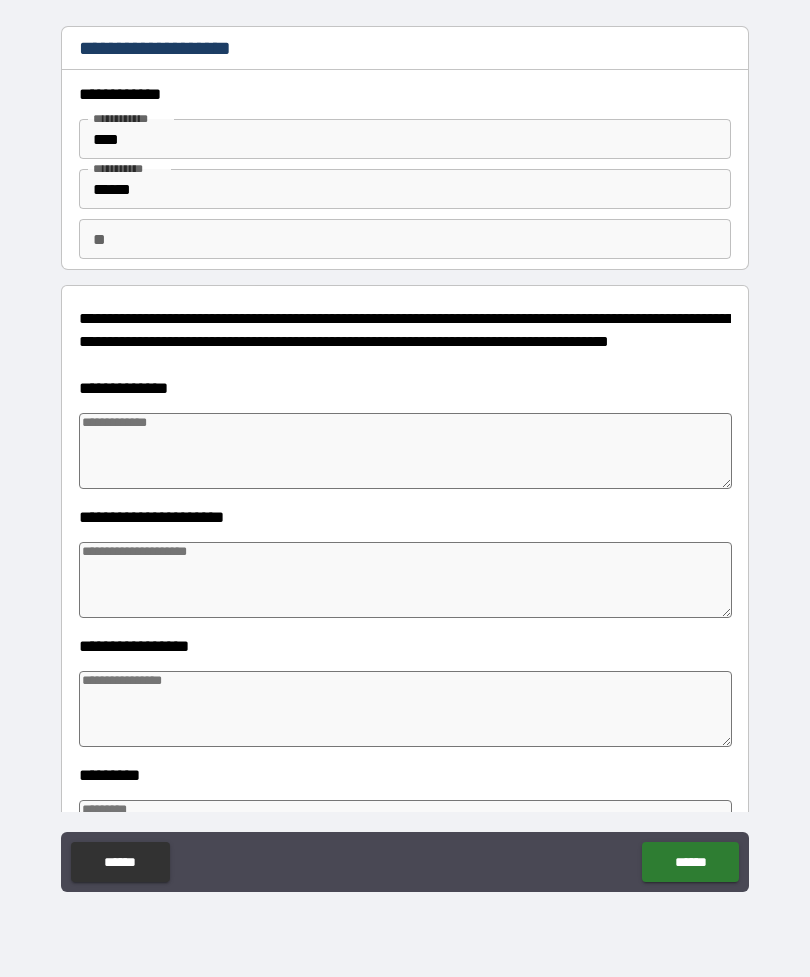 type on "*" 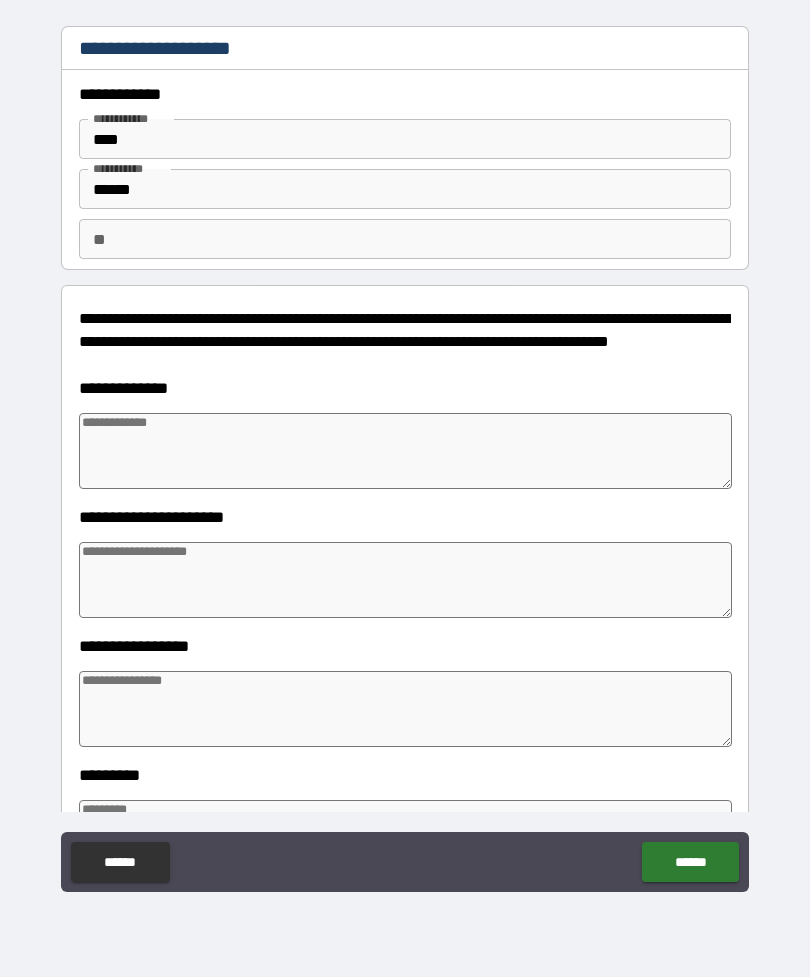 type on "*" 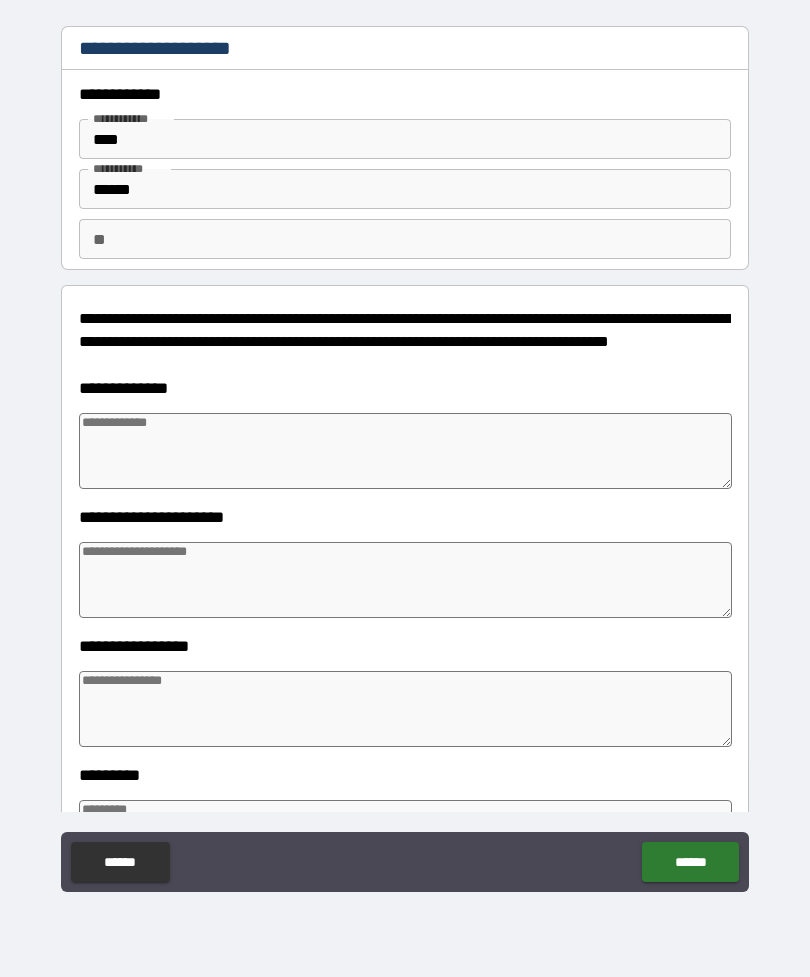 click at bounding box center [405, 451] 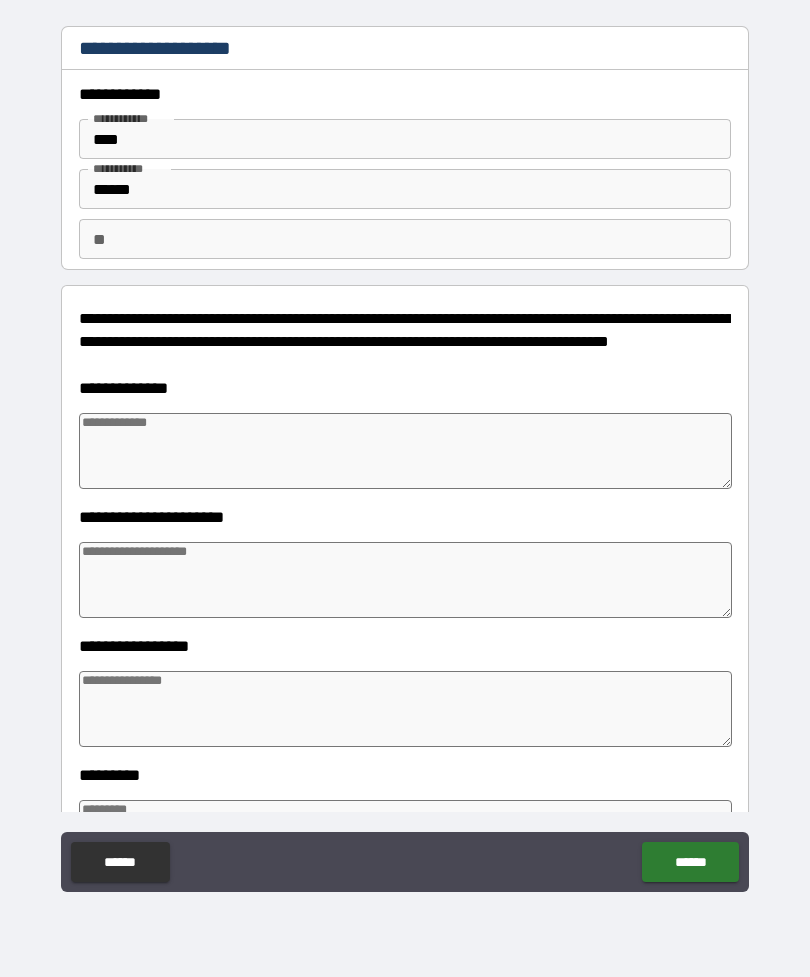 type on "*" 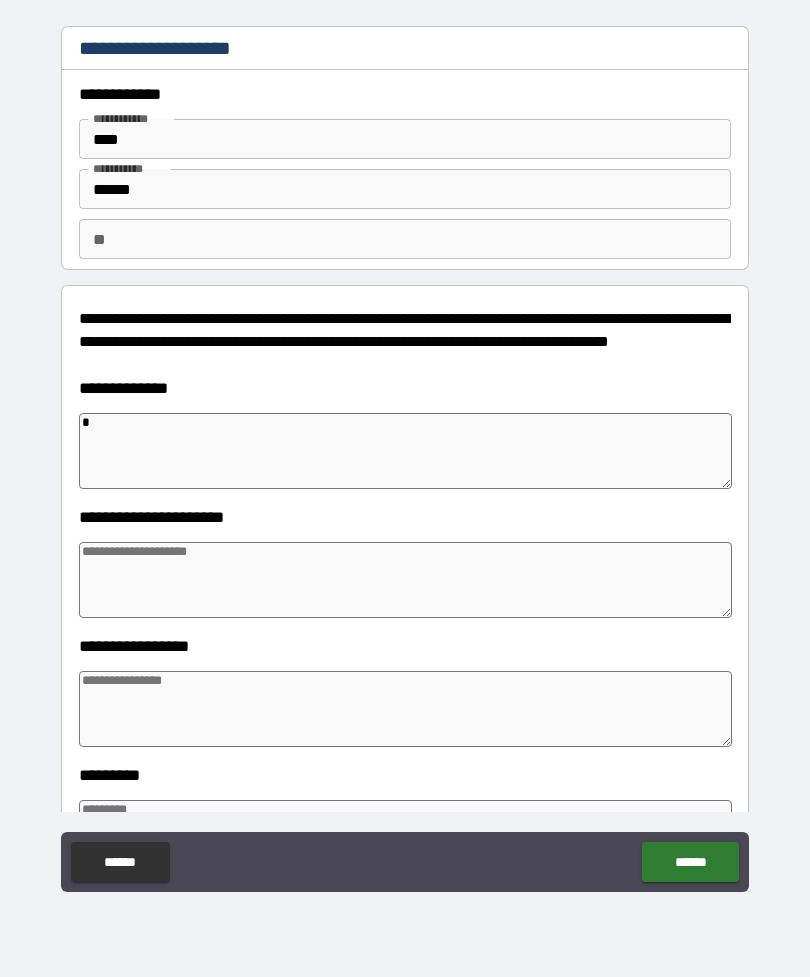 type on "*" 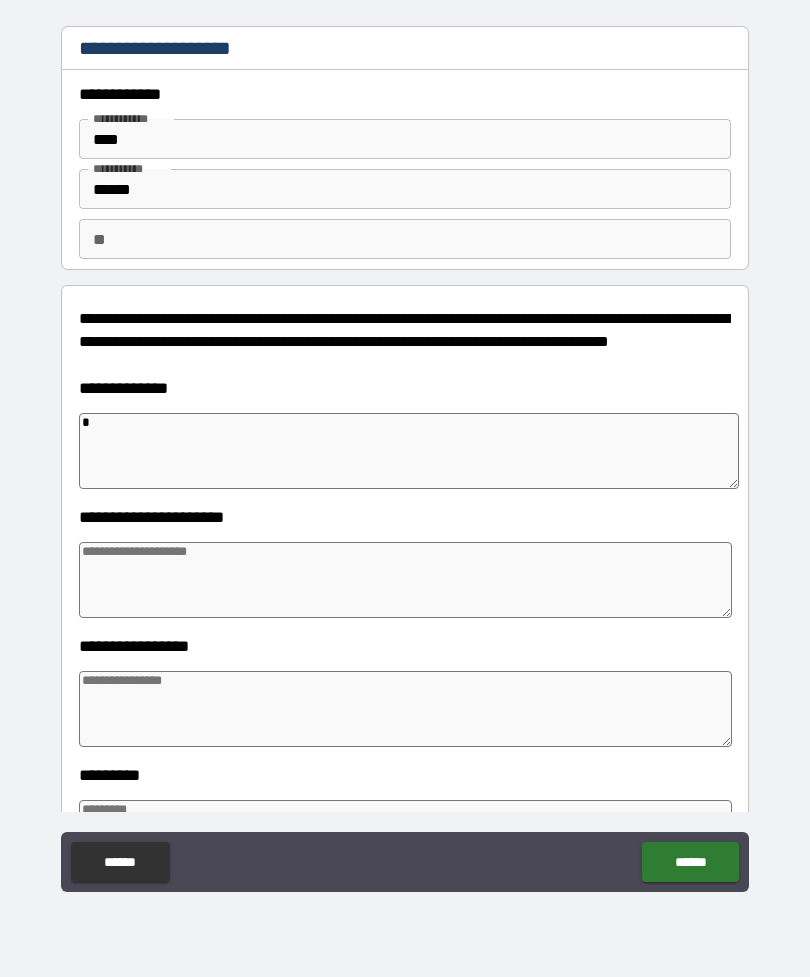 type on "*" 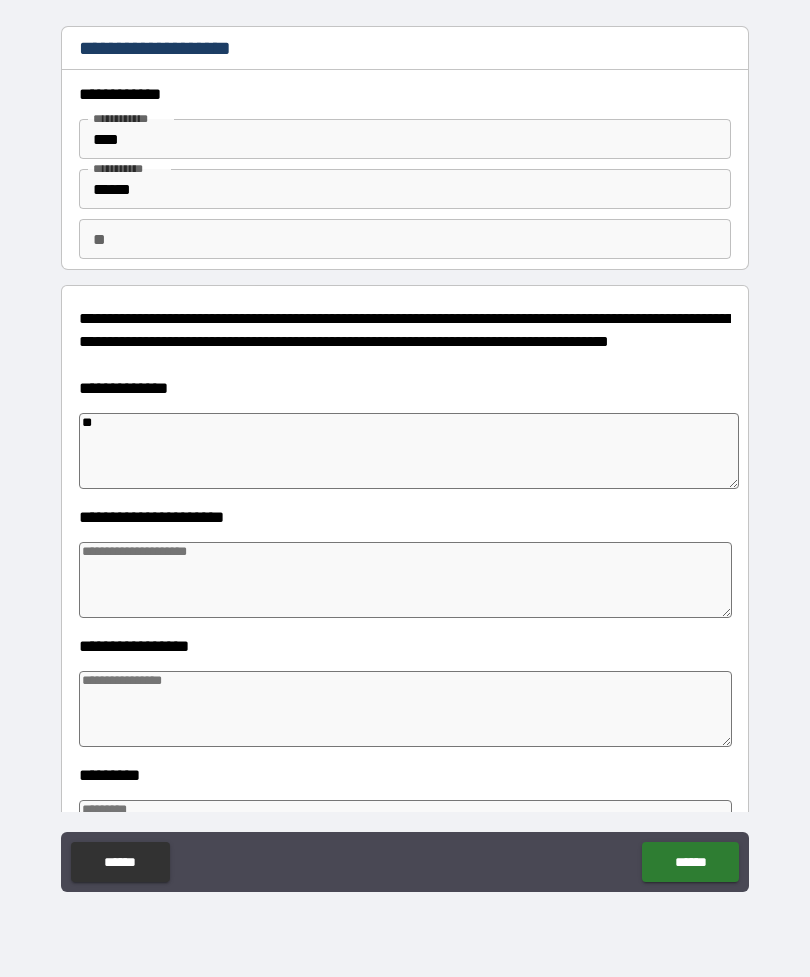 type on "*" 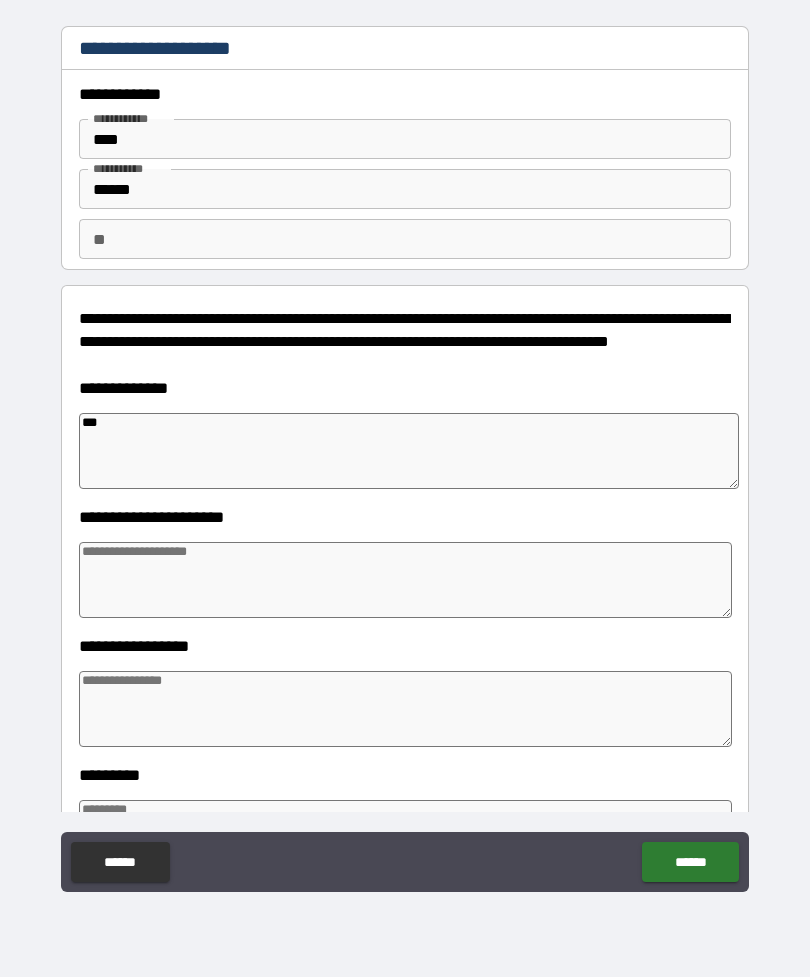 type on "*" 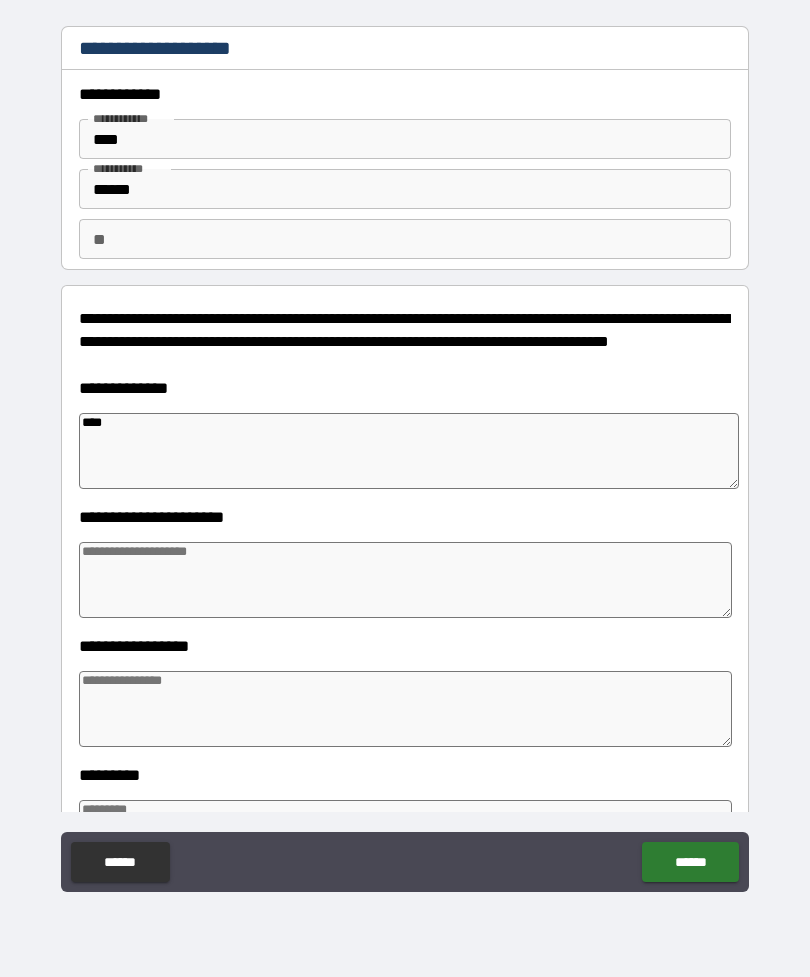 type on "*" 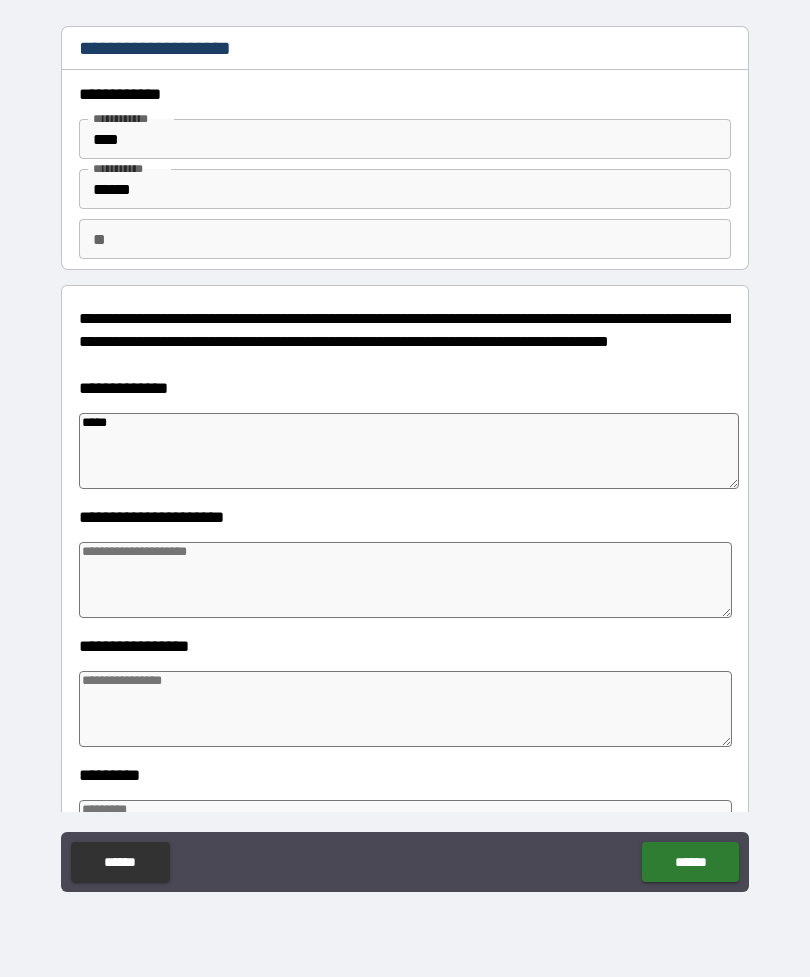 type on "*" 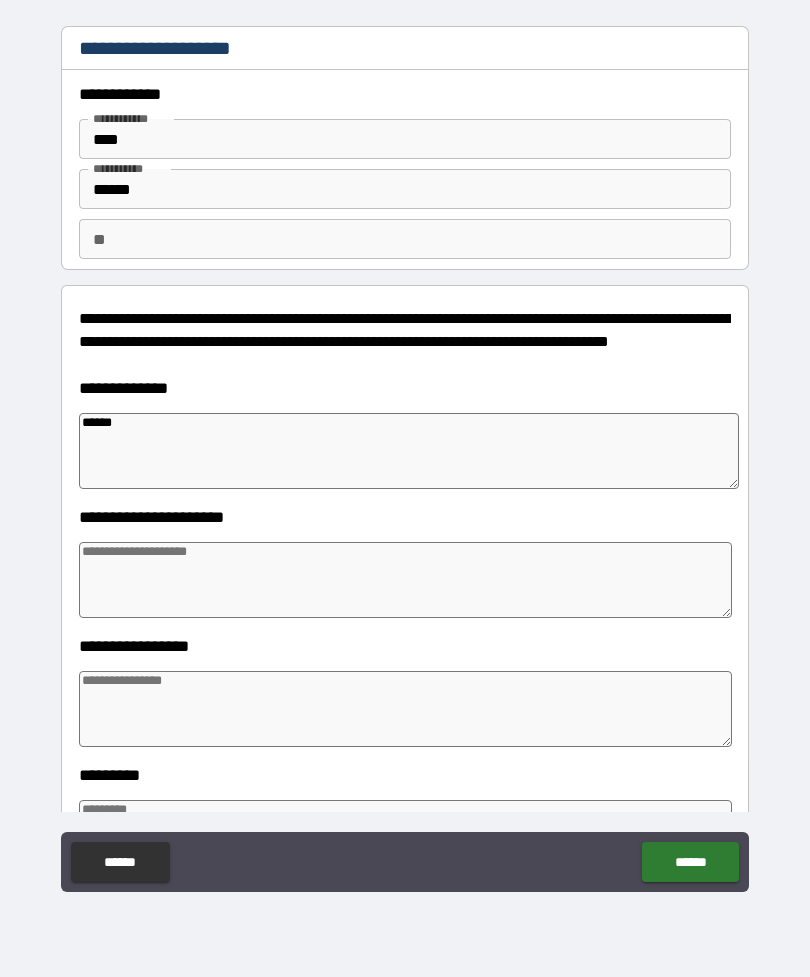type on "*" 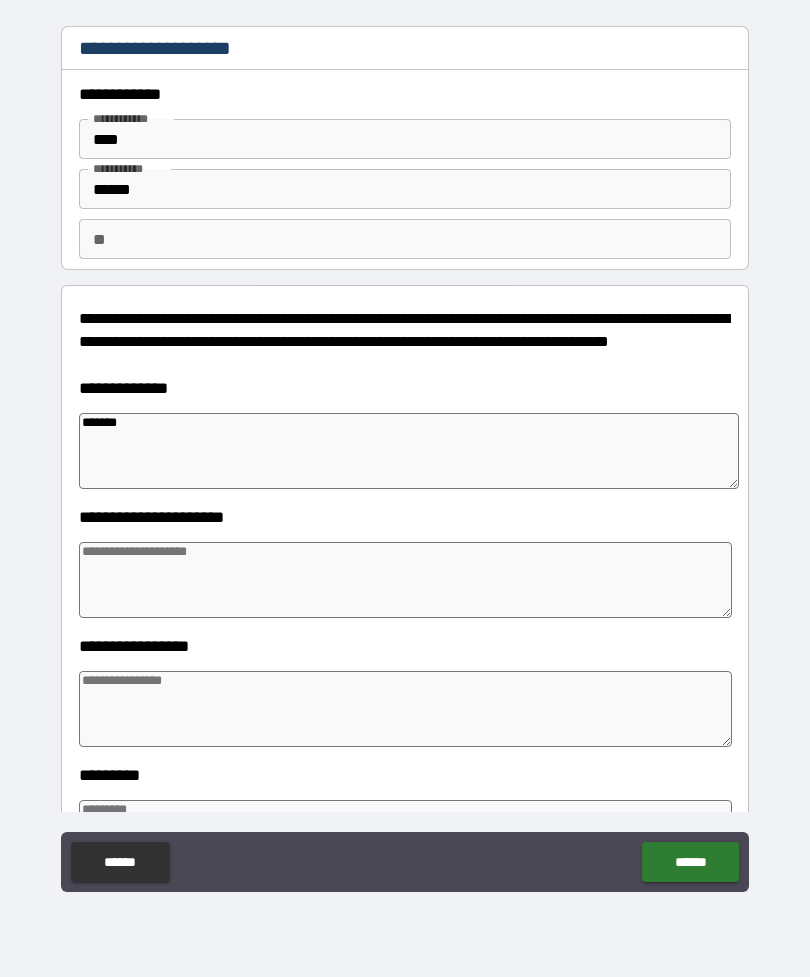 type on "*" 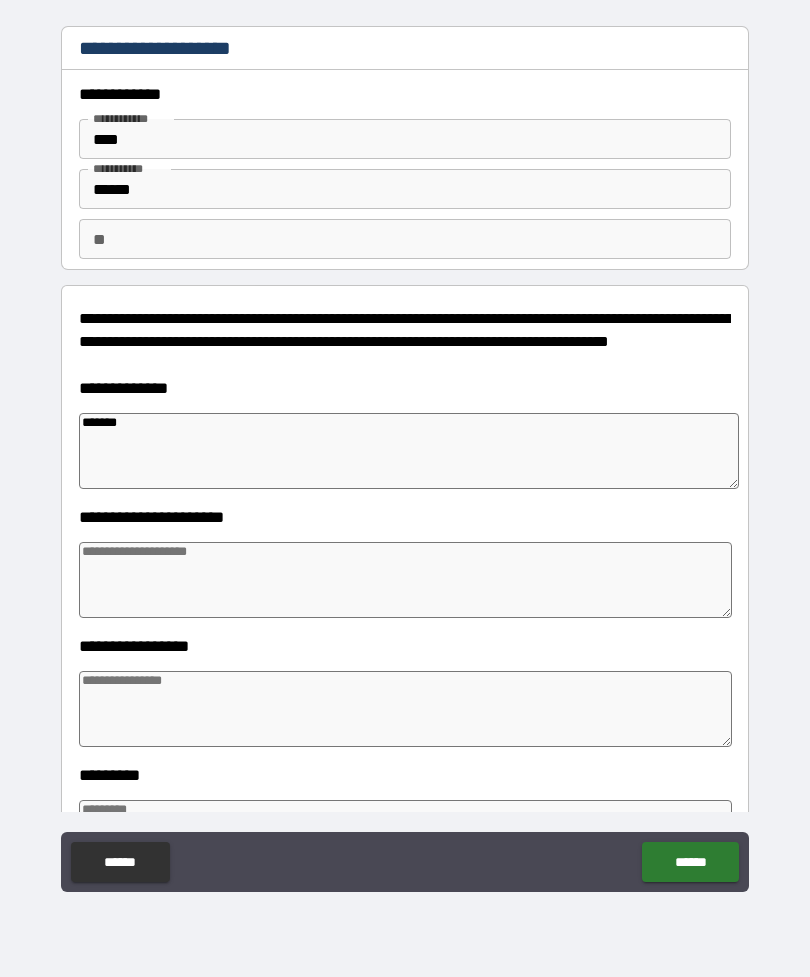type on "*******" 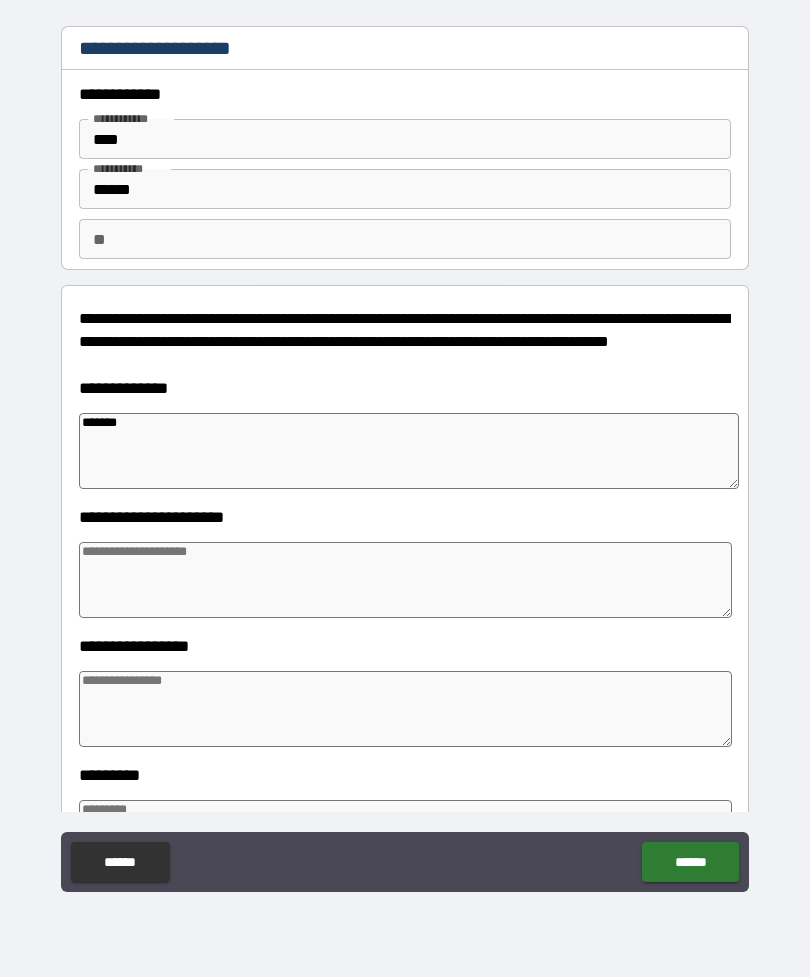type on "*" 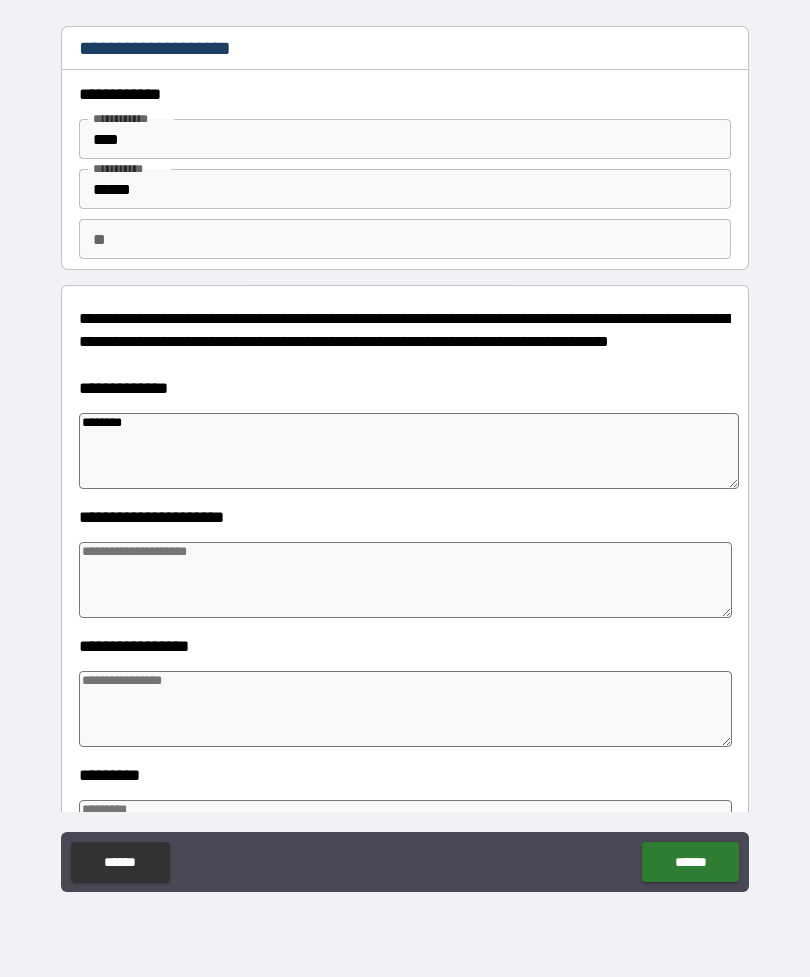 type on "*" 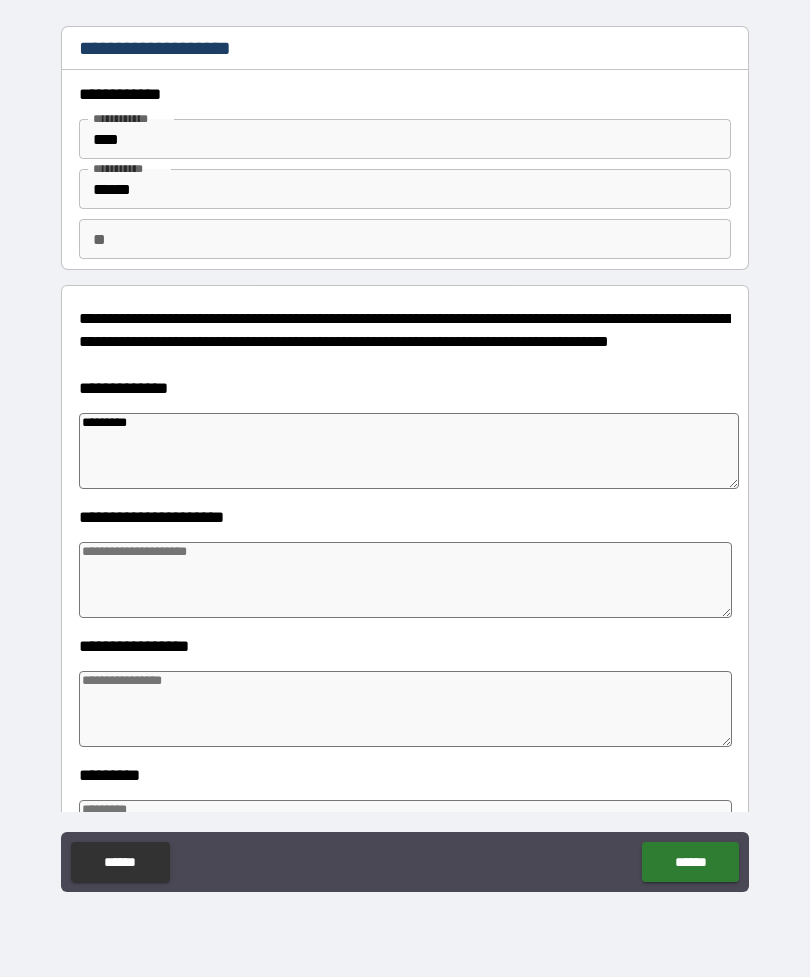 type on "*" 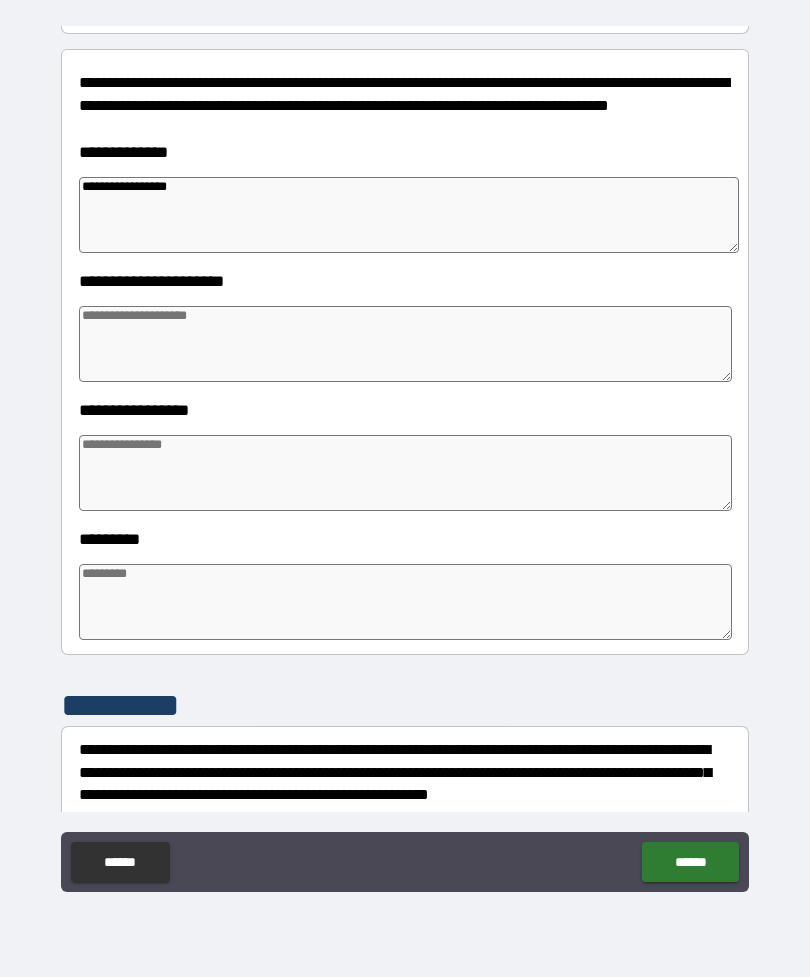 scroll, scrollTop: 277, scrollLeft: 0, axis: vertical 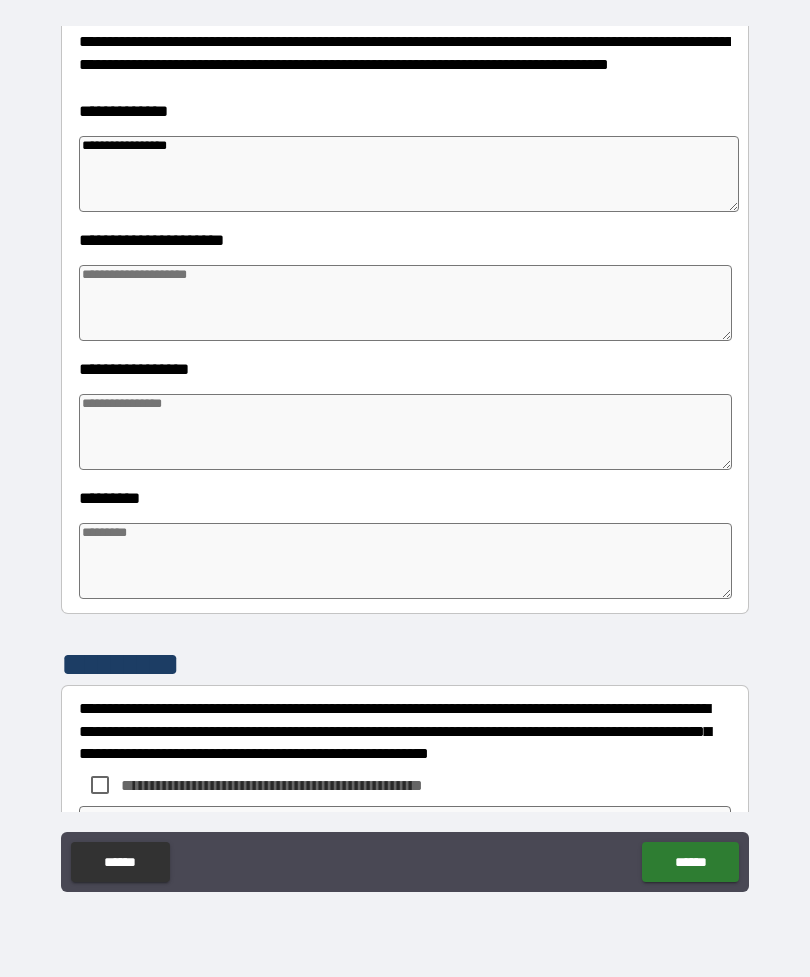 click at bounding box center (405, 432) 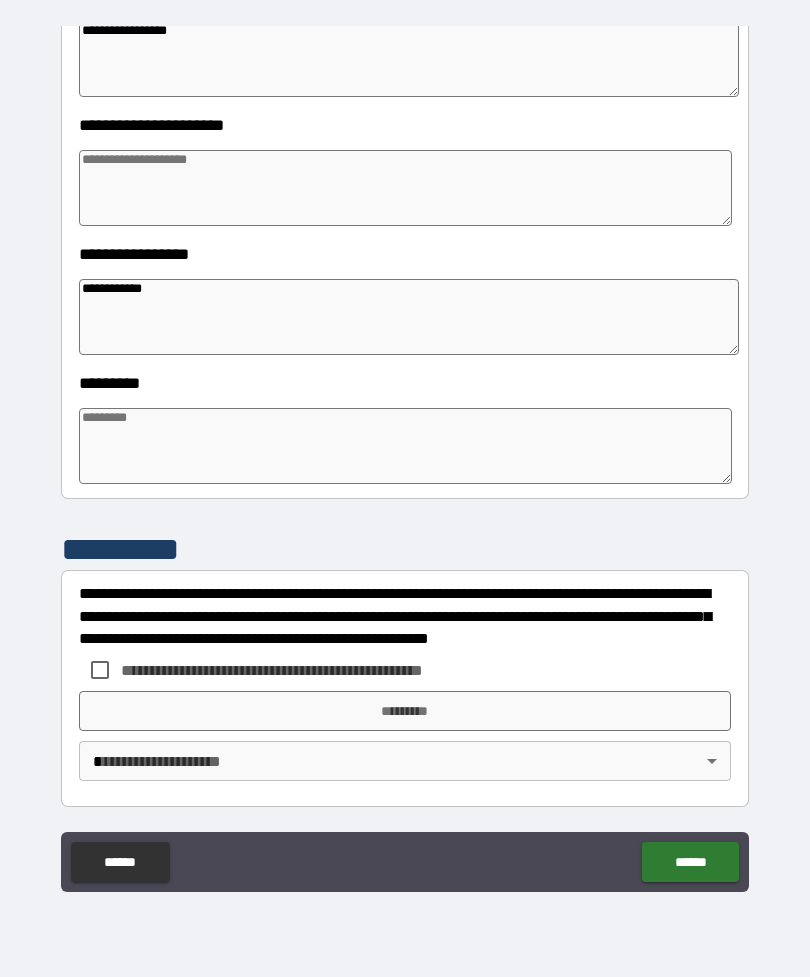 scroll, scrollTop: 392, scrollLeft: 0, axis: vertical 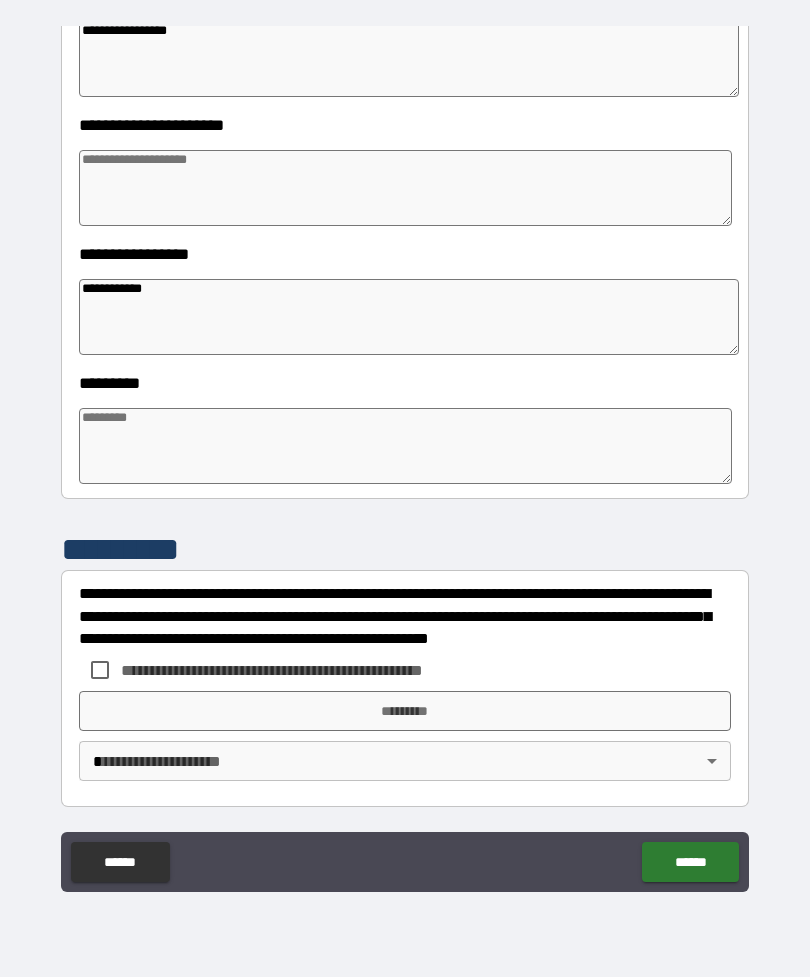 click at bounding box center (405, 446) 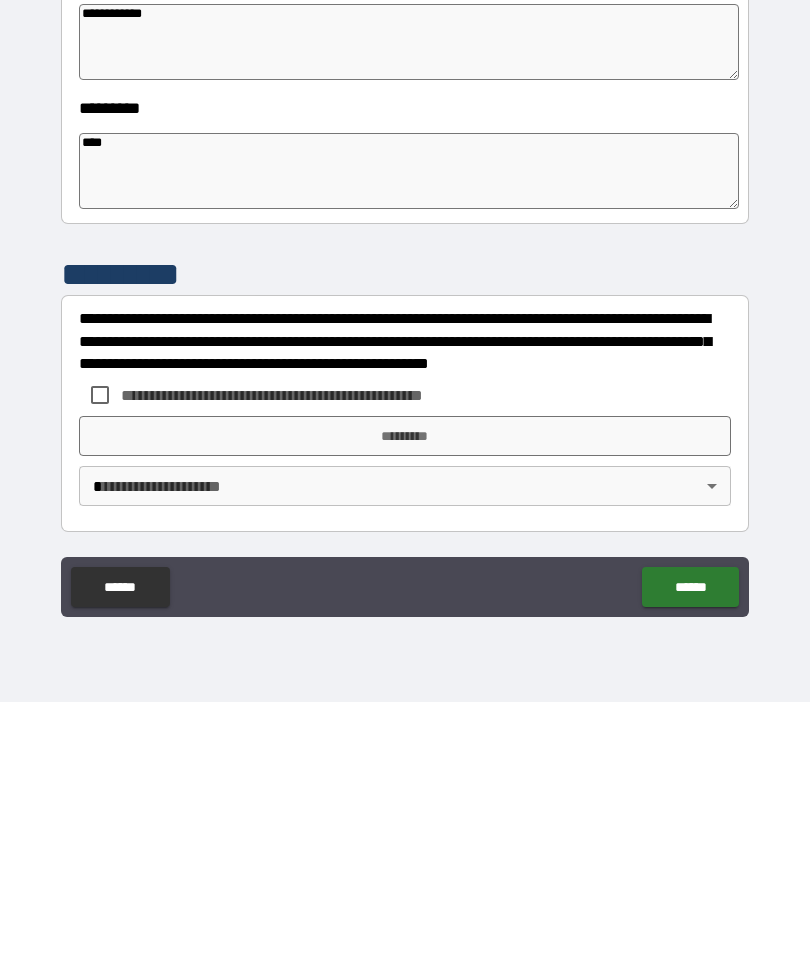 click on "**********" at bounding box center [409, 317] 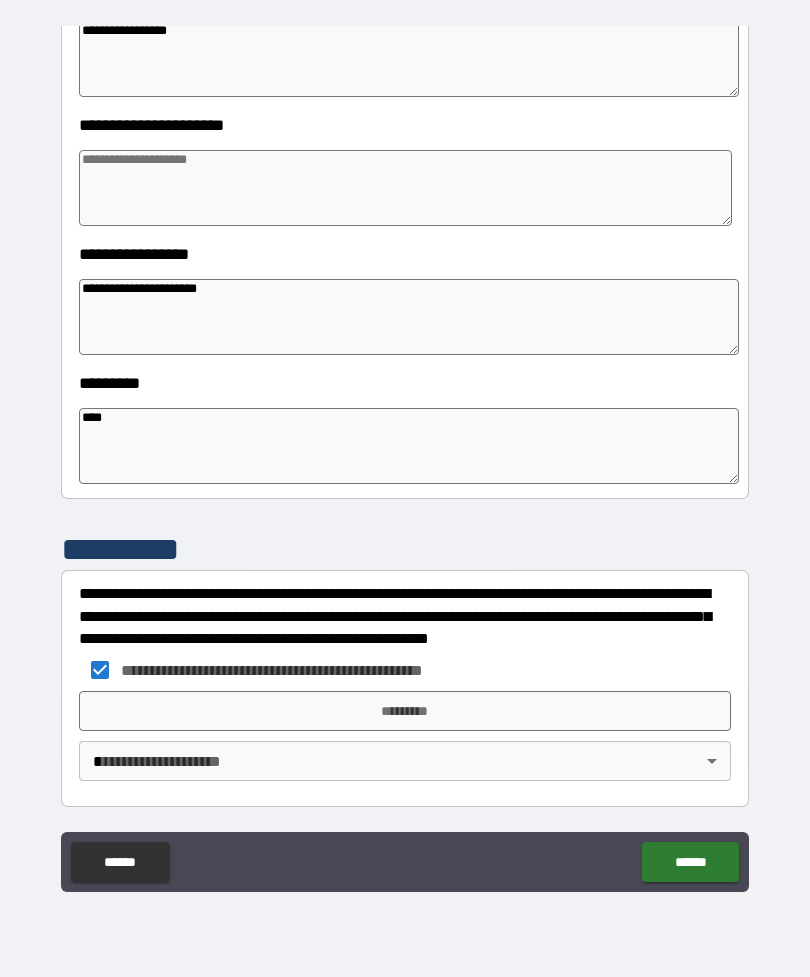 click on "*********" at bounding box center [405, 711] 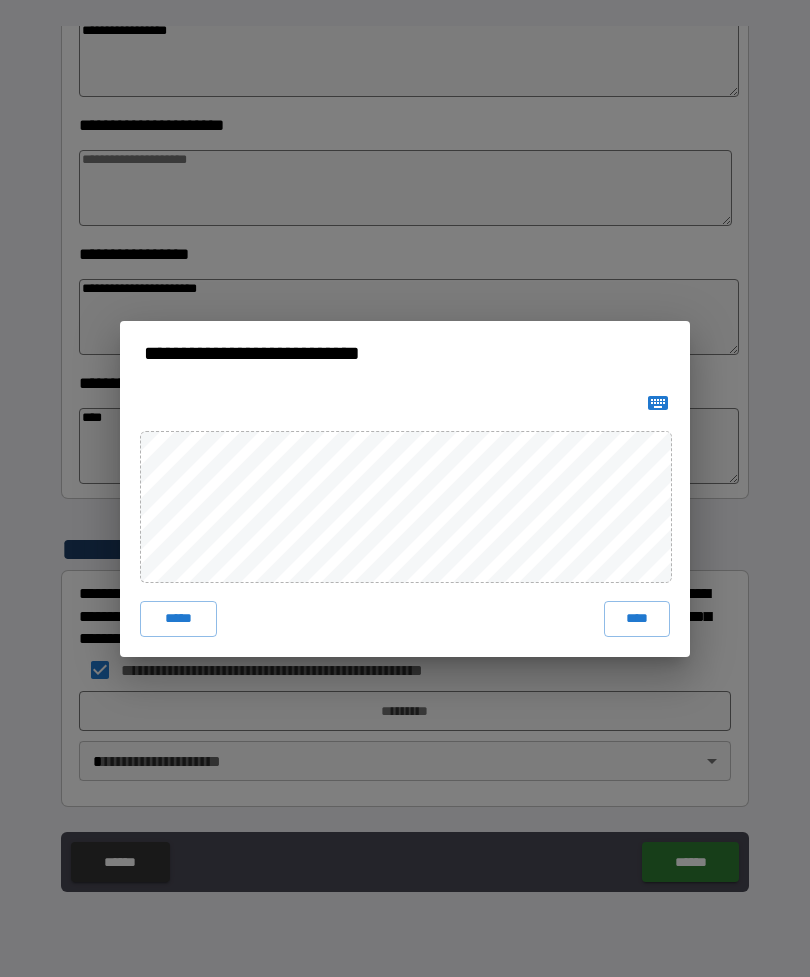 click on "****" at bounding box center (637, 619) 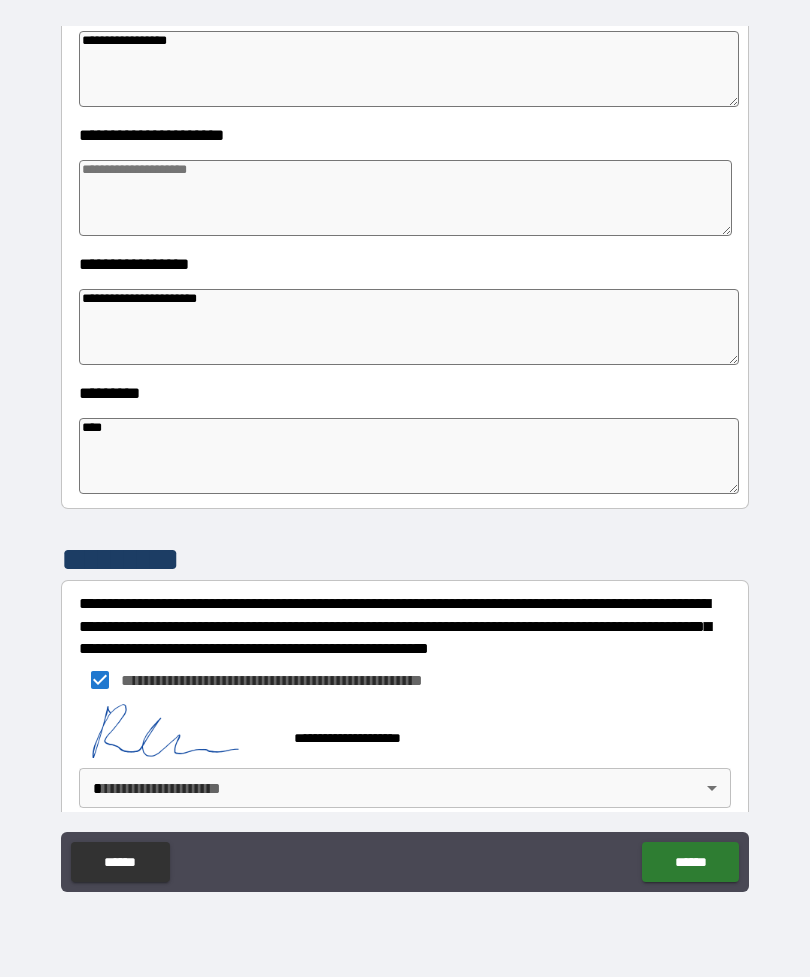 click on "**********" at bounding box center [405, 456] 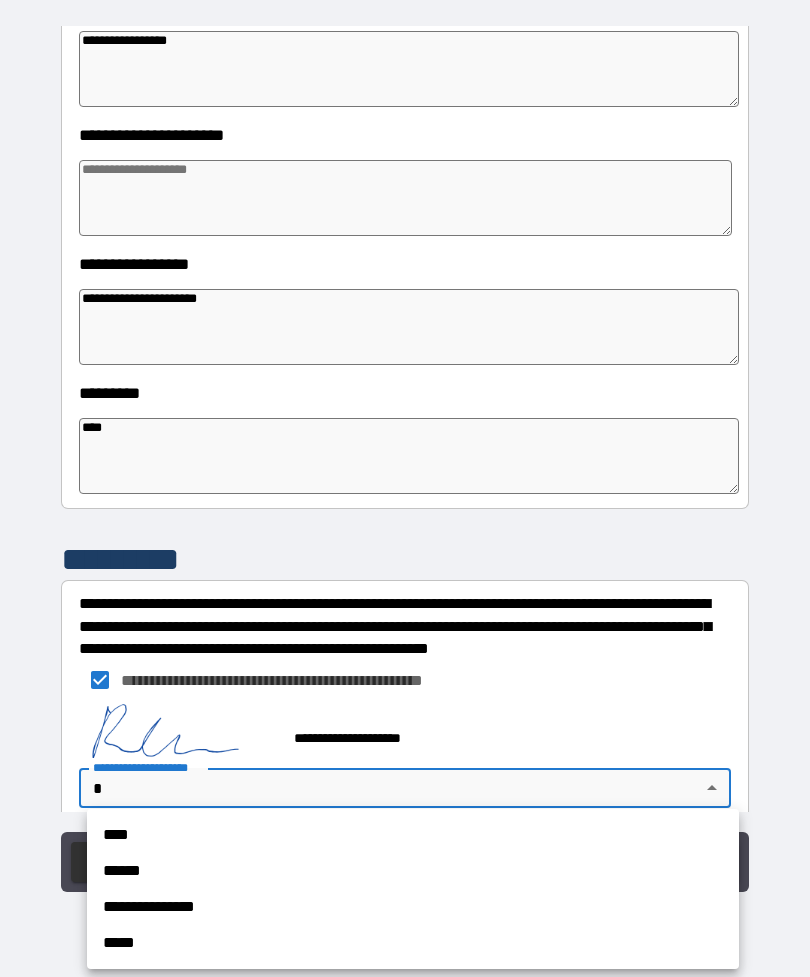 click on "****" at bounding box center (413, 835) 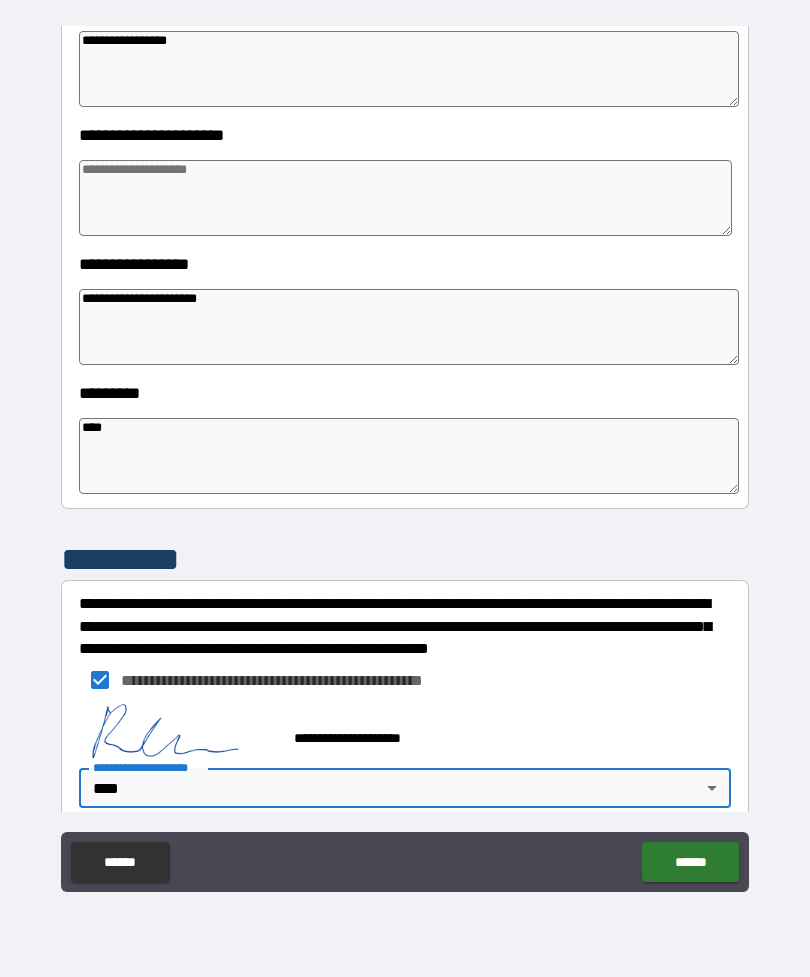 click on "******" at bounding box center [690, 862] 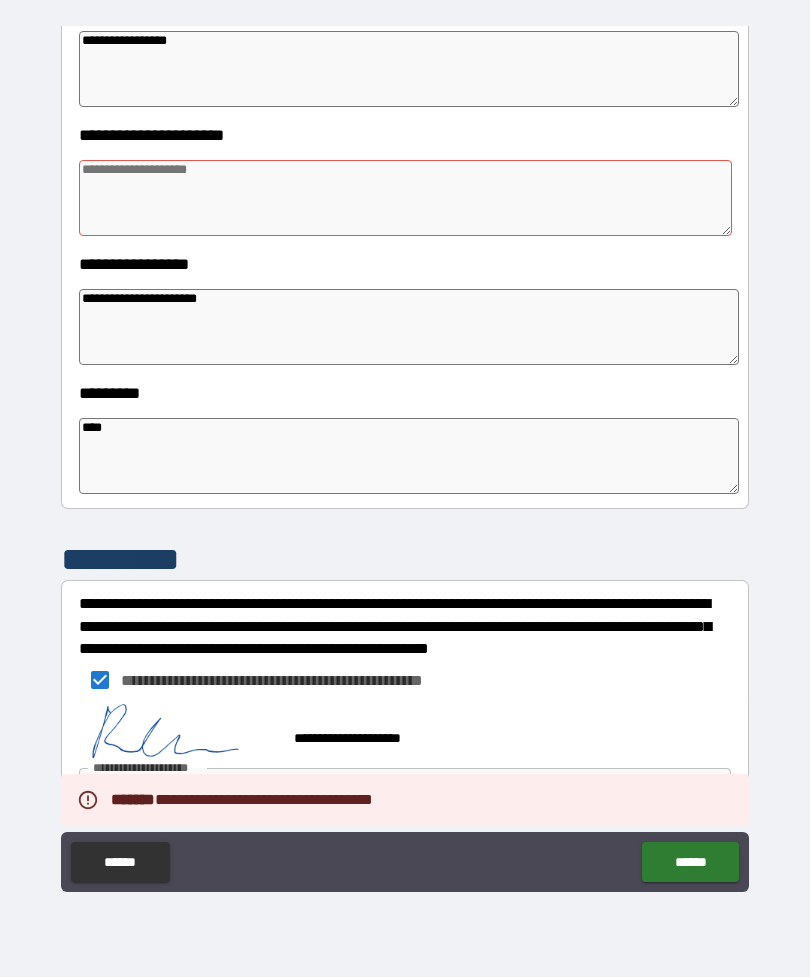 click at bounding box center [405, 198] 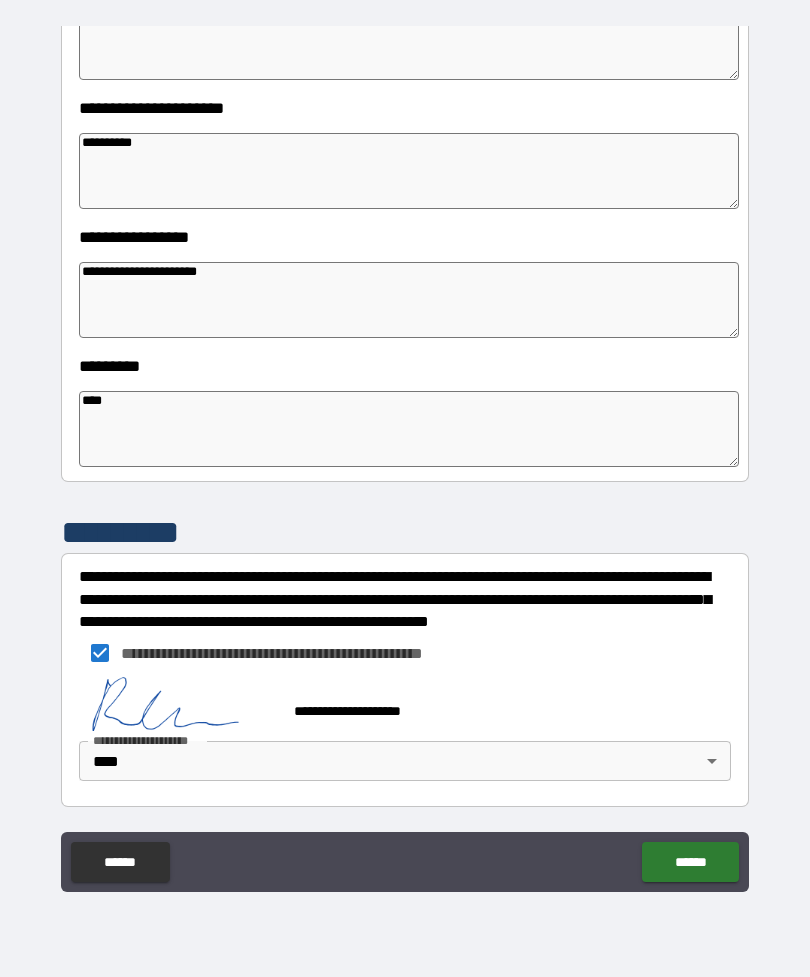 scroll, scrollTop: 409, scrollLeft: 0, axis: vertical 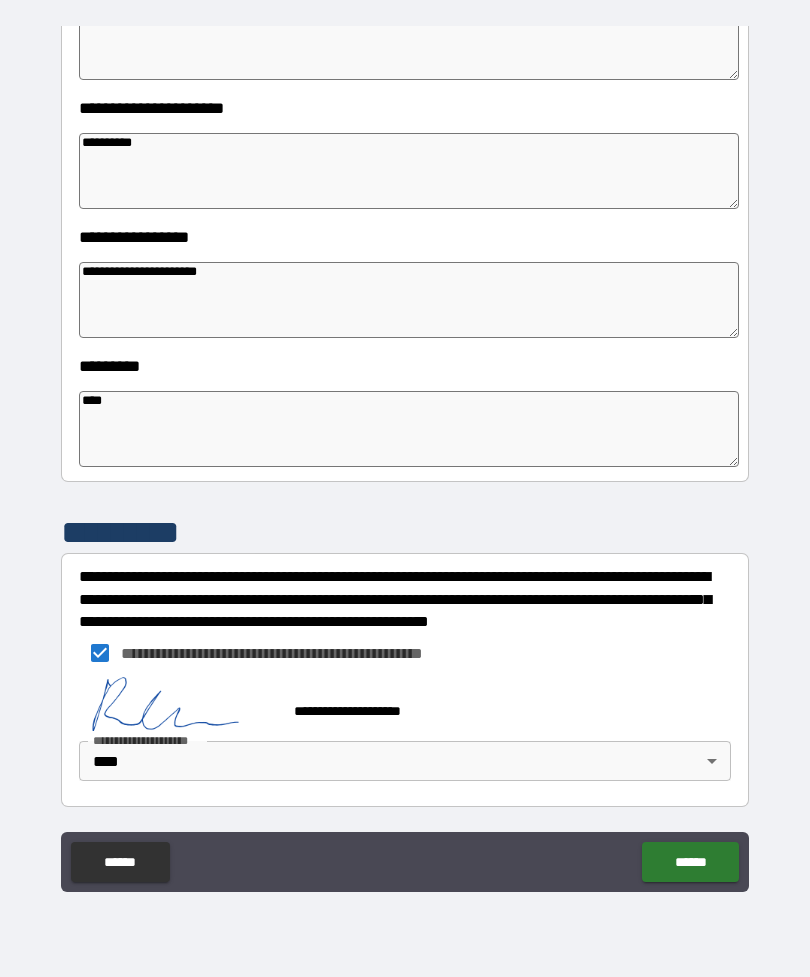 click on "**********" at bounding box center (405, 459) 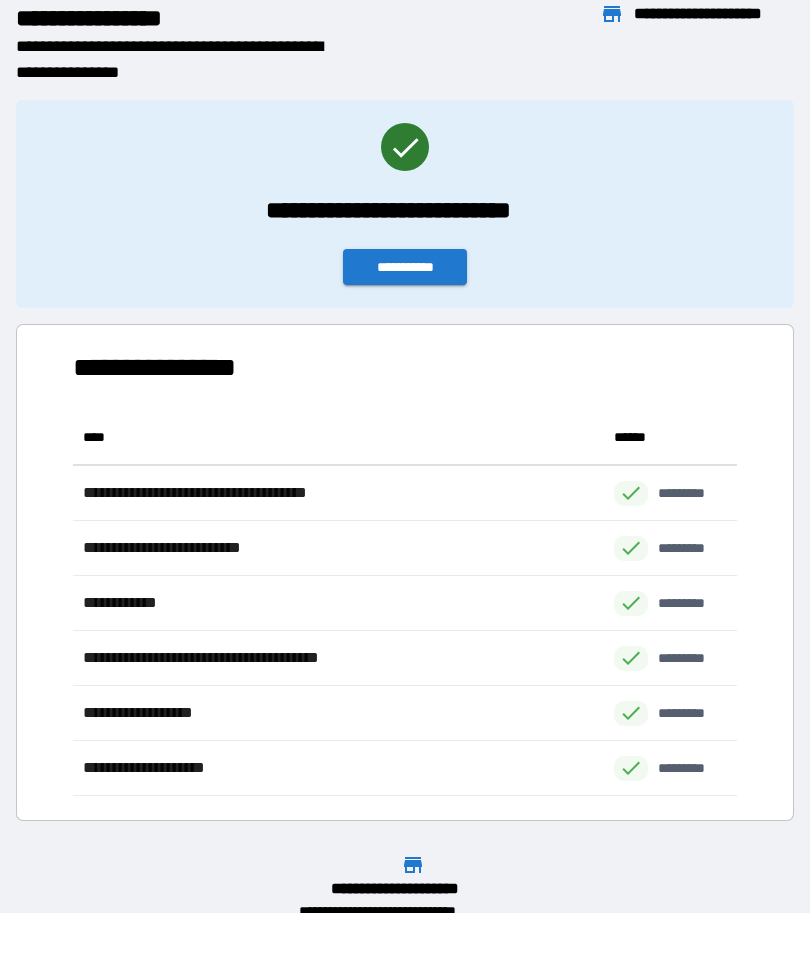 scroll, scrollTop: 386, scrollLeft: 664, axis: both 